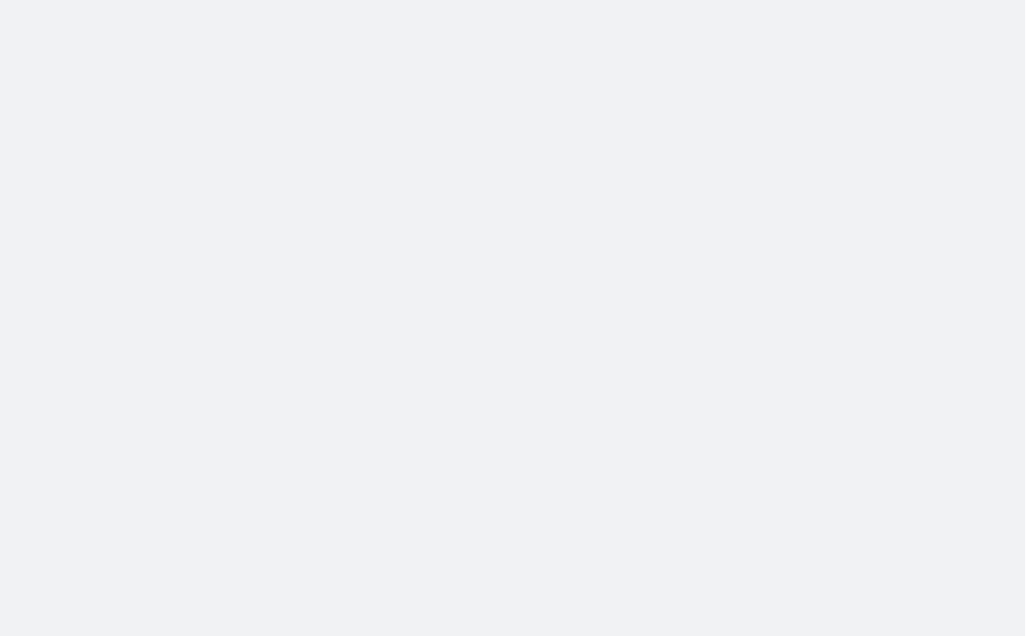 scroll, scrollTop: 0, scrollLeft: 0, axis: both 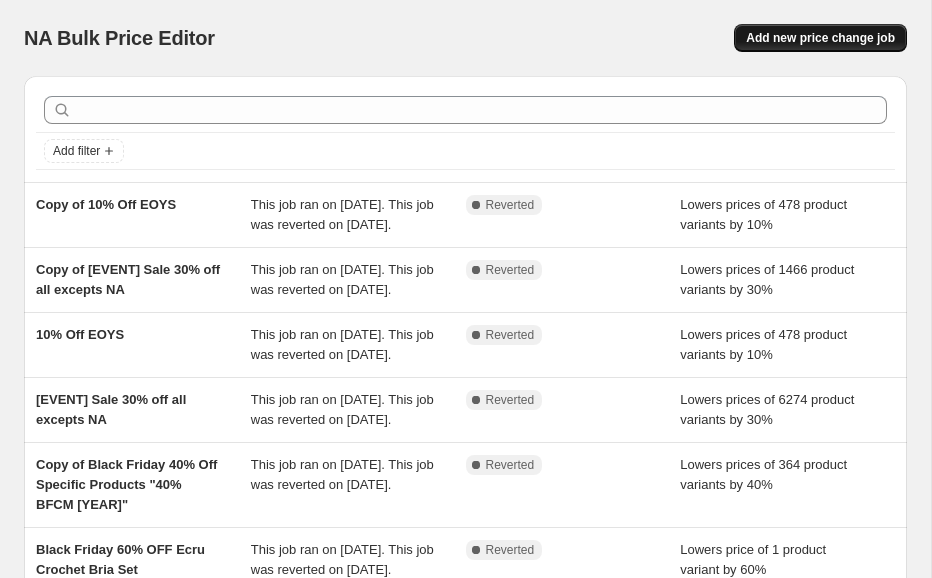 click on "Add new price change job" at bounding box center (820, 38) 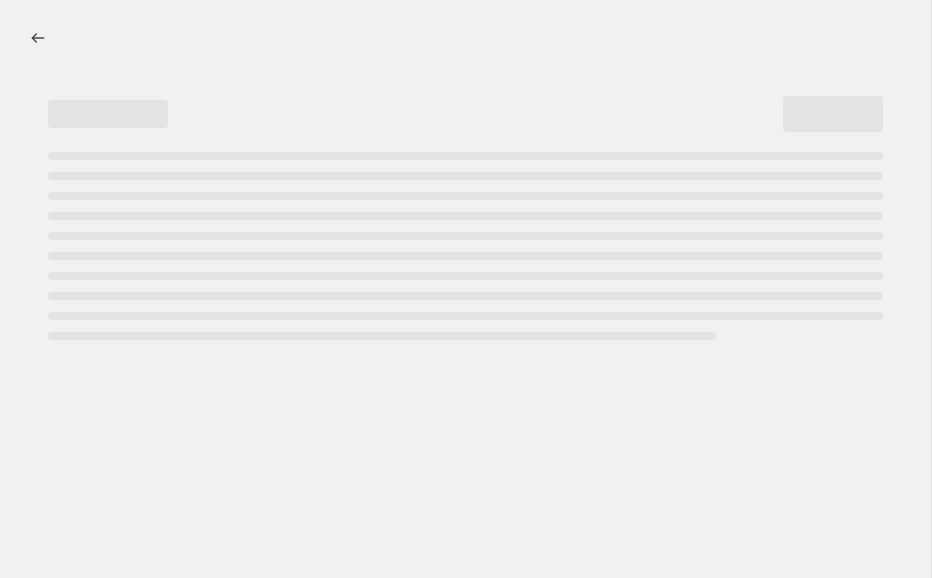 select on "percentage" 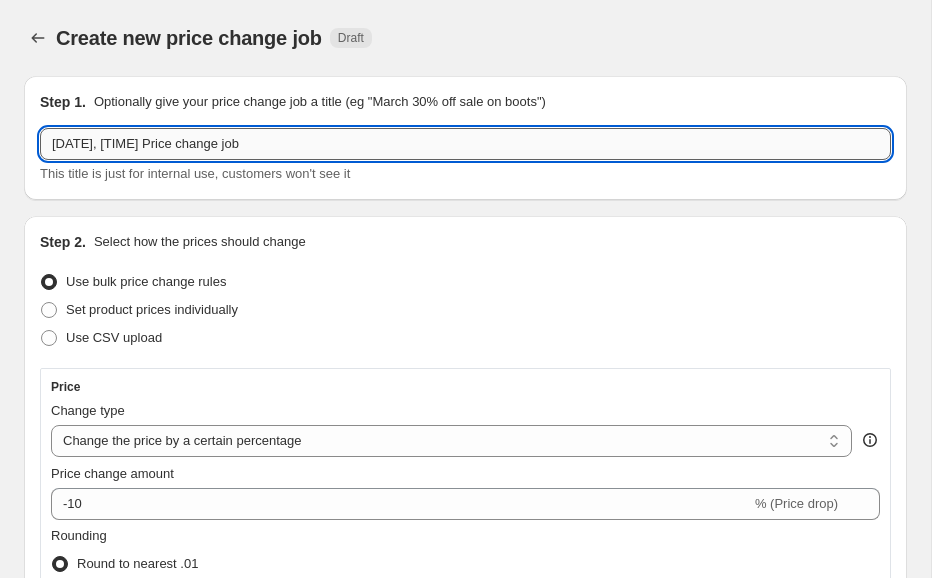 click on "[DATE], [TIME] Price change job" at bounding box center [465, 144] 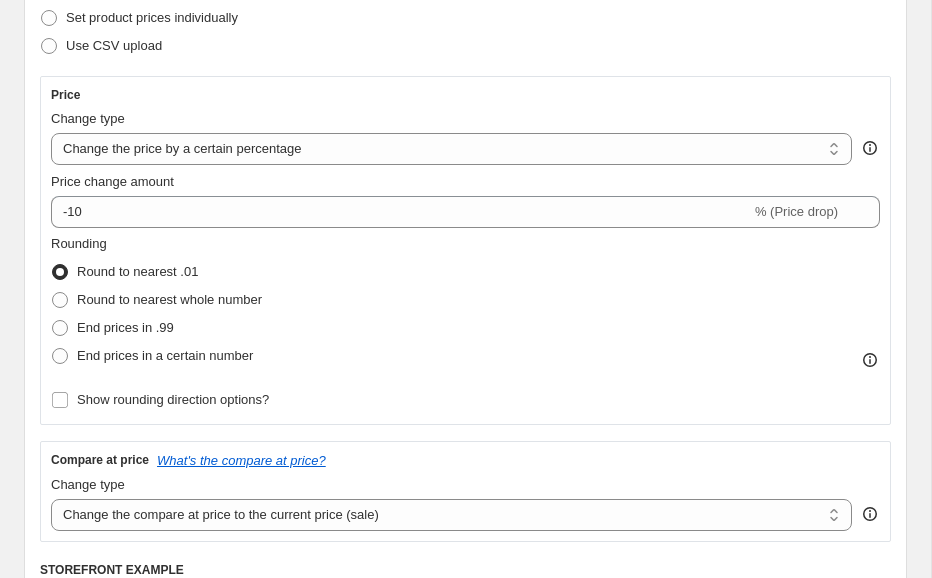 scroll, scrollTop: 295, scrollLeft: 0, axis: vertical 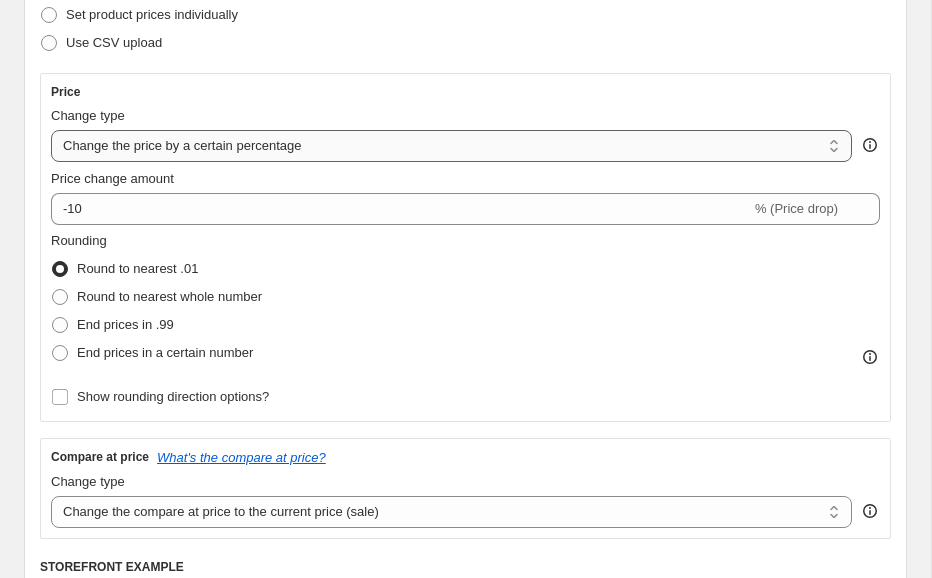 type on "Birthday Sale, Sale to Full Price" 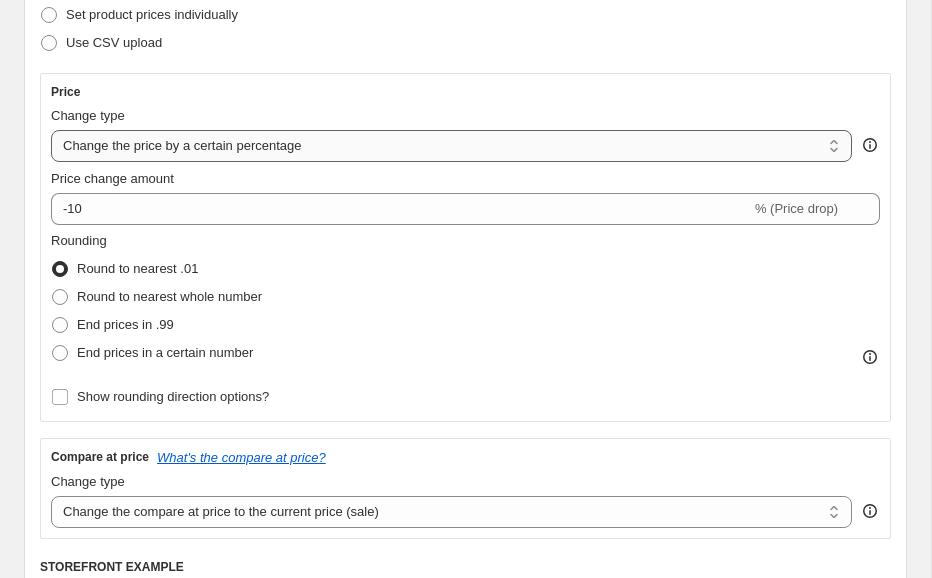 select on "bcap" 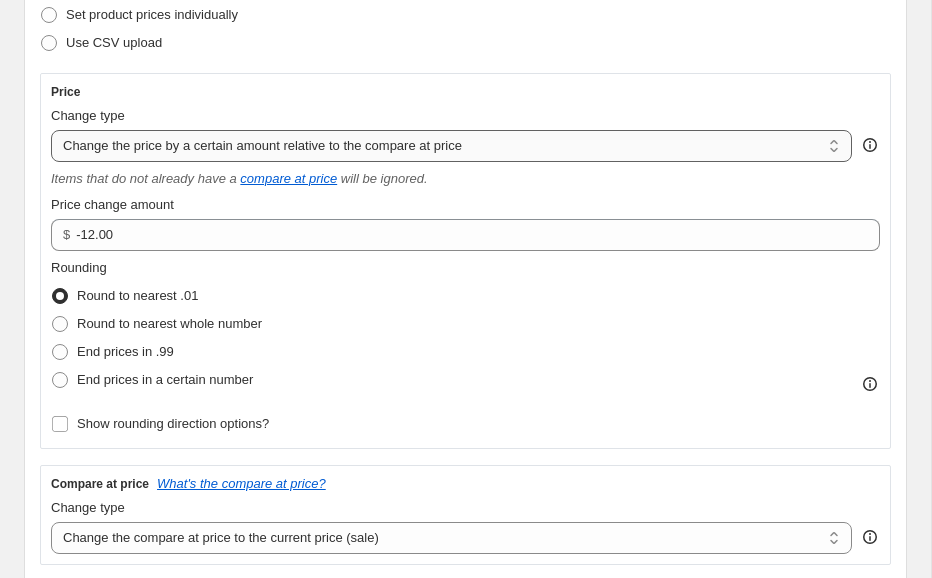 click on "Change the price to a certain amount Change the price by a certain amount Change the price by a certain percentage Change the price to the current compare at price (price before sale) Change the price by a certain amount relative to the compare at price Change the price by a certain percentage relative to the compare at price Don't change the price Change the price by a certain percentage relative to the cost per item Change price to certain cost margin" at bounding box center [451, 146] 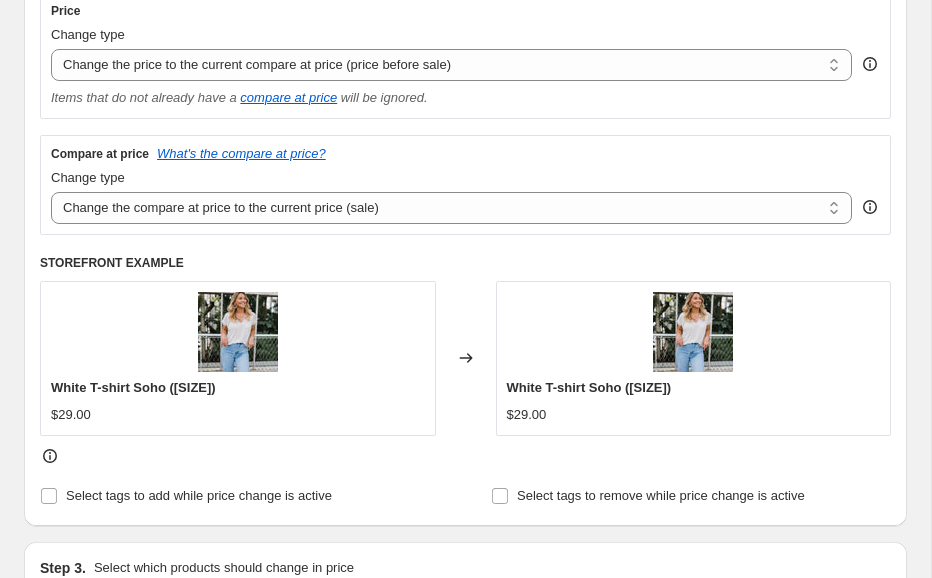 scroll, scrollTop: 381, scrollLeft: 0, axis: vertical 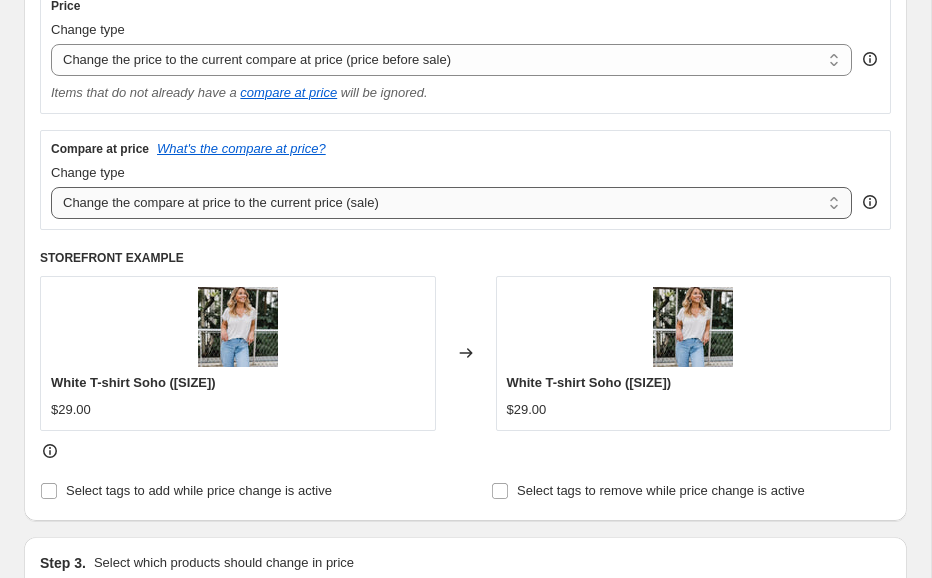 click on "Change the compare at price to the current price (sale) Change the compare at price to a certain amount Change the compare at price by a certain amount Change the compare at price by a certain percentage Change the compare at price by a certain amount relative to the actual price Change the compare at price by a certain percentage relative to the actual price Don't change the compare at price Remove the compare at price" at bounding box center [451, 203] 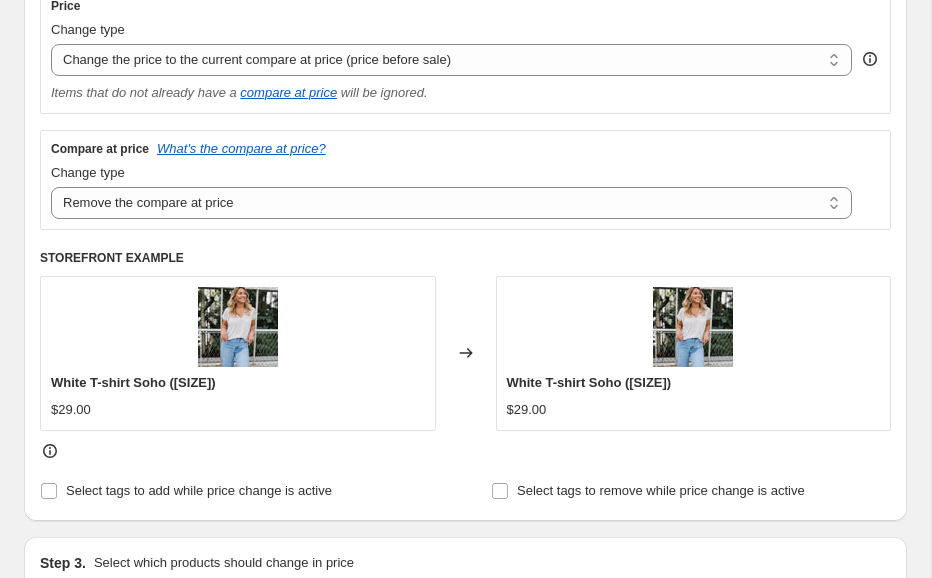 click on "Step 1. Optionally give your price change job a title (eg "March 30% off sale on boots") [EVENT] Sale, Sale to Full Price This title is just for internal use, customers won't see it Step 2. Select how the prices should change Use bulk price change rules Set product prices individually Use CSV upload Price Change type Change the price to a certain amount Change the price by a certain amount Change the price by a certain percentage Change the price to the current compare at price (price before sale) Change the price by a certain amount relative to the compare at price Change the price by a certain percentage relative to the compare at price Don't change the price Change the price by a certain percentage relative to the cost per item Change price to certain cost margin Change the price to the current compare at price (price before sale) Items that do not already have a   compare at price   will be ignored. Compare at price What's the compare at price? Change type Change the compare at price to a certain amount" at bounding box center [457, 730] 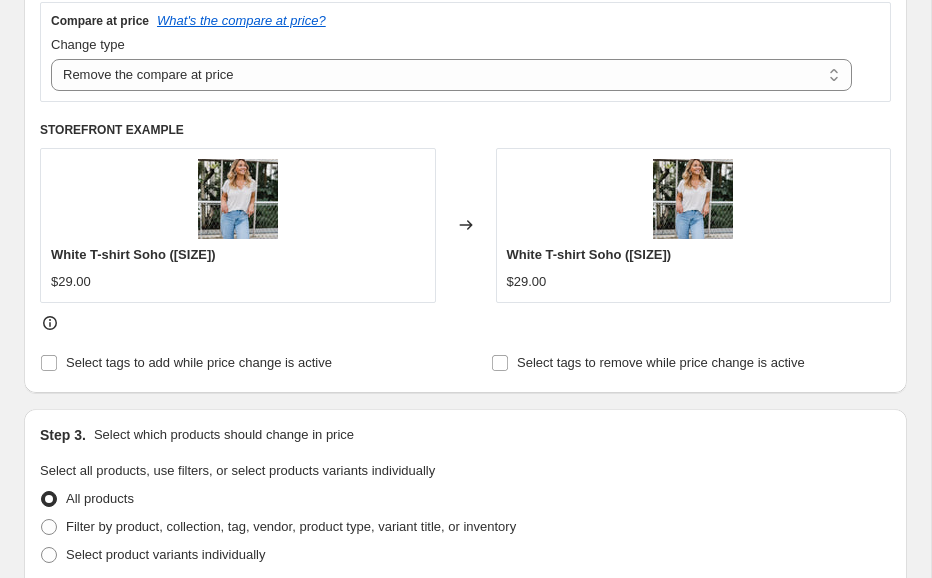 scroll, scrollTop: 511, scrollLeft: 0, axis: vertical 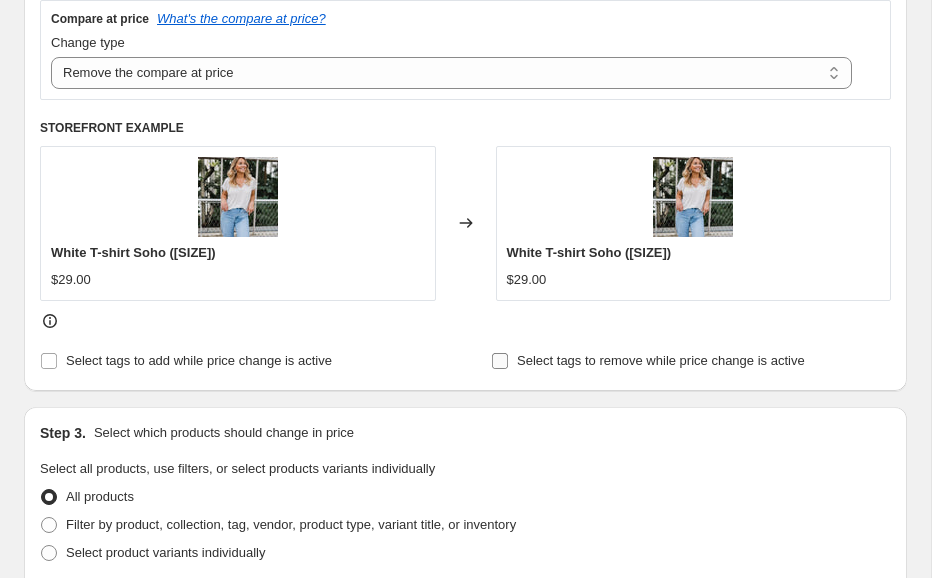 click on "Select tags to remove while price change is active" at bounding box center (500, 361) 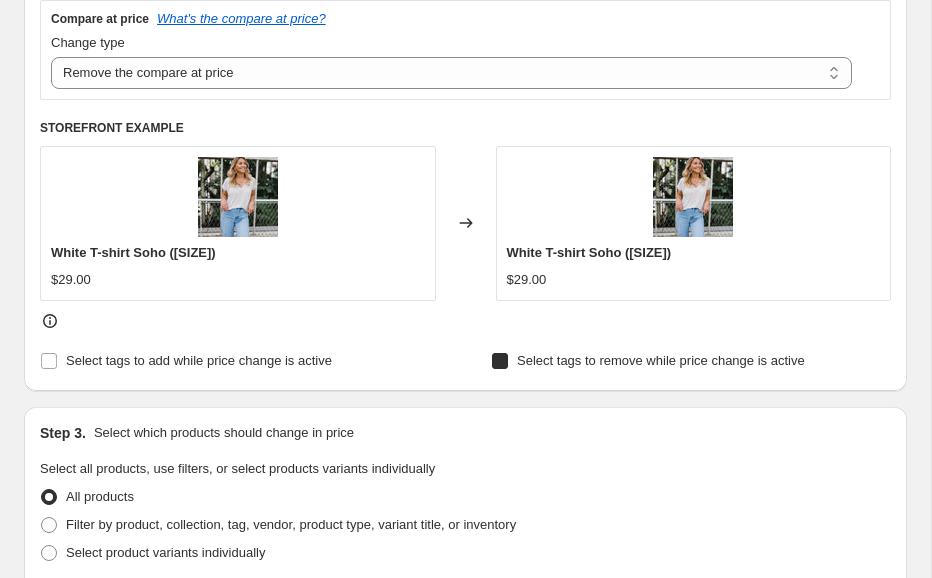 checkbox on "true" 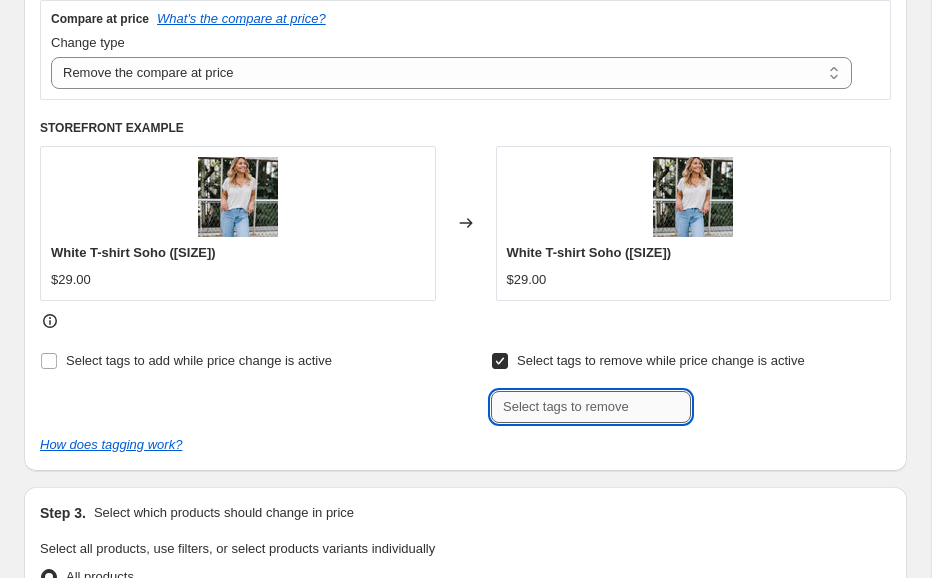 click at bounding box center [591, 407] 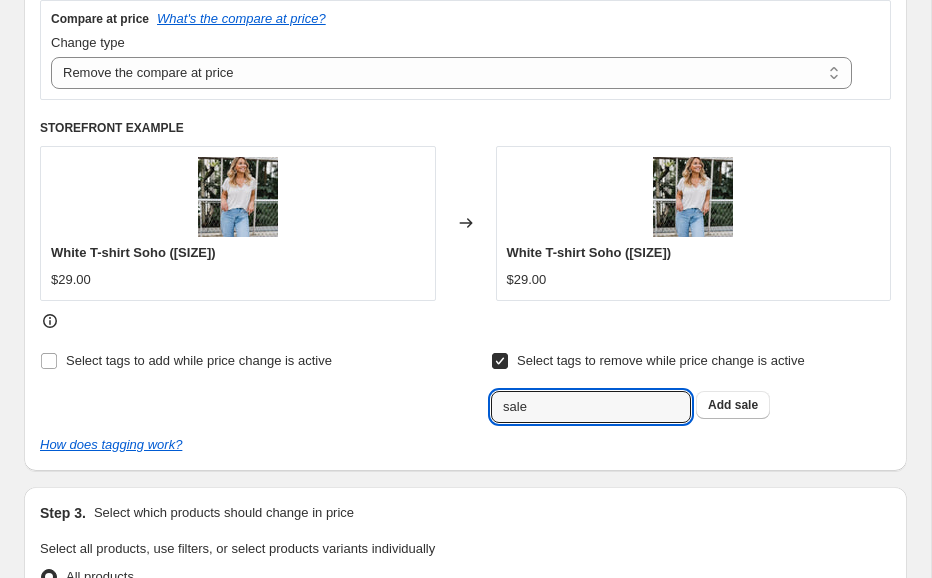 type on "sale" 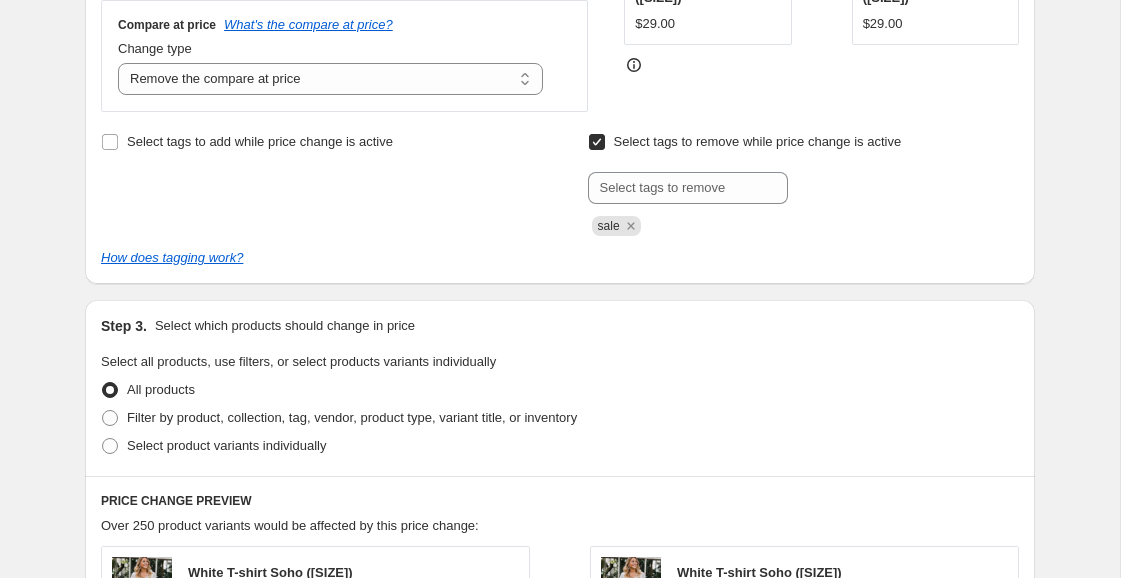 scroll, scrollTop: 462, scrollLeft: 0, axis: vertical 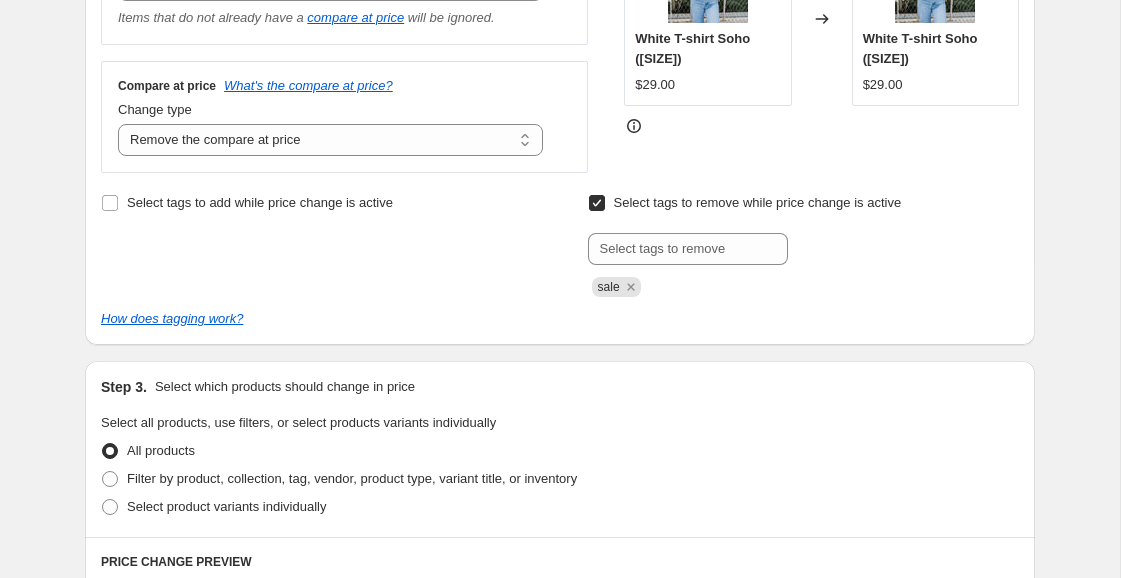 click 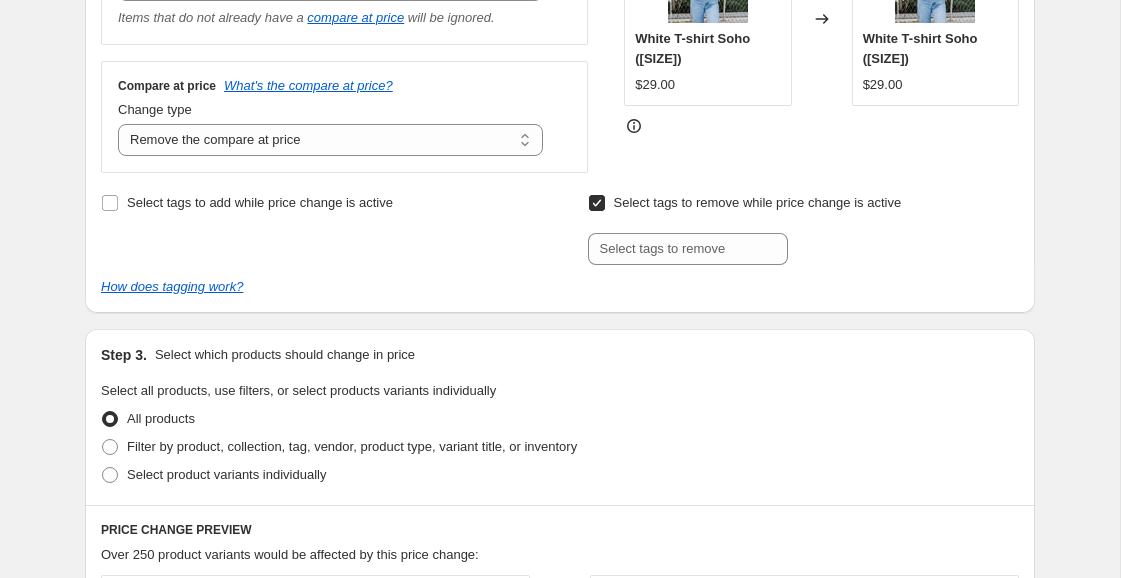drag, startPoint x: 600, startPoint y: 200, endPoint x: 550, endPoint y: 205, distance: 50.24938 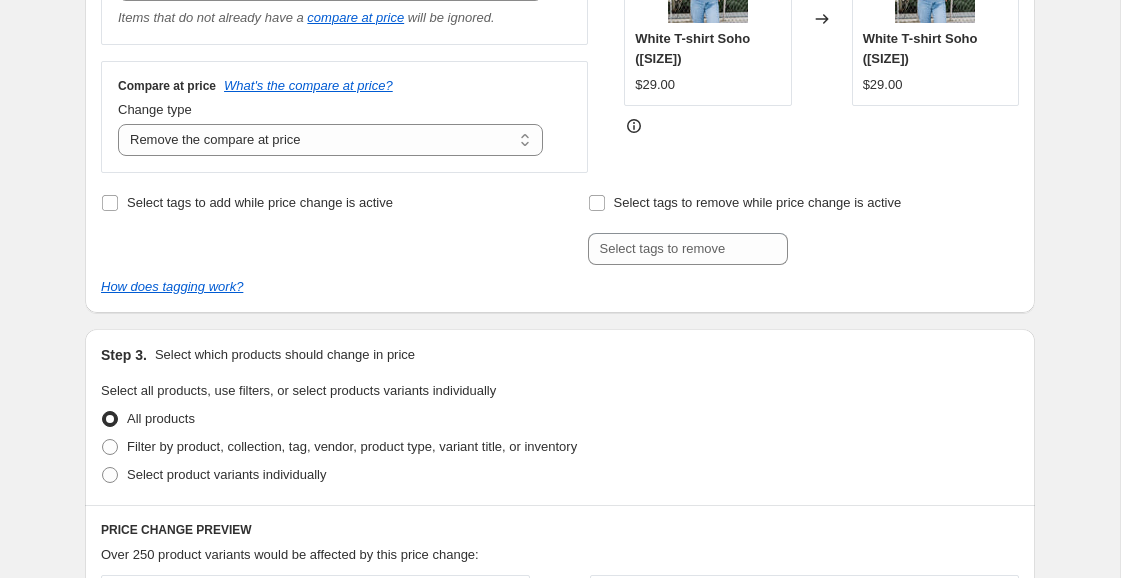 checkbox on "false" 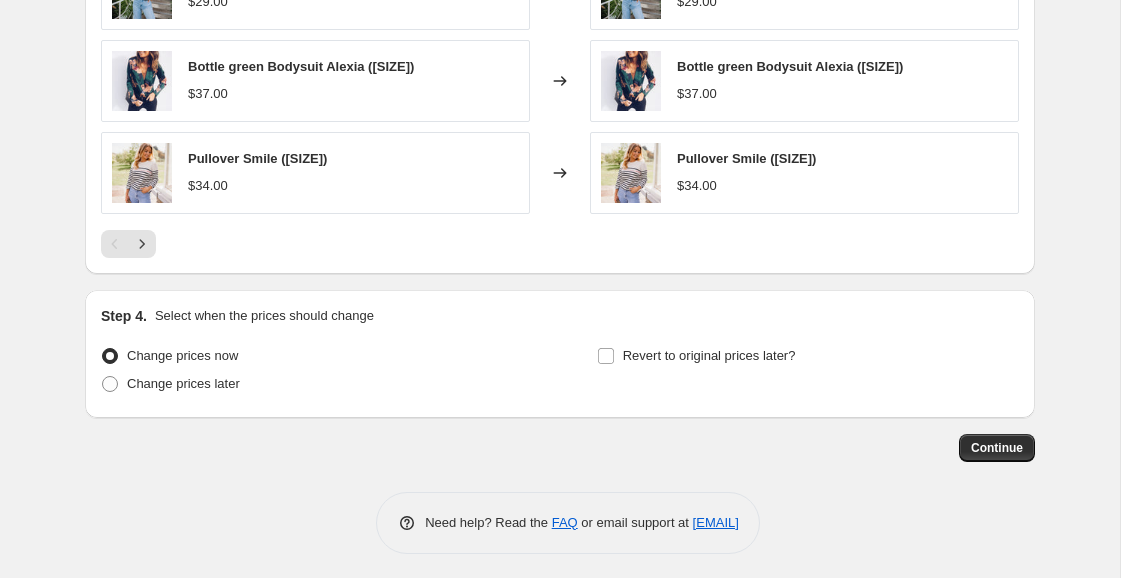 scroll, scrollTop: 1196, scrollLeft: 0, axis: vertical 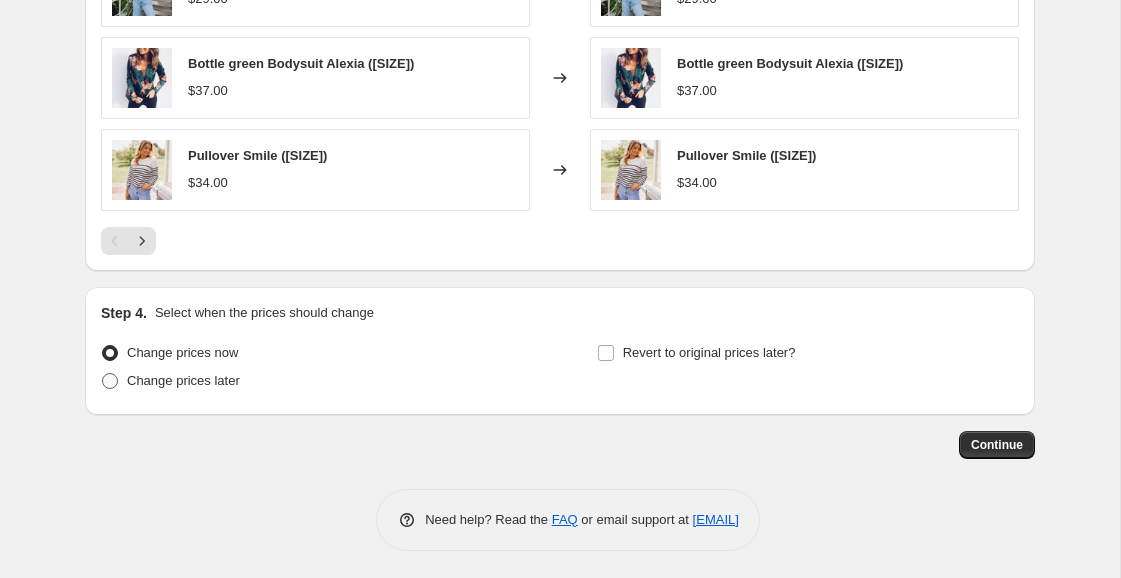 click at bounding box center [110, 381] 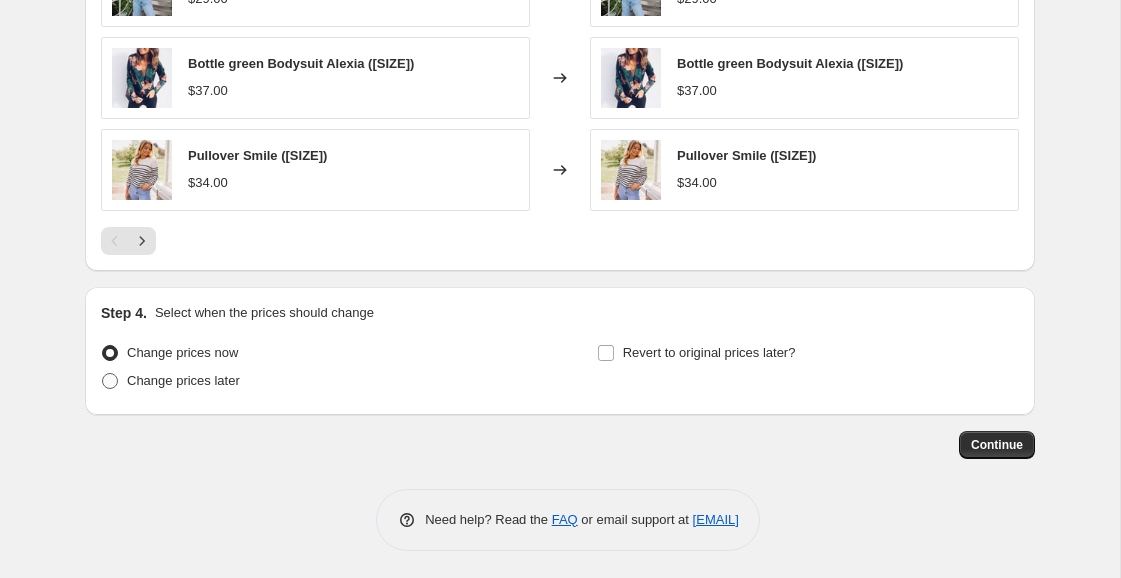 radio on "true" 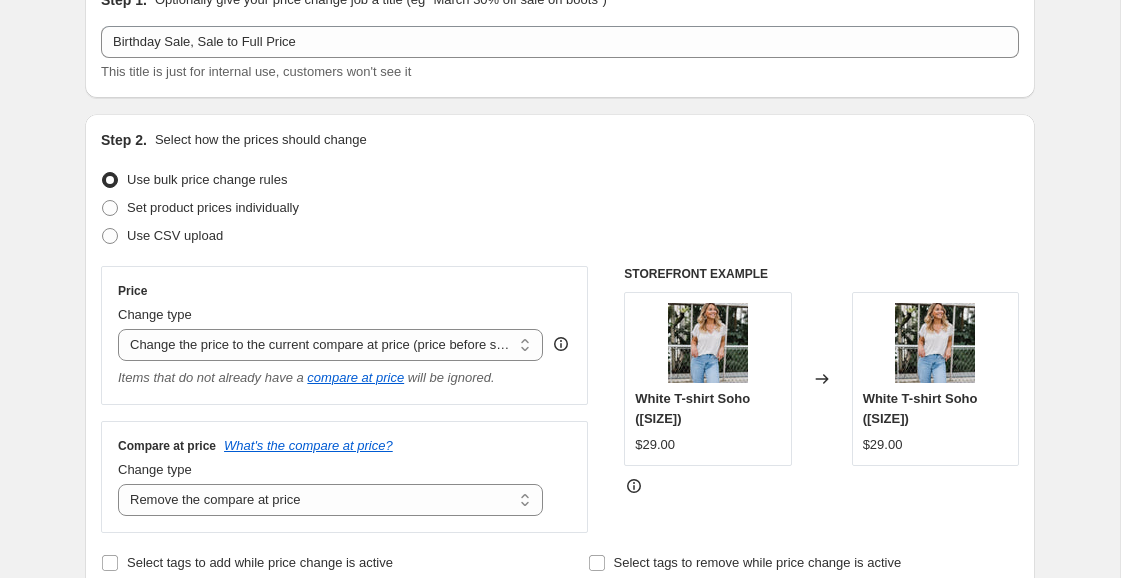 scroll, scrollTop: 85, scrollLeft: 0, axis: vertical 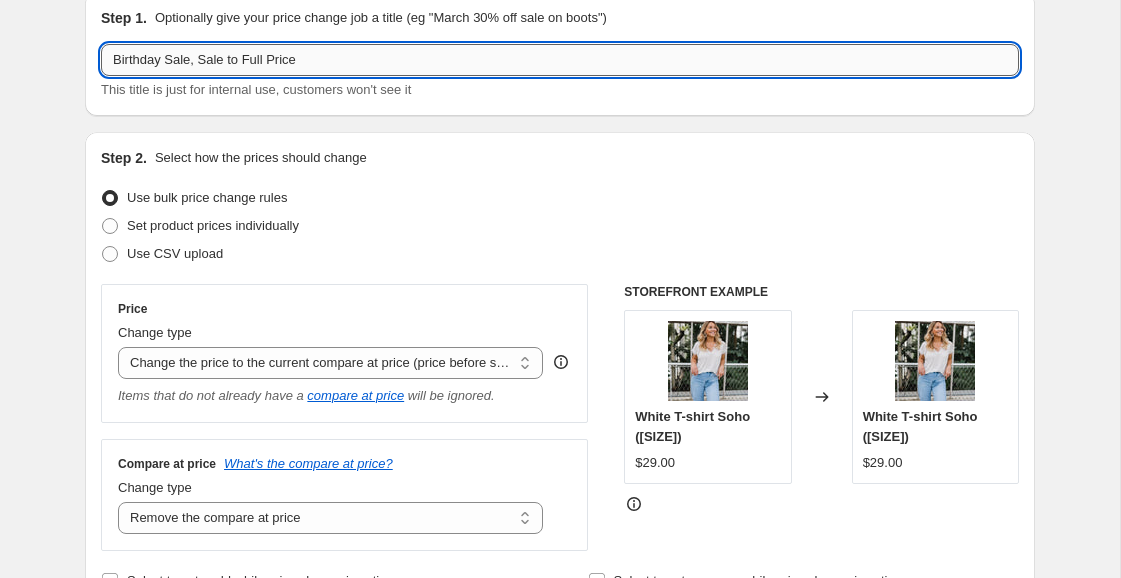 click on "Birthday Sale, Sale to Full Price" at bounding box center (560, 60) 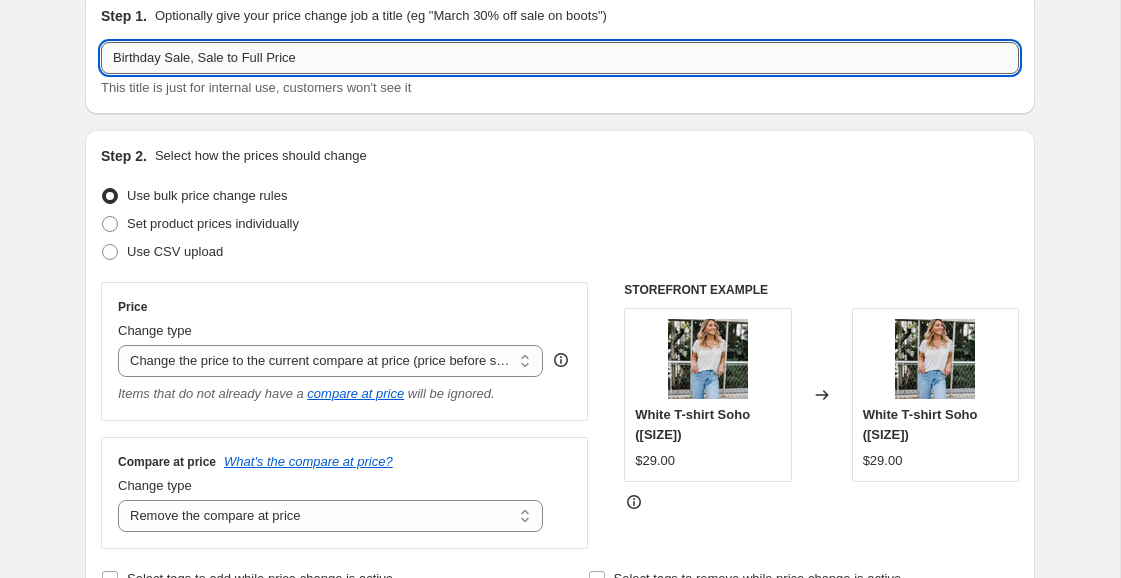 click on "Birthday Sale, Sale to Full Price" at bounding box center (560, 58) 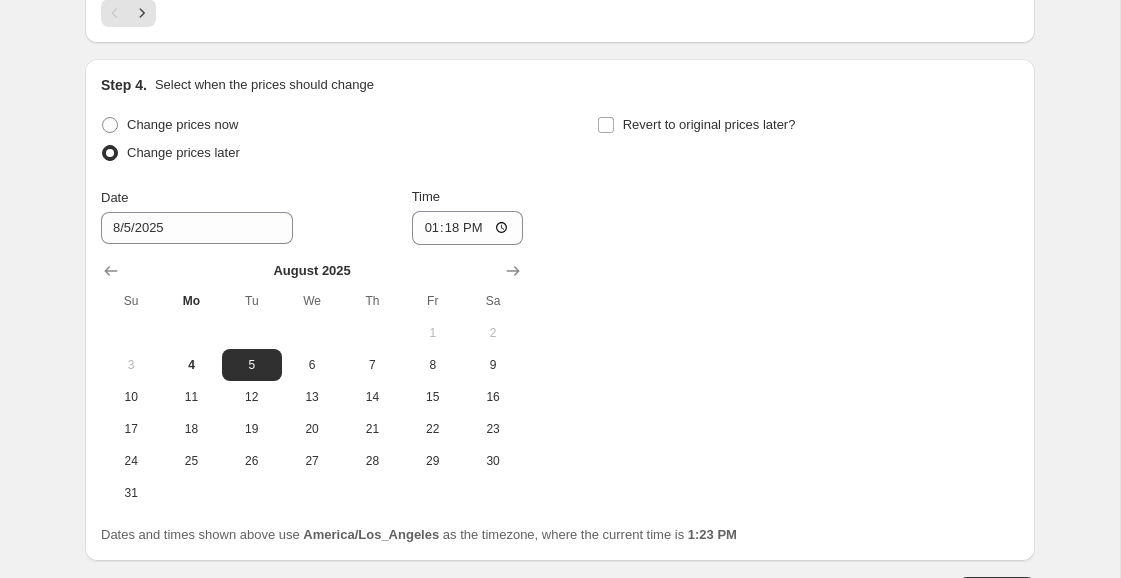 scroll, scrollTop: 1420, scrollLeft: 0, axis: vertical 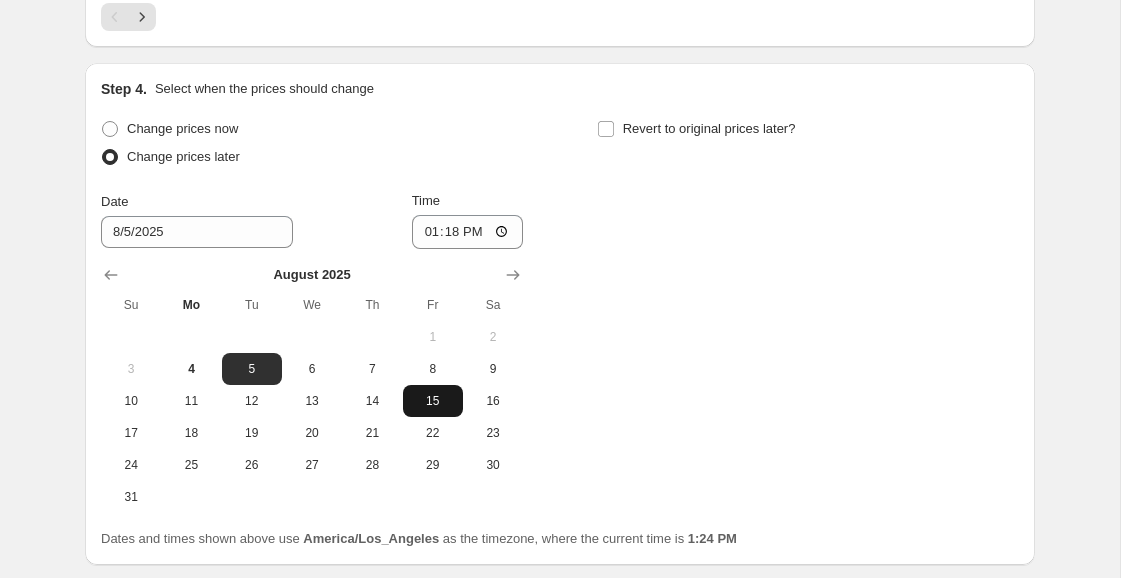 click on "15" at bounding box center (433, 401) 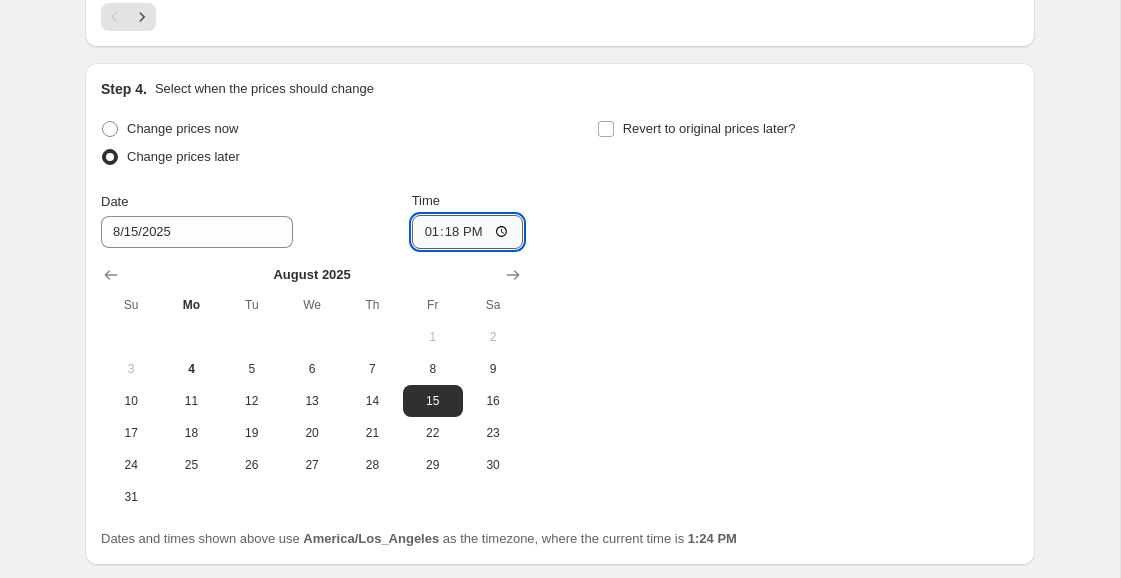 click on "13:18" at bounding box center (468, 232) 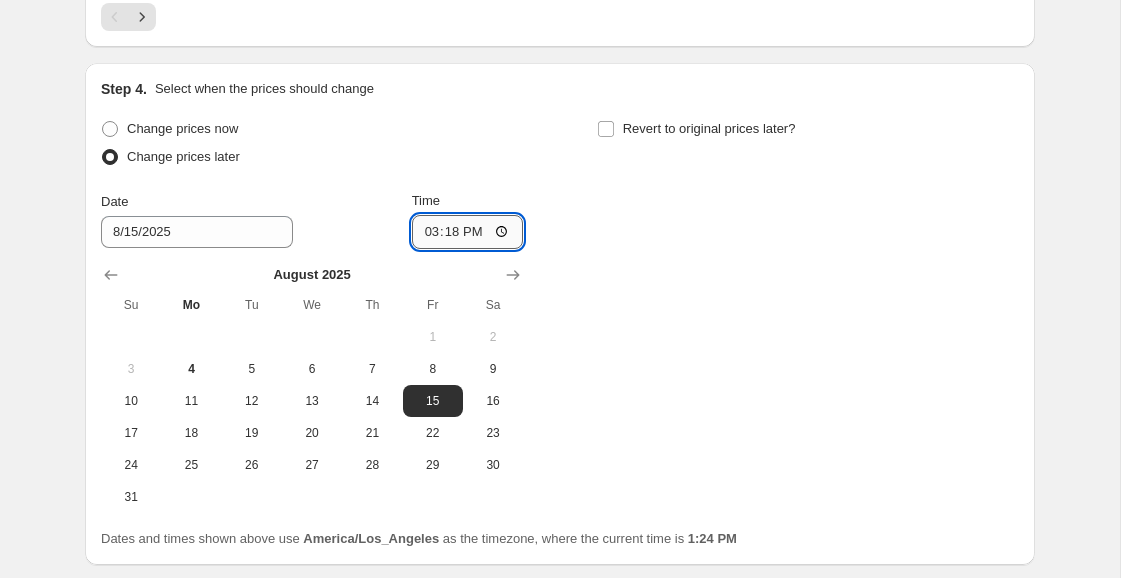 type on "15:00" 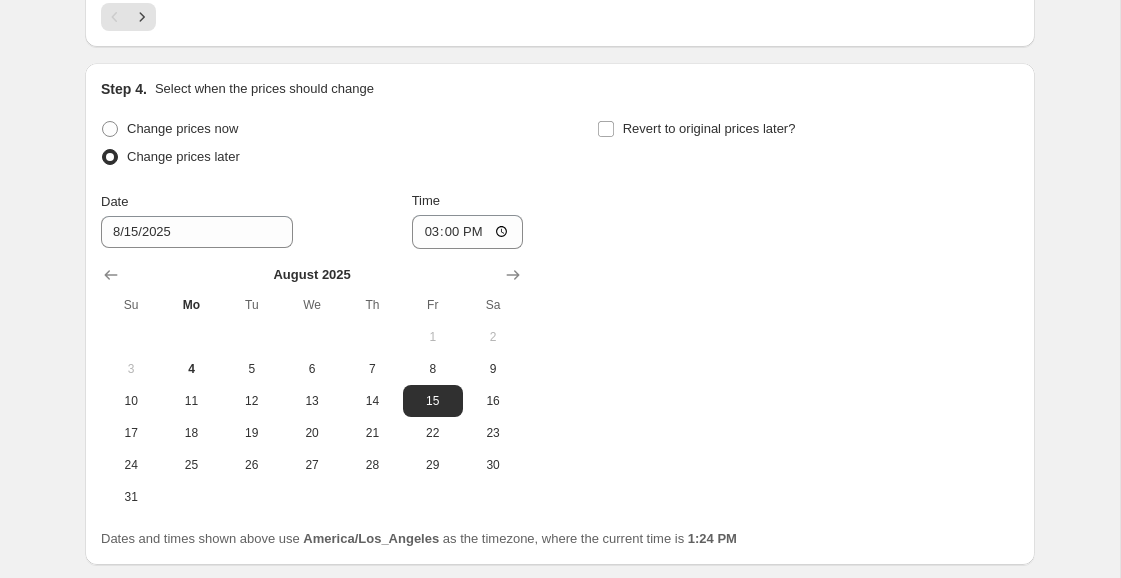 click on "Change prices now Change prices later Date [DATE] Time [TIME] [MONTH] Su Mo Tu We Th Fr Sa 1 2 3 4 5 6 7 8 9 10 11 12 13 14 15 16 17 18 19 20 21 22 23 24 25 26 27 28 29 30 31 Revert to original prices later?" at bounding box center (560, 314) 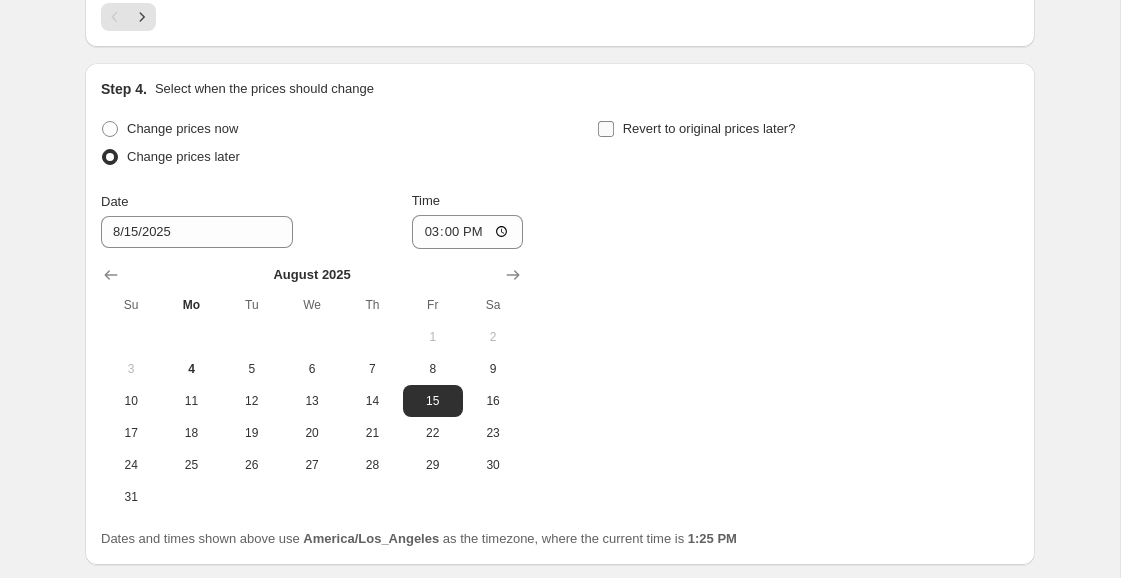 click on "Revert to original prices later?" at bounding box center (606, 129) 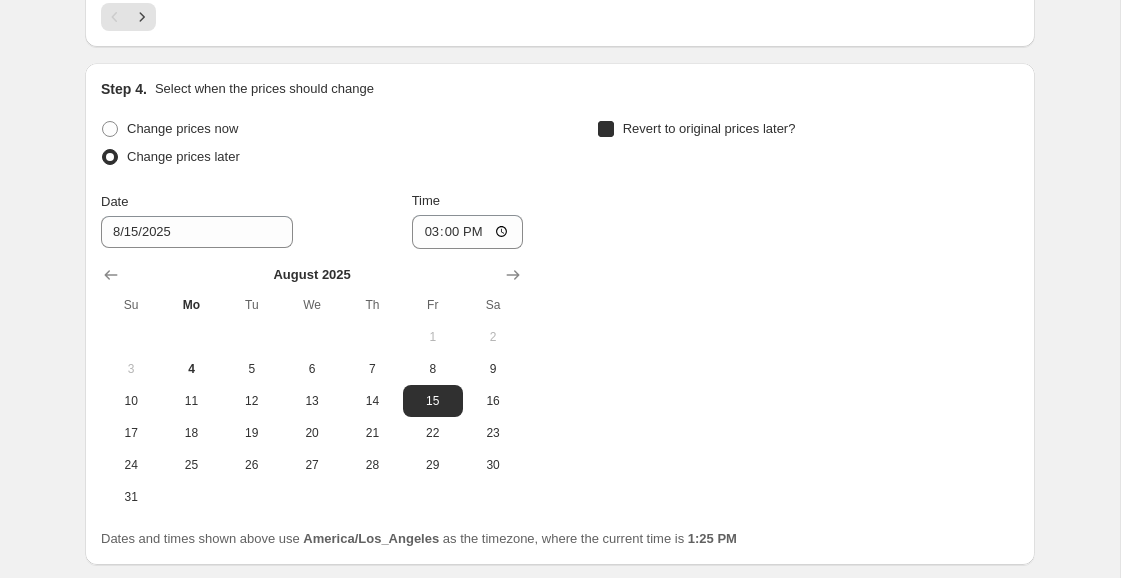 checkbox on "true" 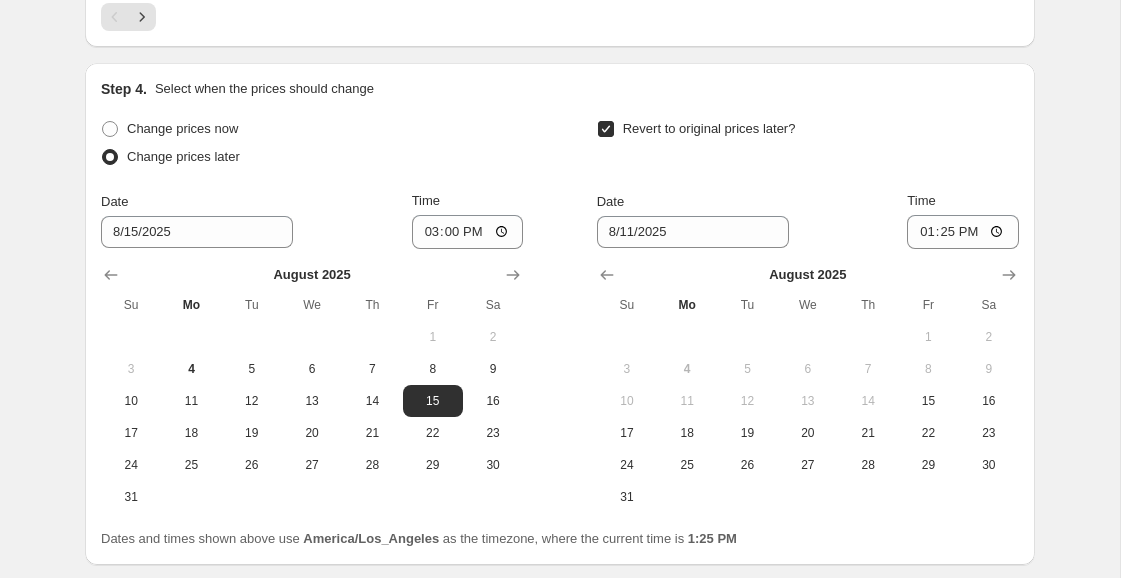 scroll, scrollTop: 1423, scrollLeft: 0, axis: vertical 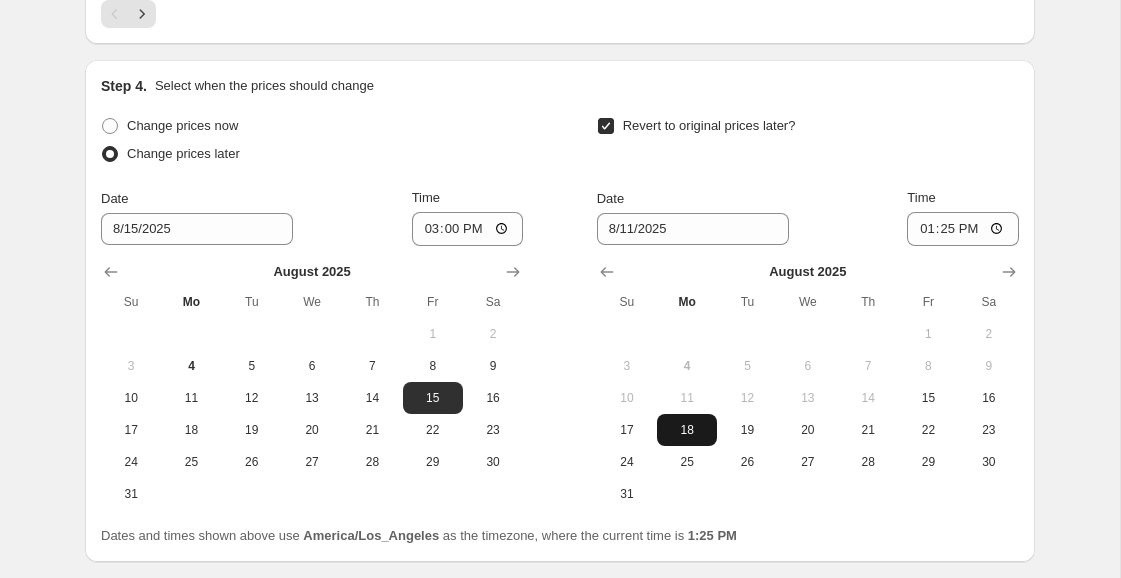 click on "18" at bounding box center [687, 430] 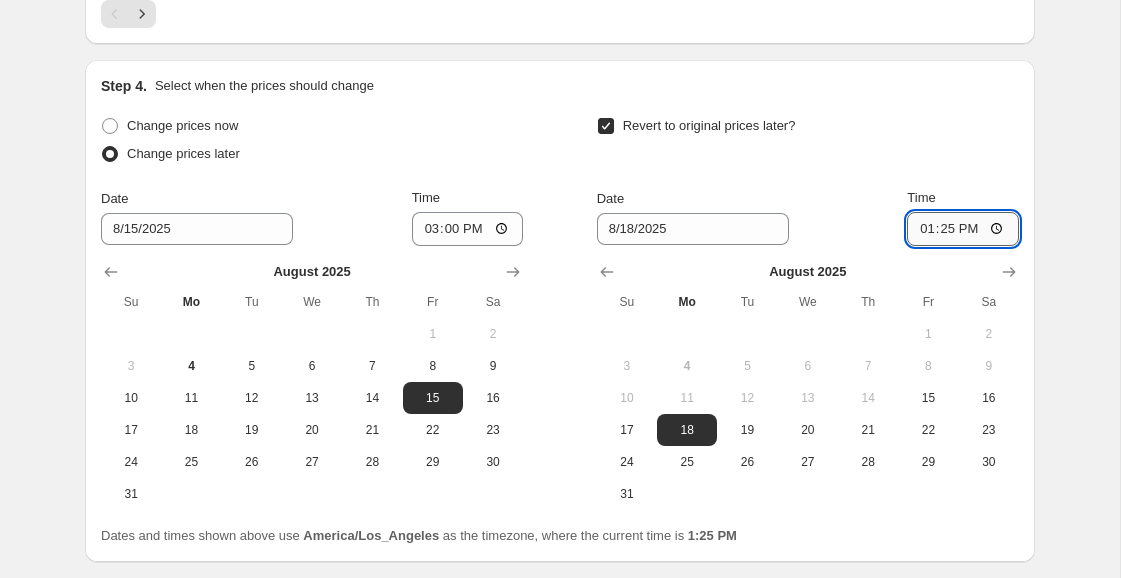 click on "13:25" at bounding box center (963, 229) 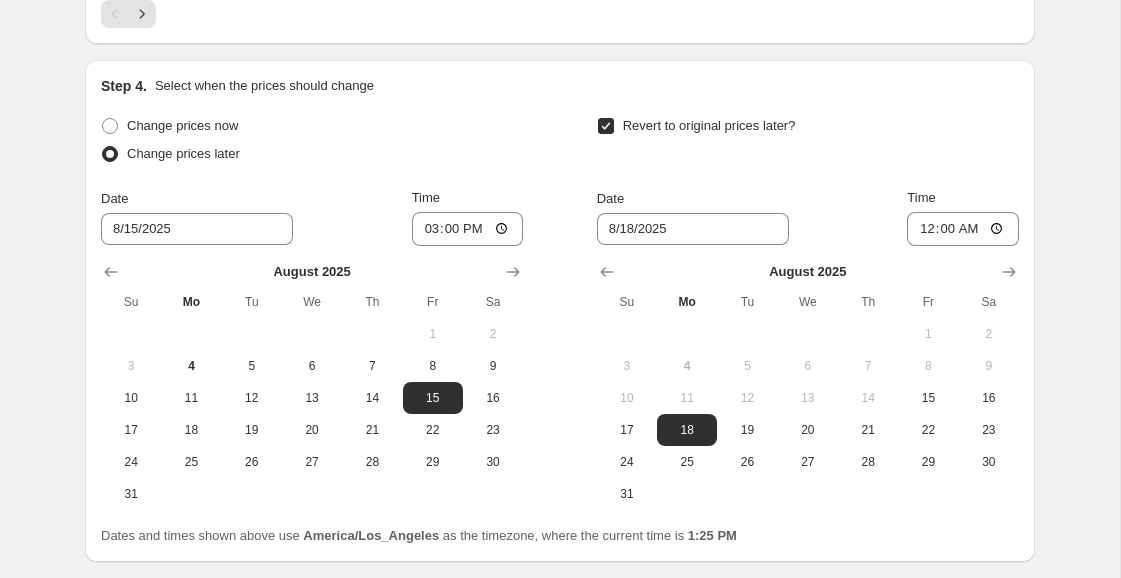 click on "Date [DATE] Time [TIME]" at bounding box center (808, 217) 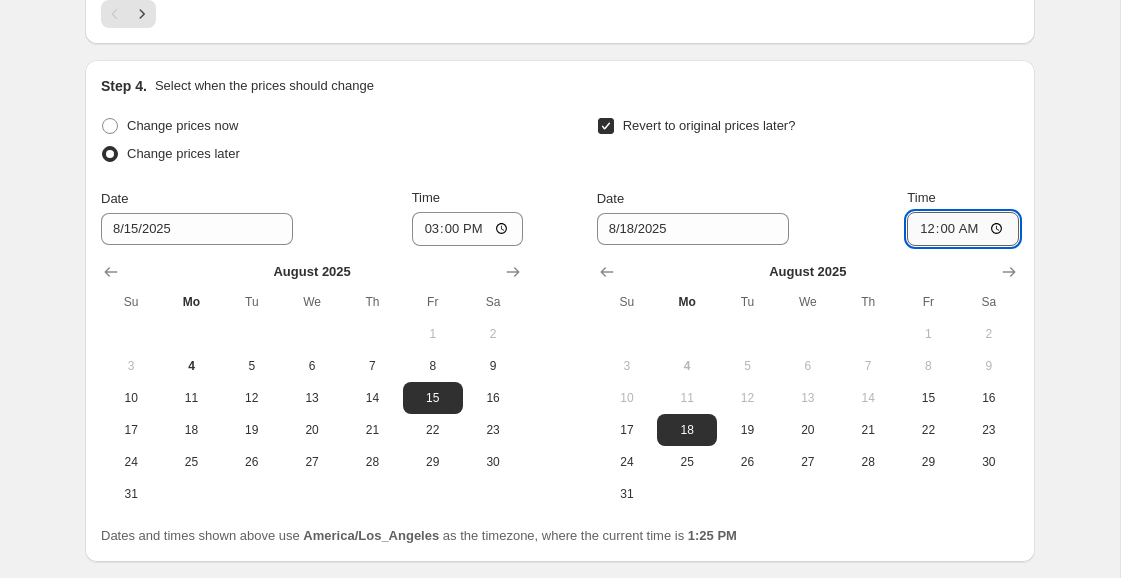 click on "00:00" at bounding box center (963, 229) 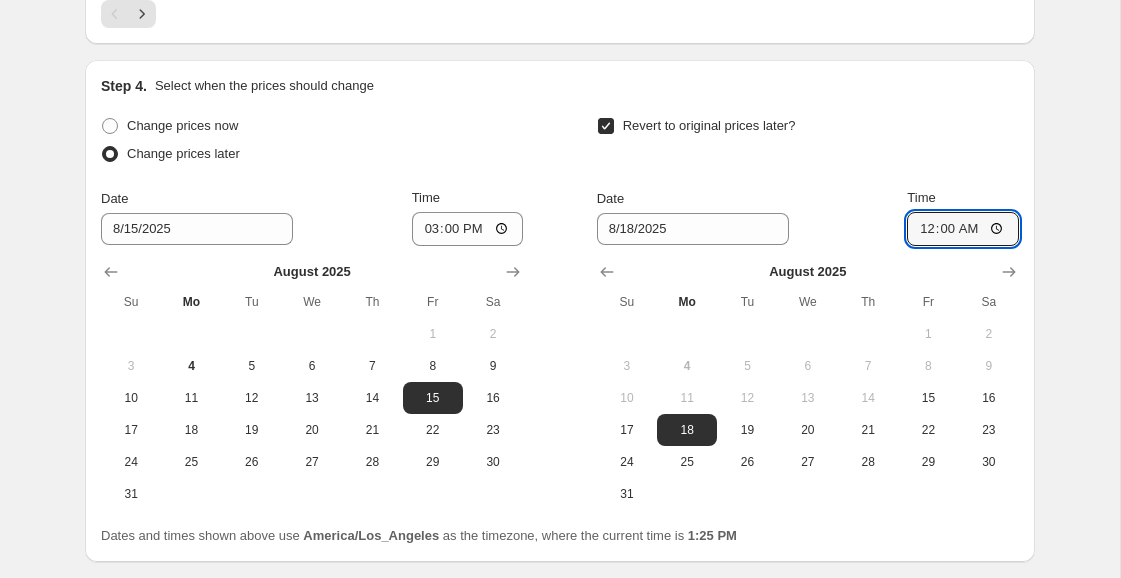 type on "01:00" 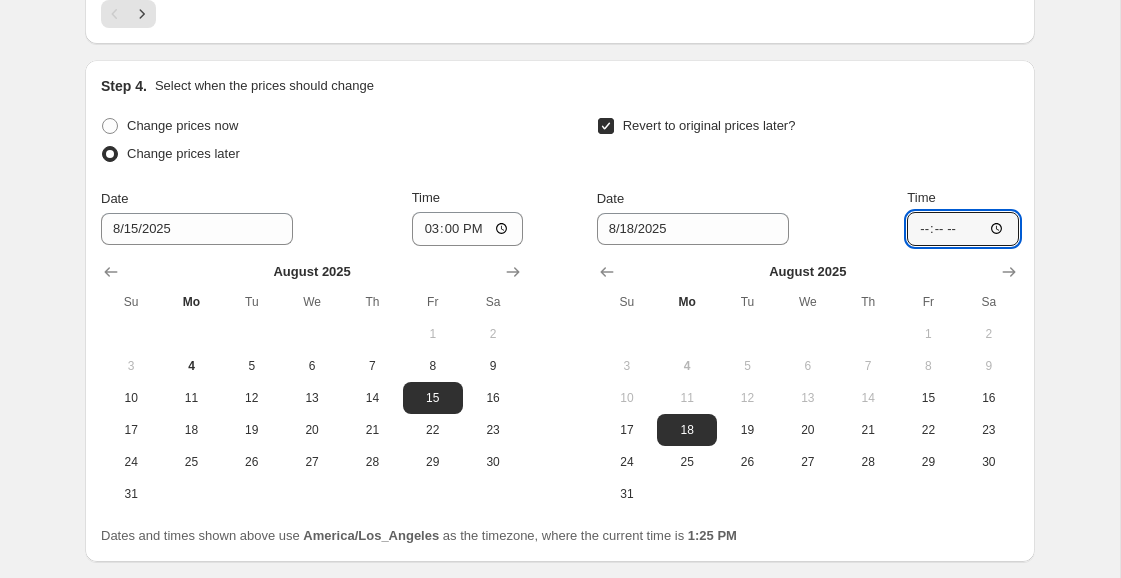 type on "02:00" 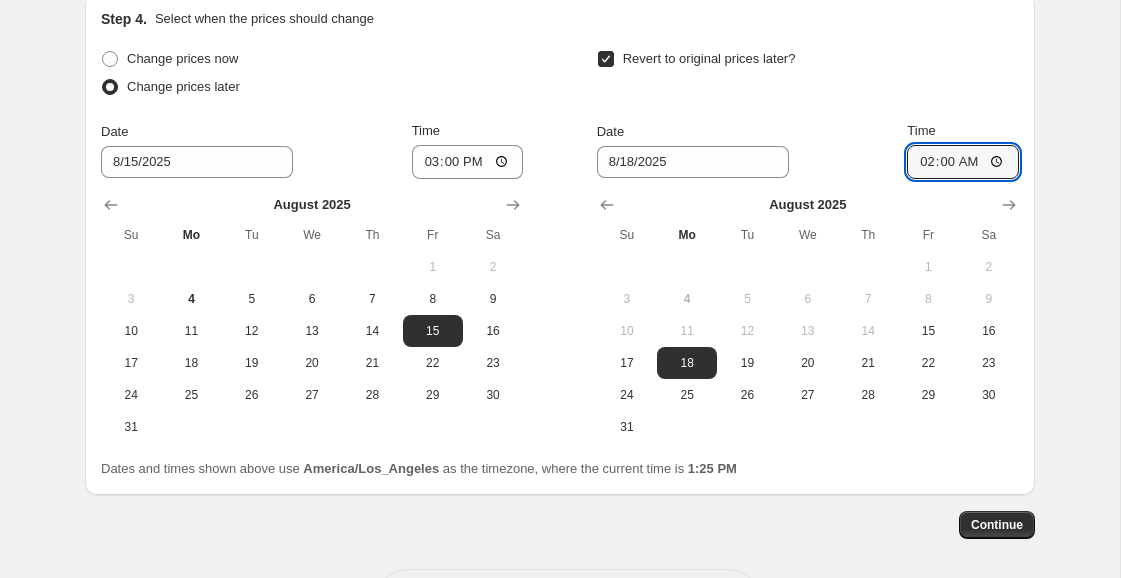 scroll, scrollTop: 1570, scrollLeft: 0, axis: vertical 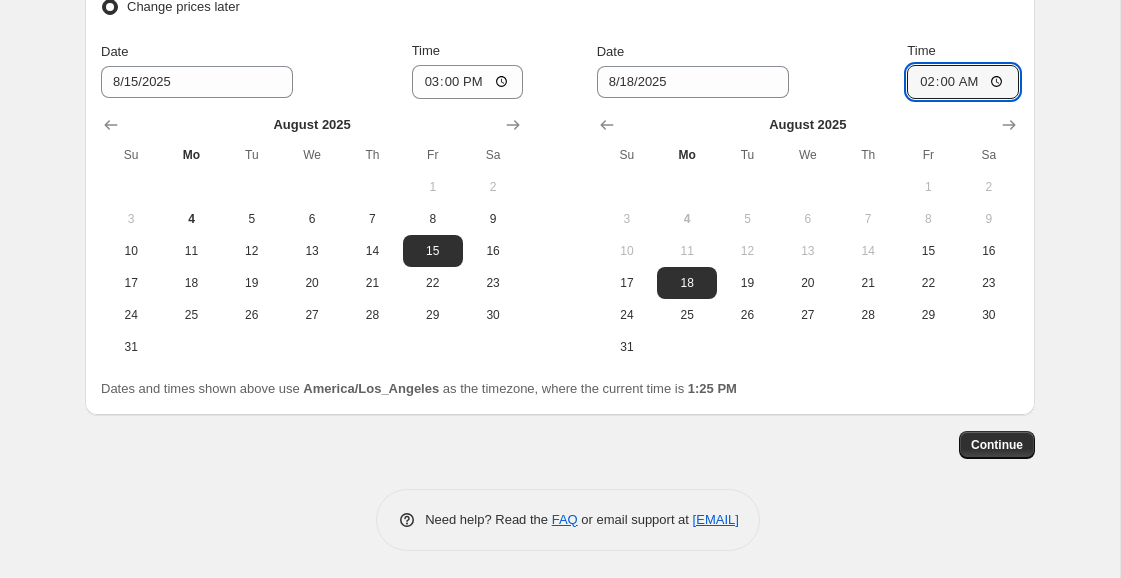 click on "Continue" at bounding box center [560, 445] 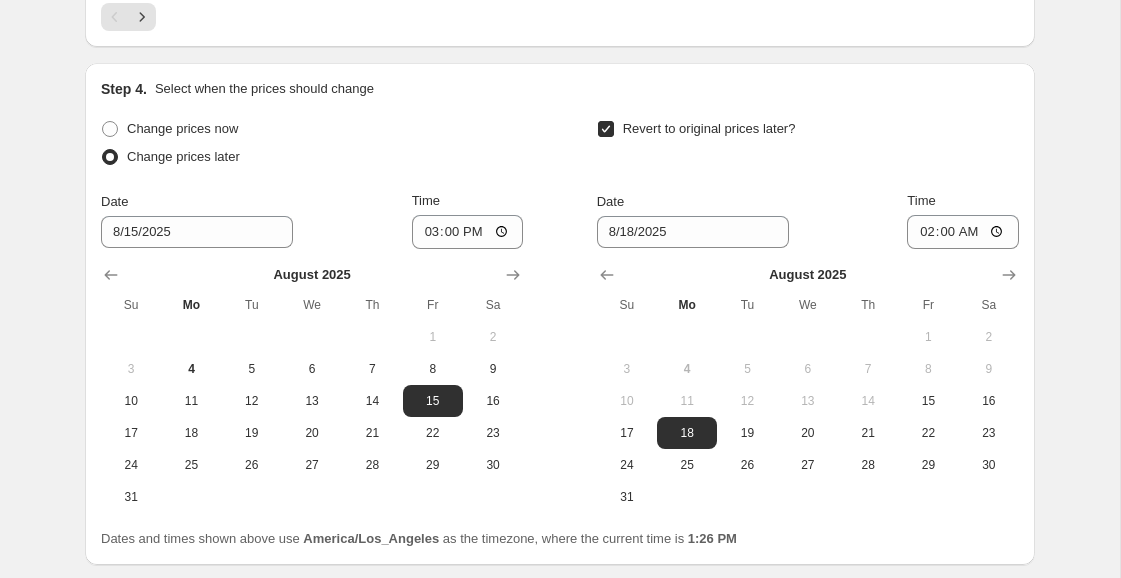 scroll, scrollTop: 1570, scrollLeft: 0, axis: vertical 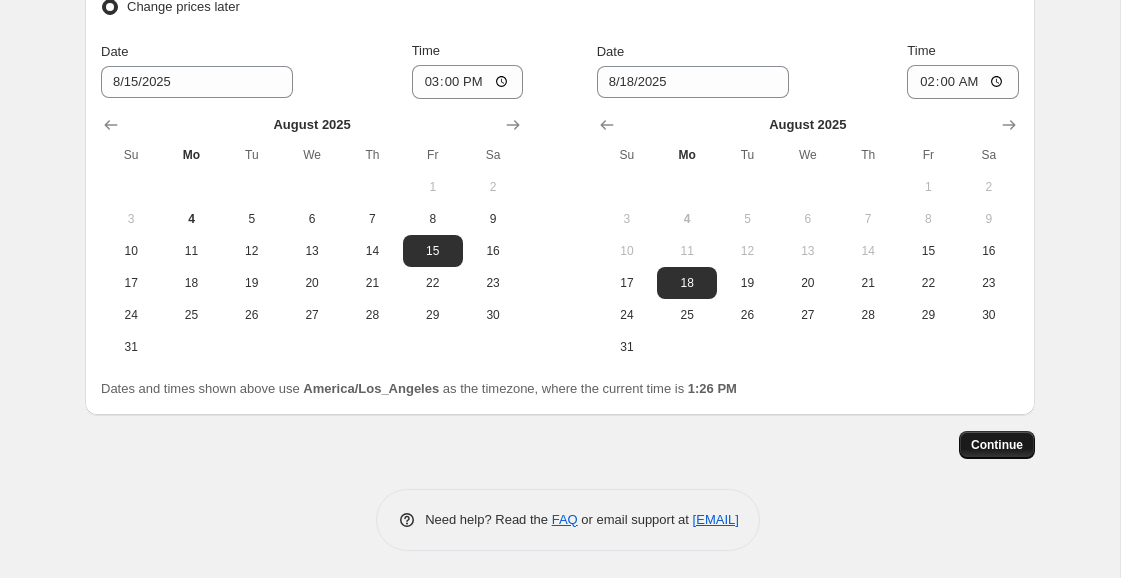 click on "Continue" at bounding box center [997, 445] 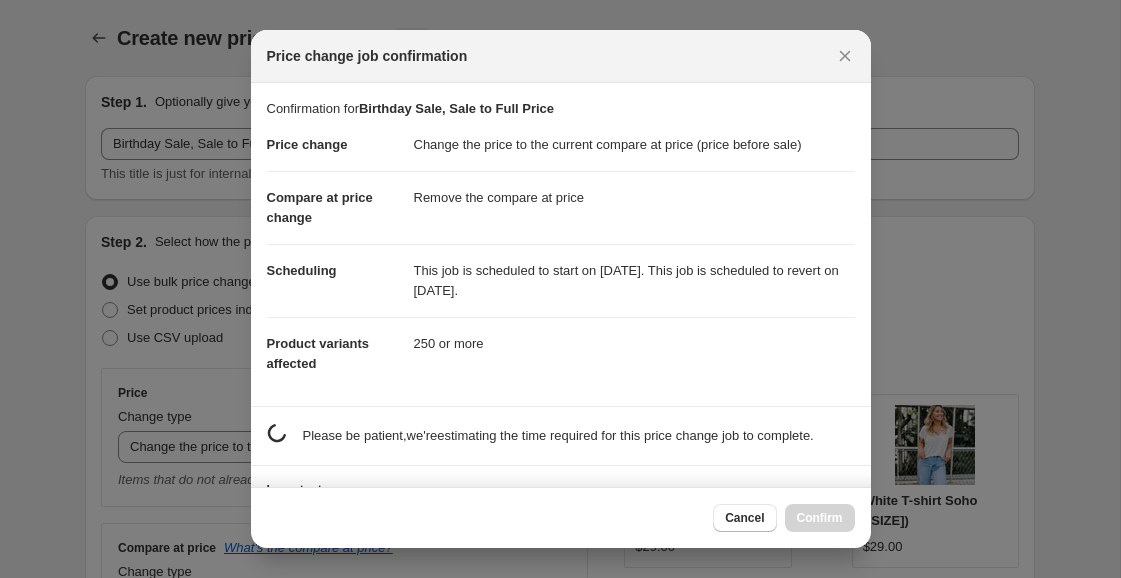 scroll, scrollTop: 0, scrollLeft: 0, axis: both 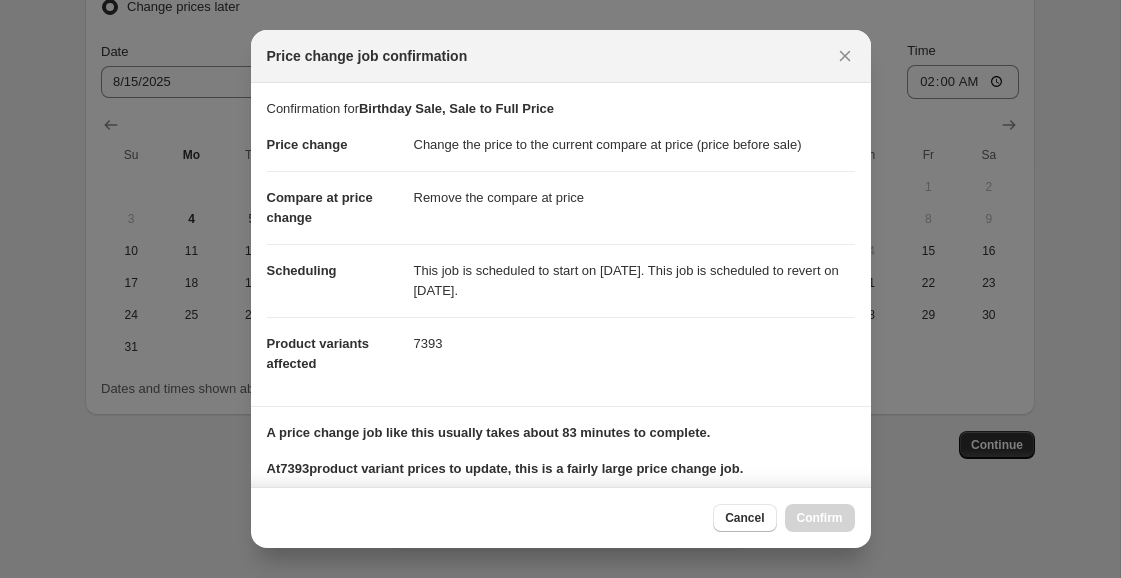 click on "Cancel" at bounding box center [744, 518] 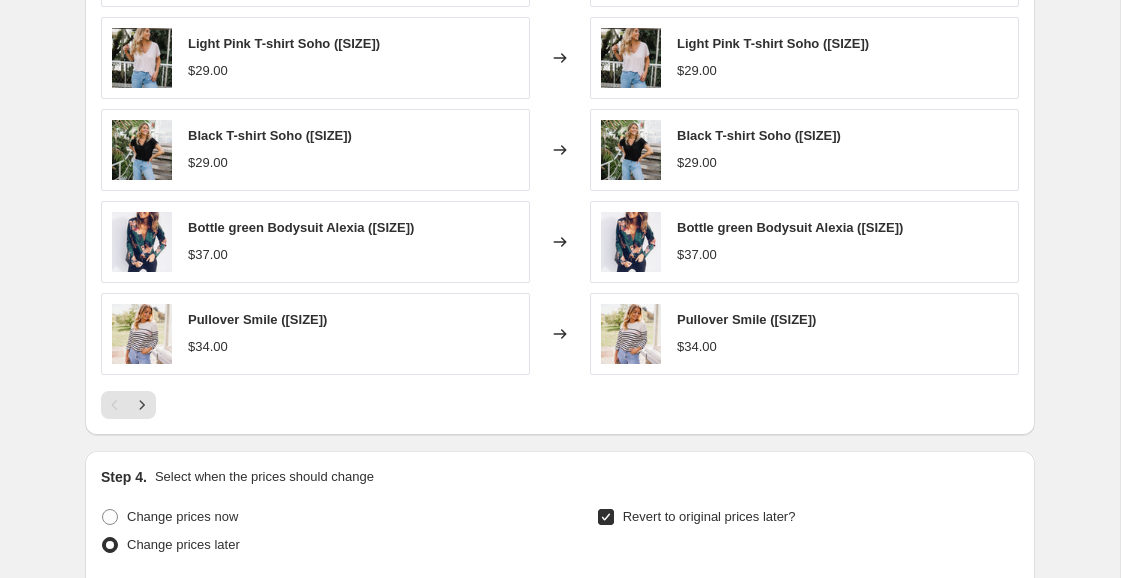 scroll, scrollTop: 1037, scrollLeft: 0, axis: vertical 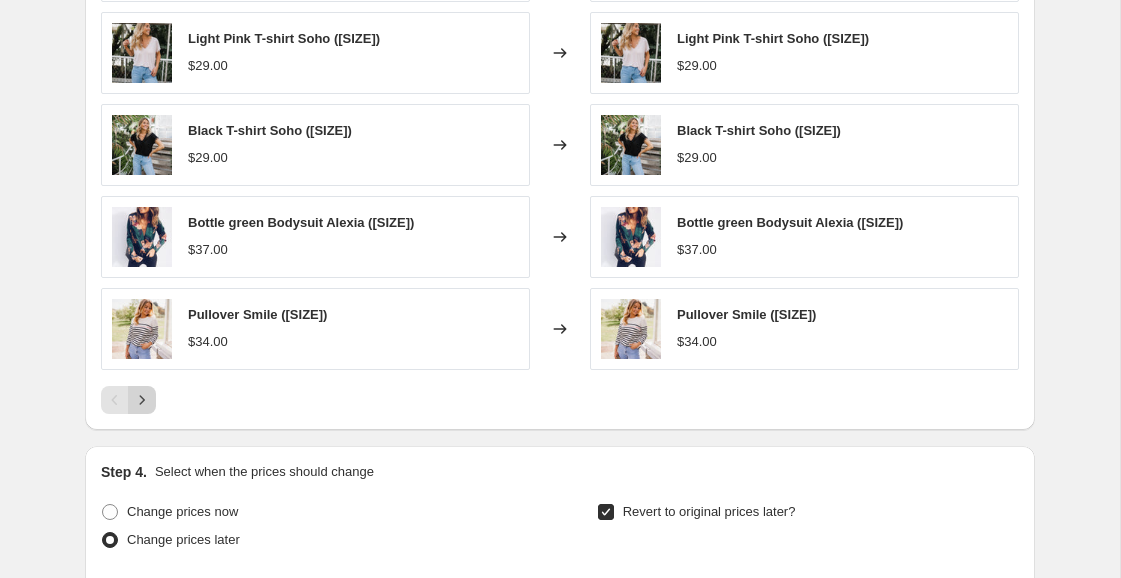 click 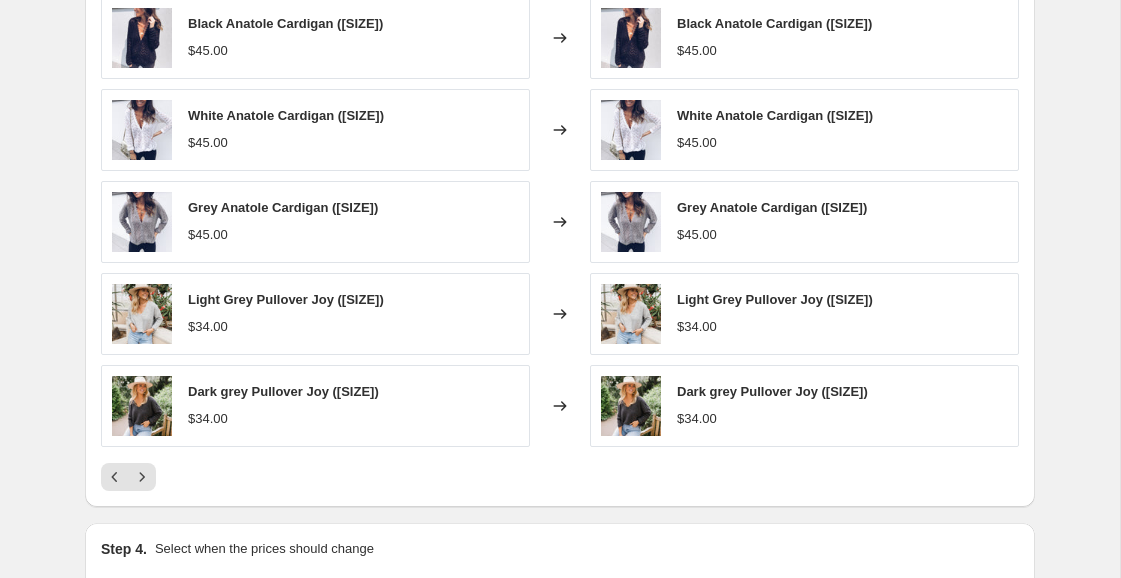 scroll, scrollTop: 966, scrollLeft: 0, axis: vertical 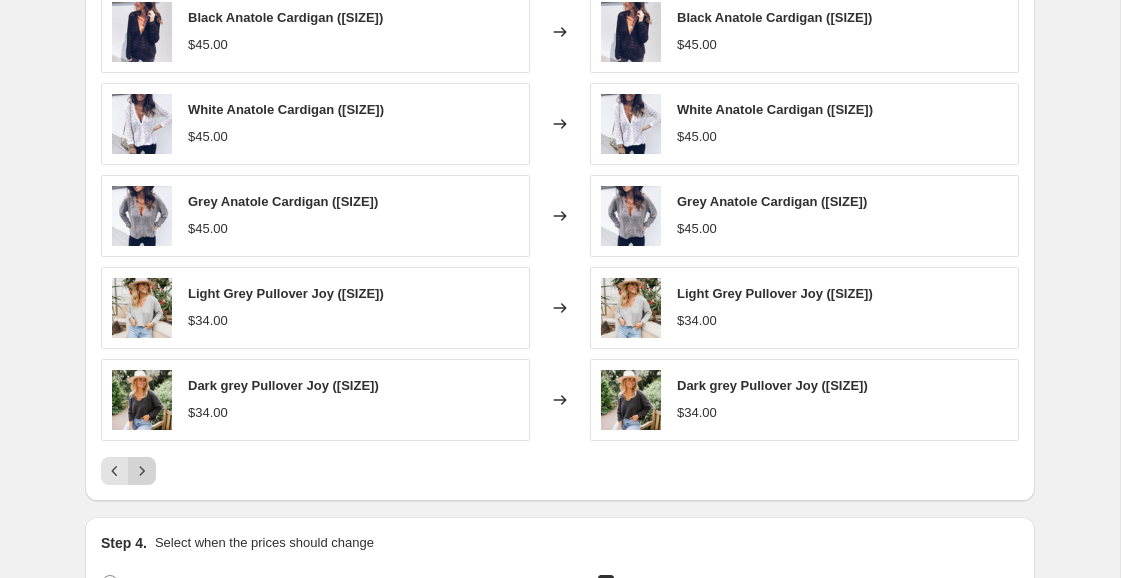 click 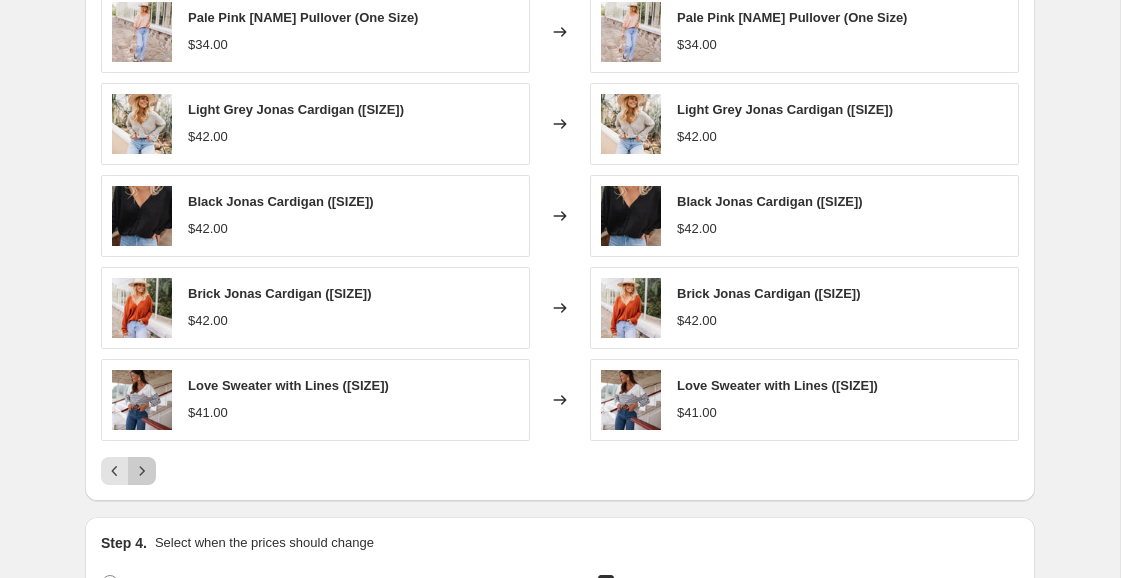 click at bounding box center [142, 471] 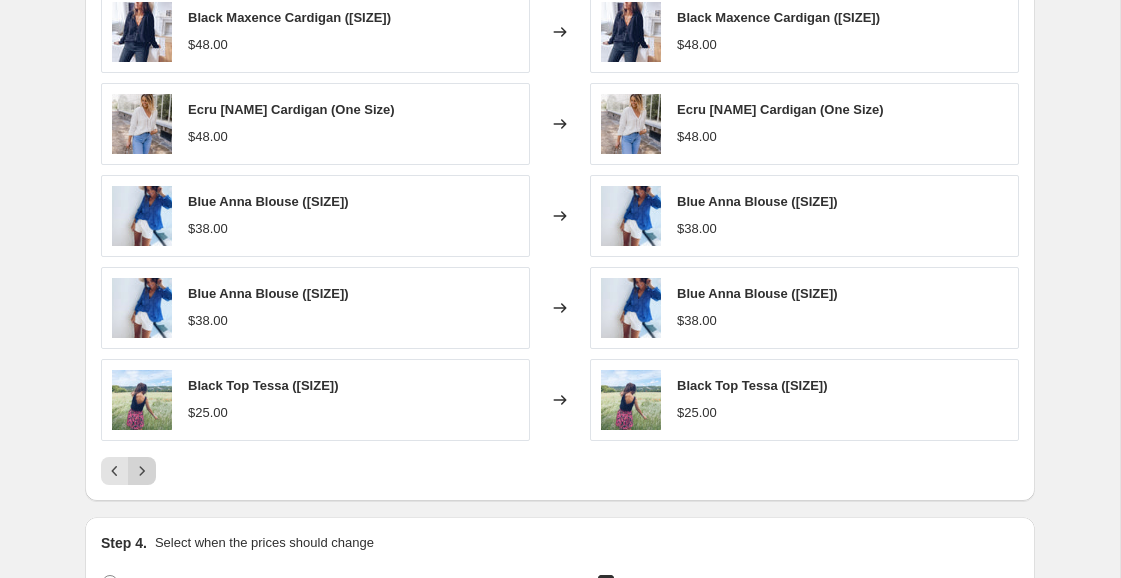 click at bounding box center (142, 471) 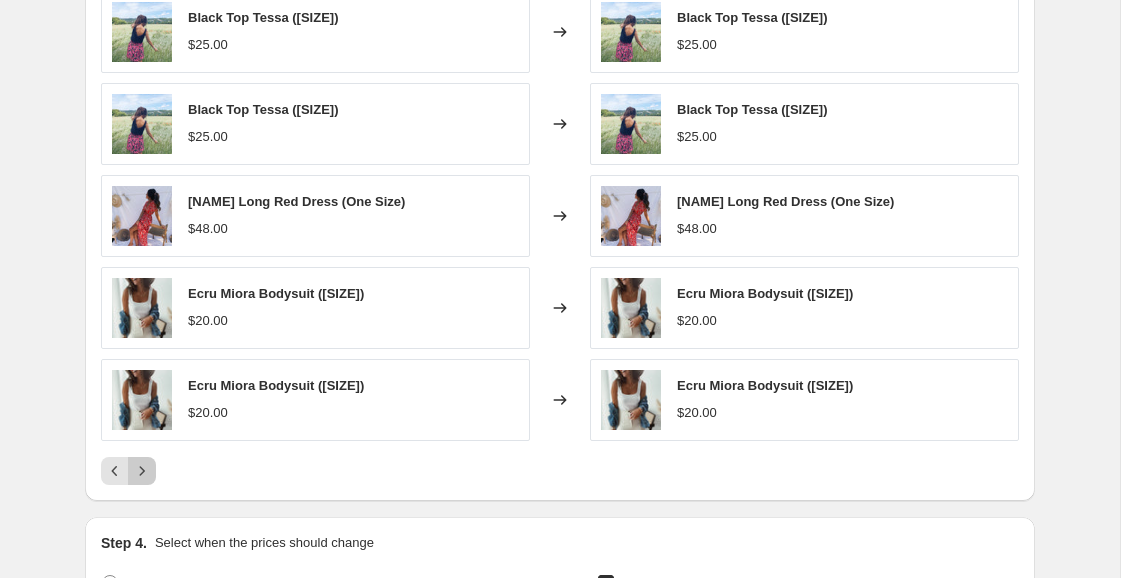 click at bounding box center [142, 471] 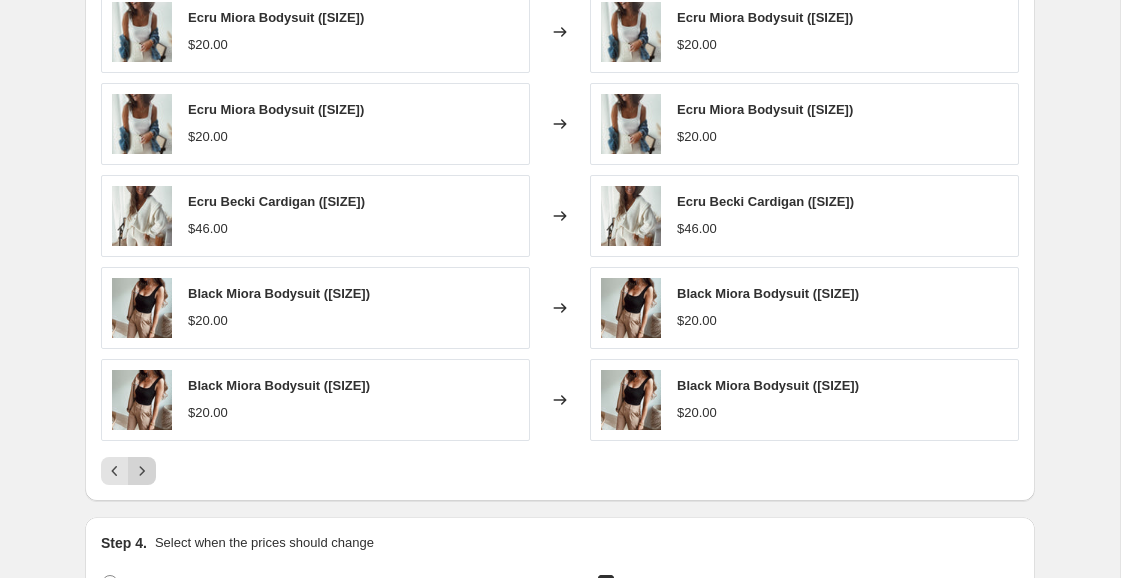 click at bounding box center [142, 471] 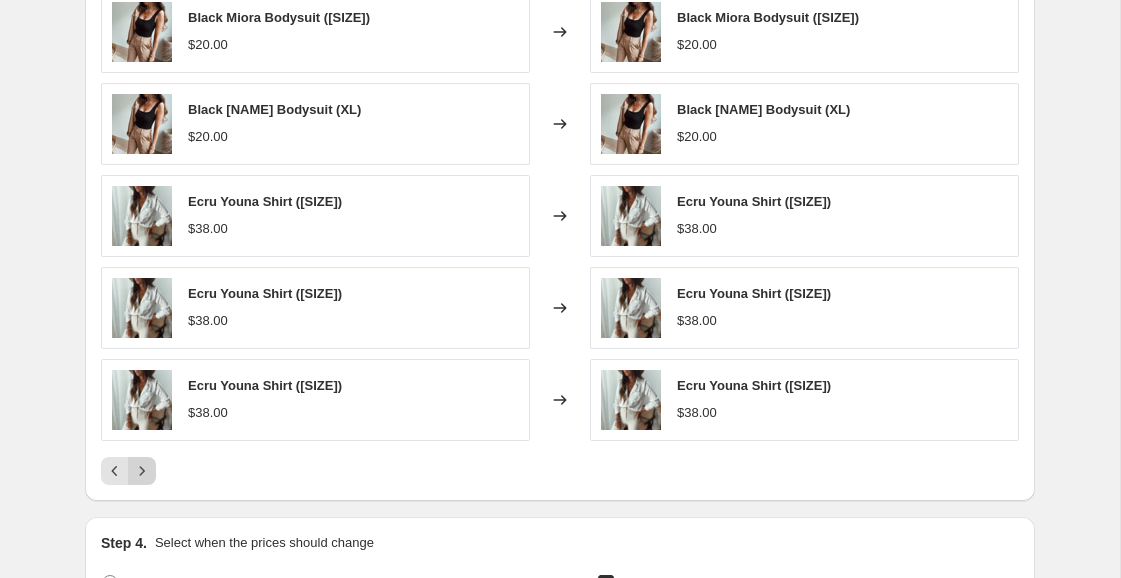 click at bounding box center [142, 471] 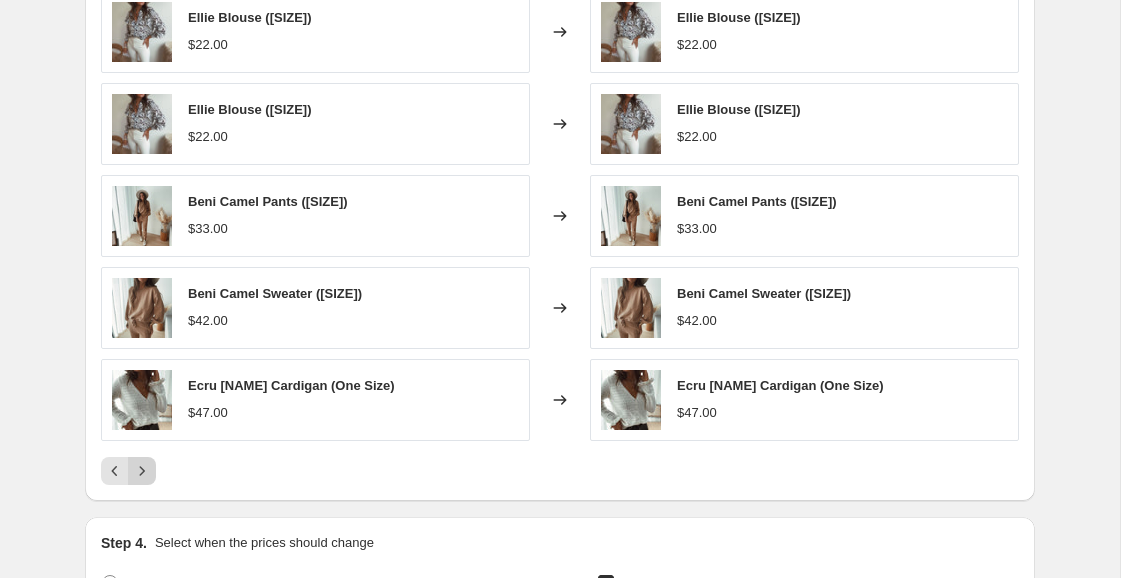 click at bounding box center [142, 471] 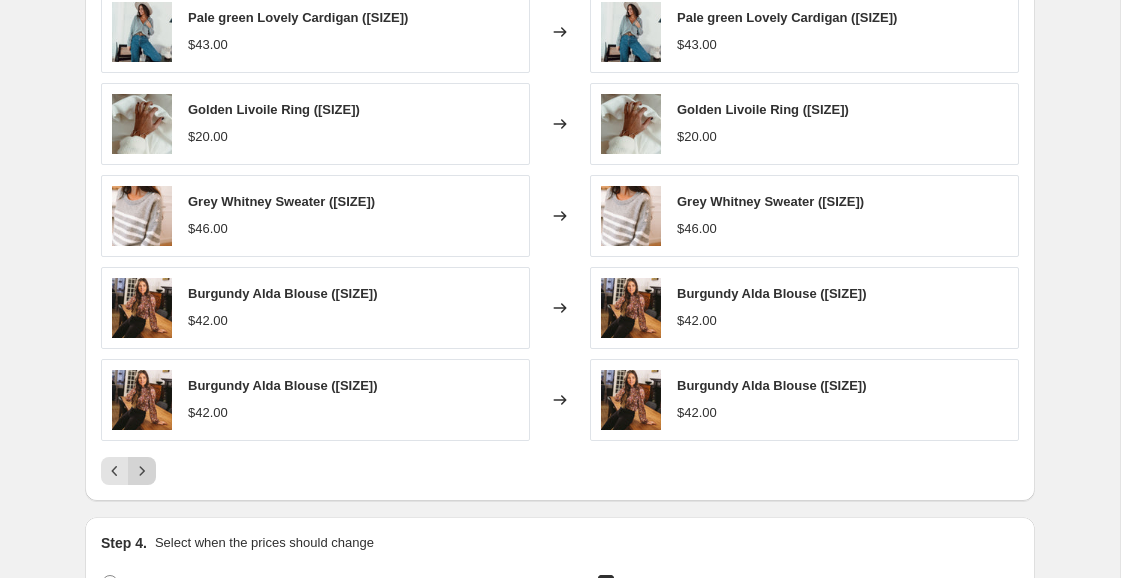 click at bounding box center [142, 471] 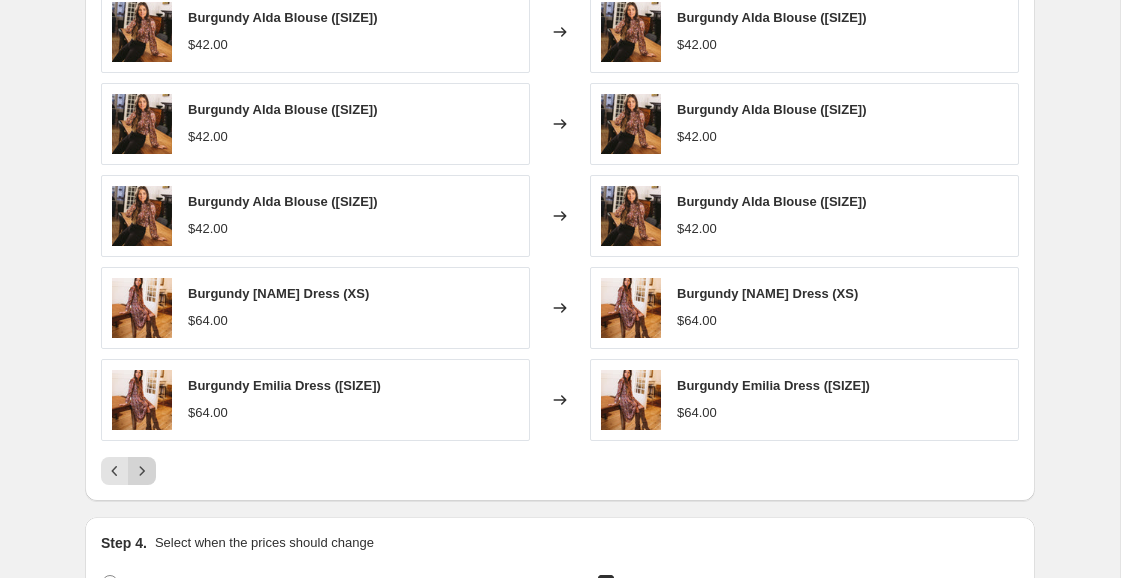 click at bounding box center [142, 471] 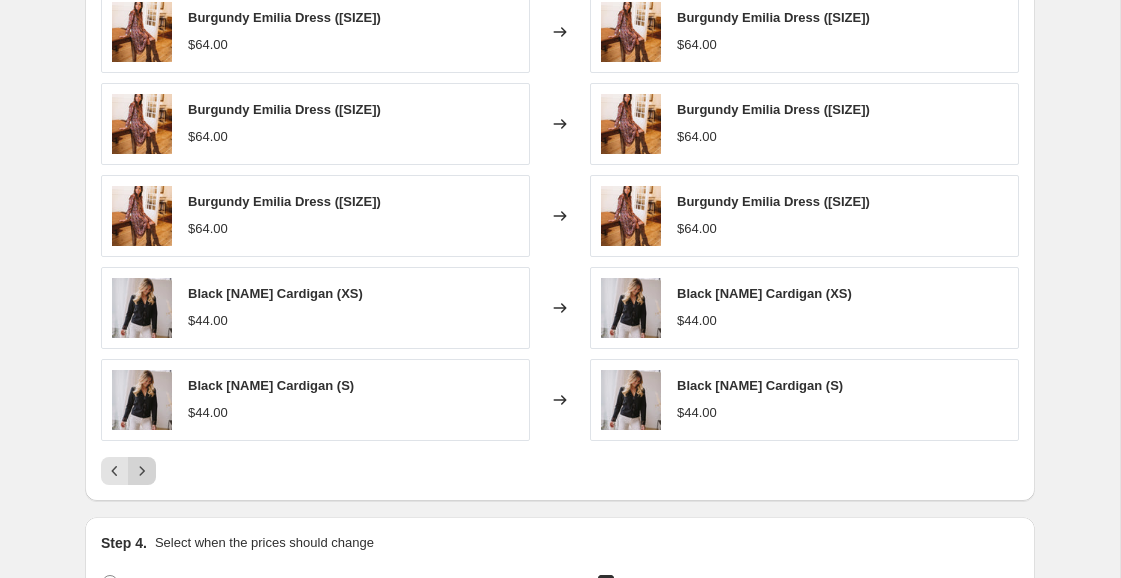 click at bounding box center [142, 471] 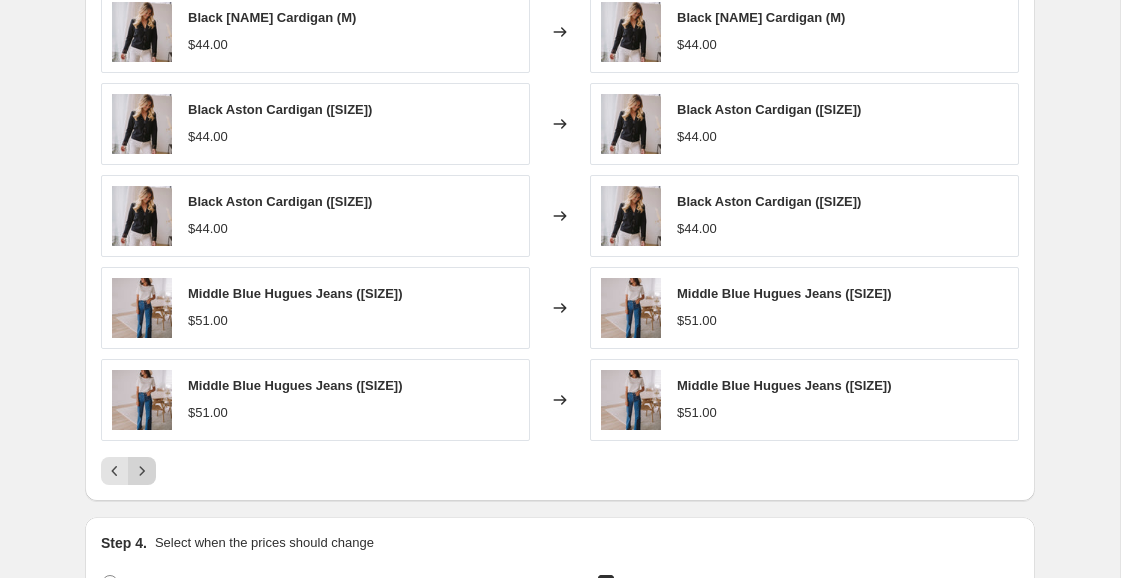 click at bounding box center [142, 471] 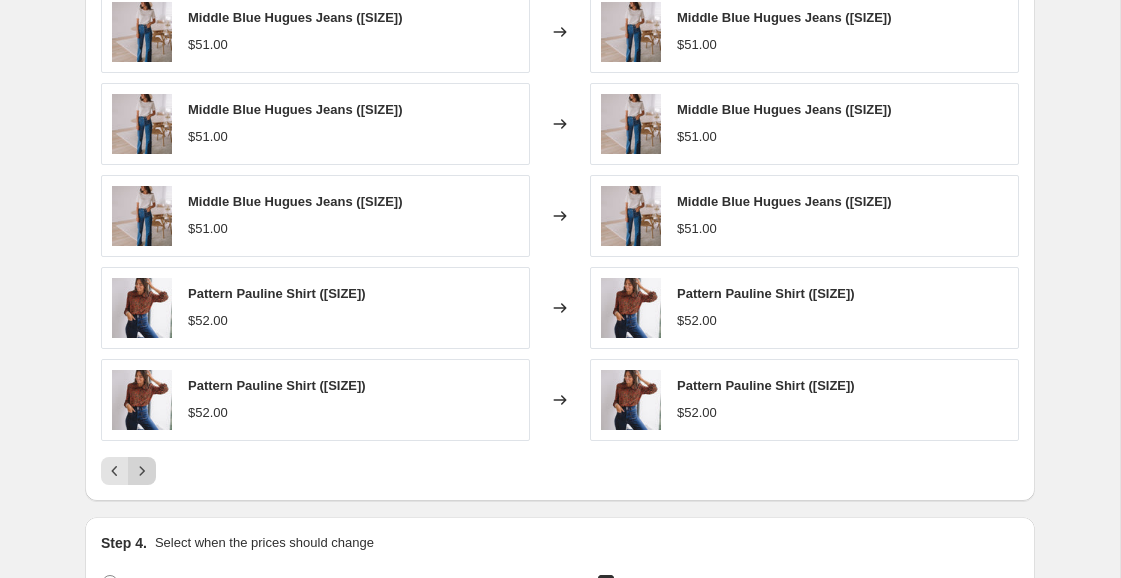 click at bounding box center (142, 471) 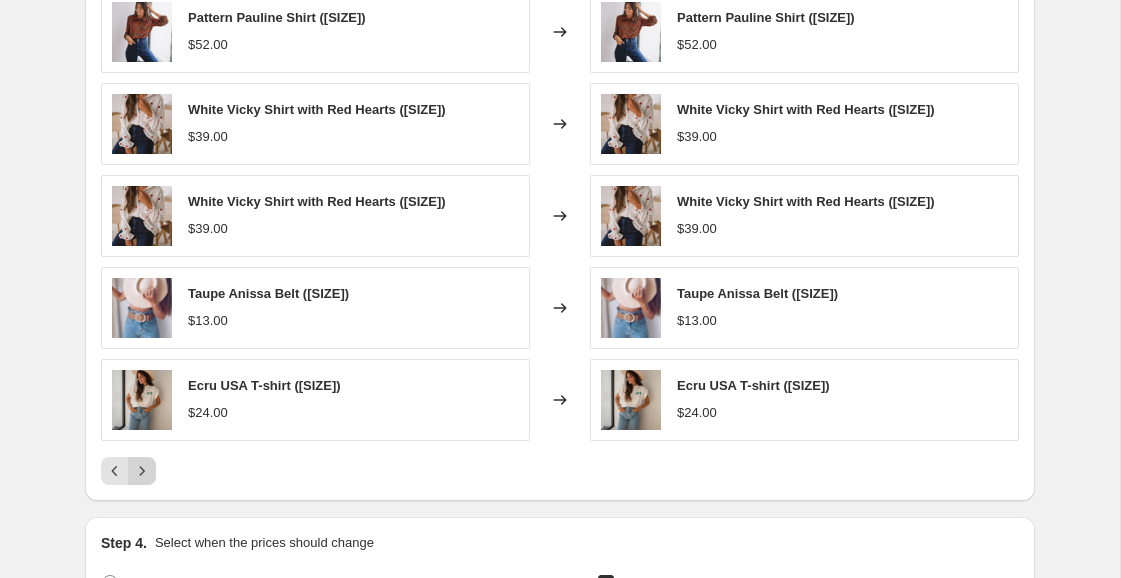 click at bounding box center (142, 471) 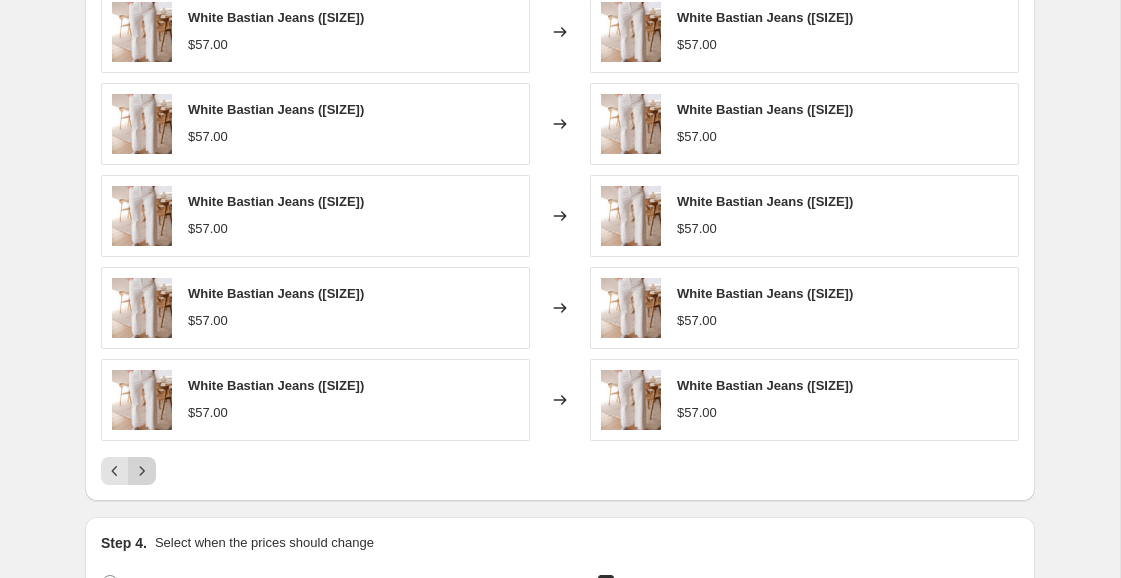 click at bounding box center (142, 471) 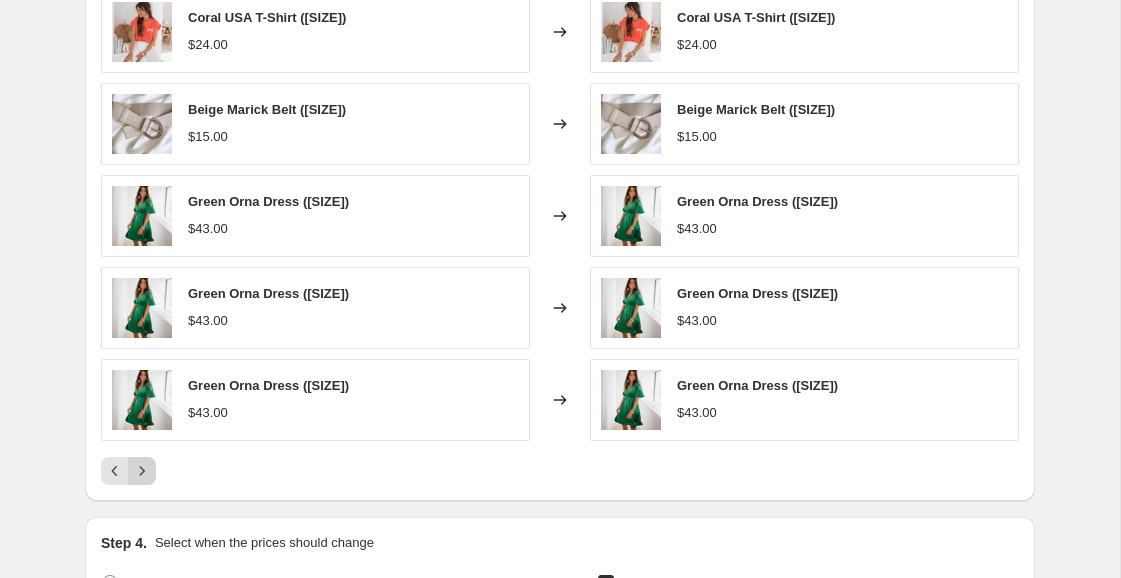 click at bounding box center (142, 471) 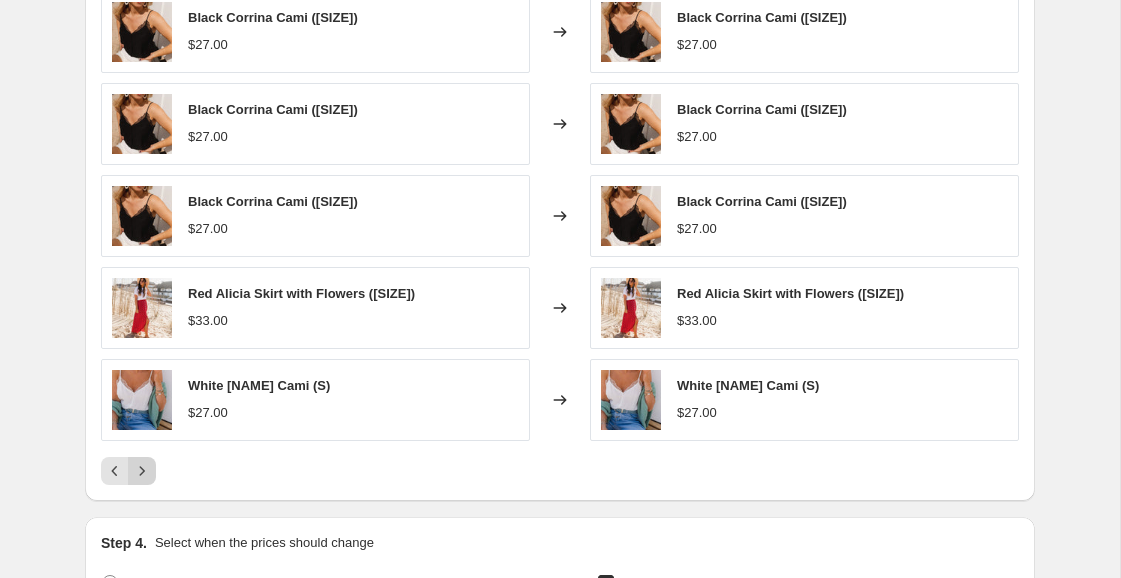 click at bounding box center (142, 471) 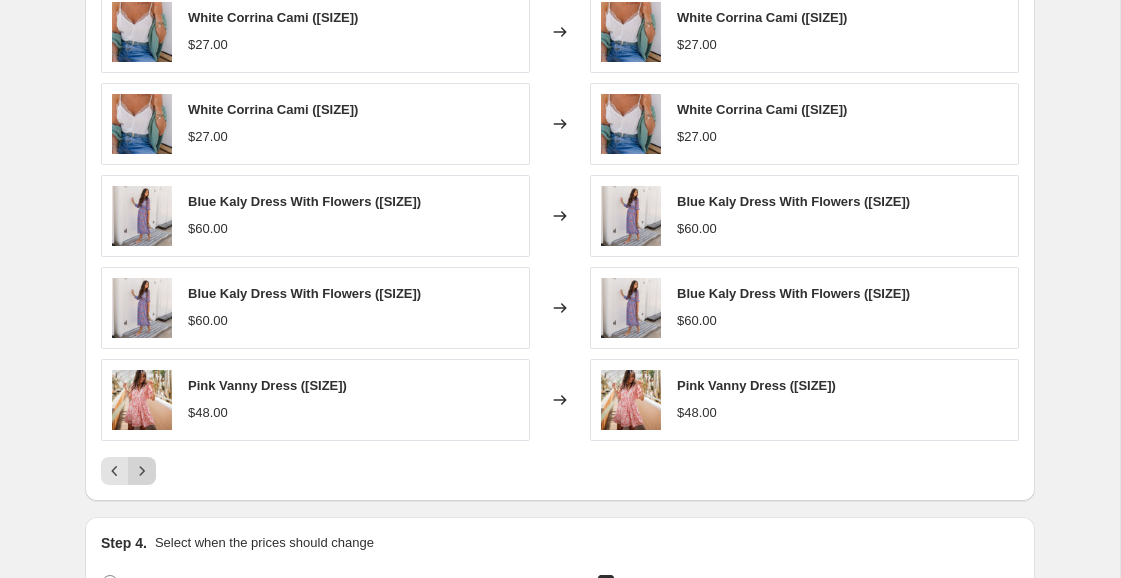 click at bounding box center (142, 471) 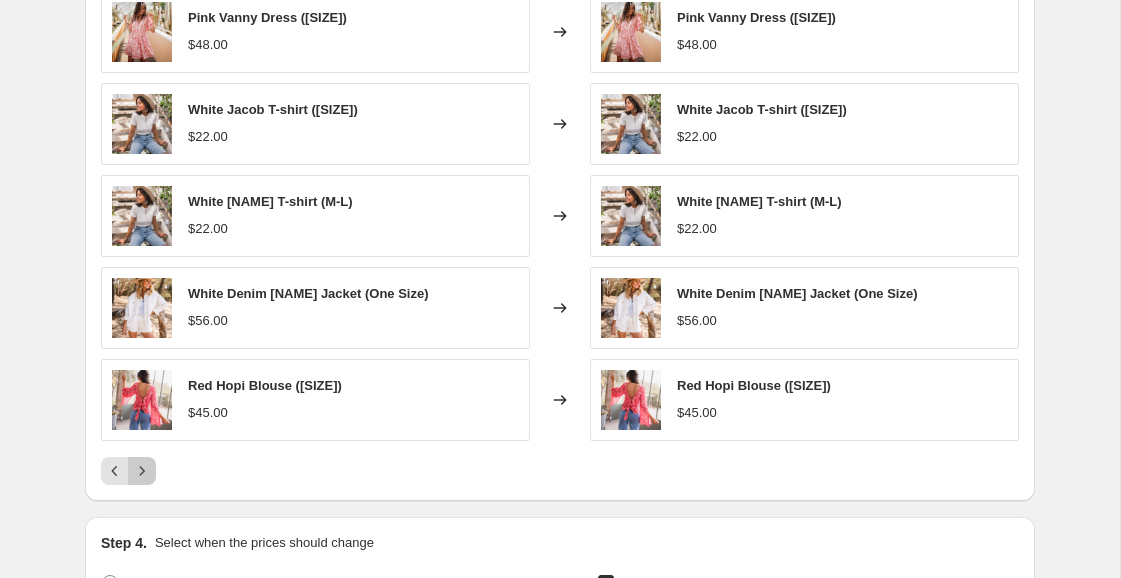 click at bounding box center [142, 471] 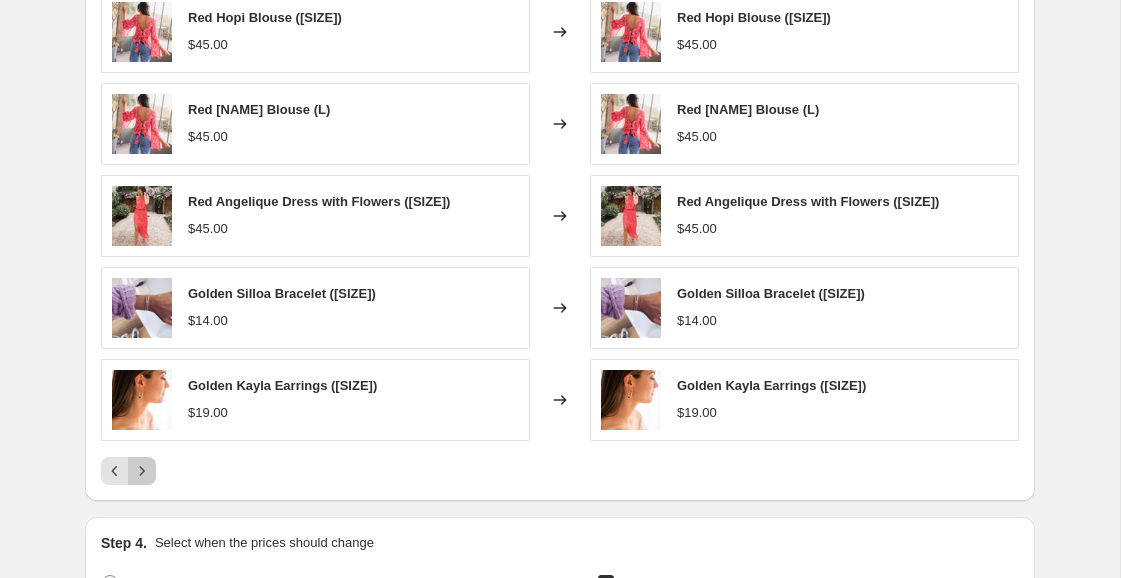 click at bounding box center [142, 471] 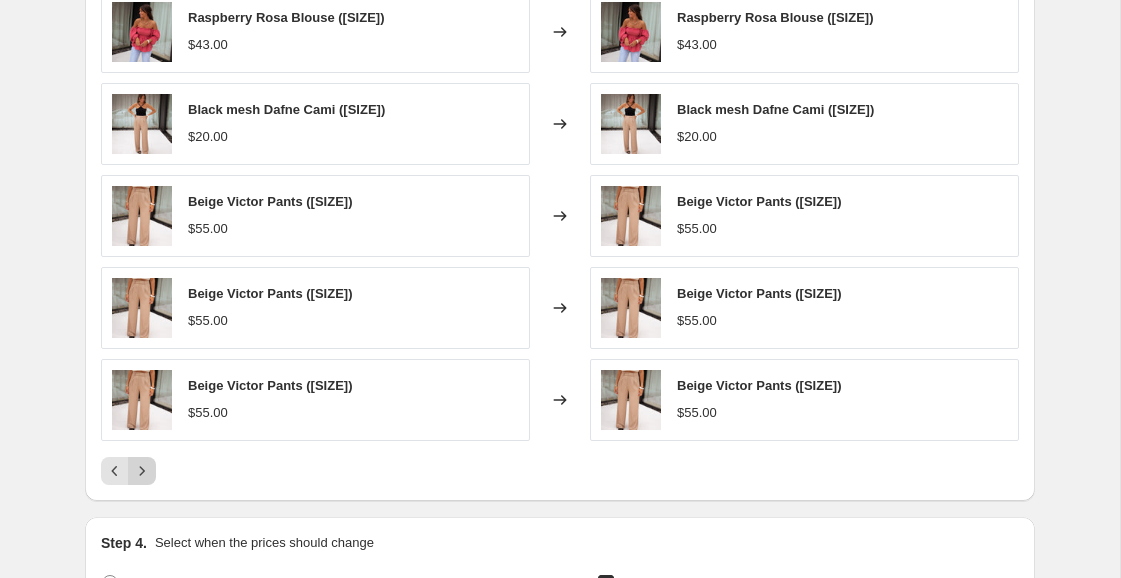 click at bounding box center [142, 471] 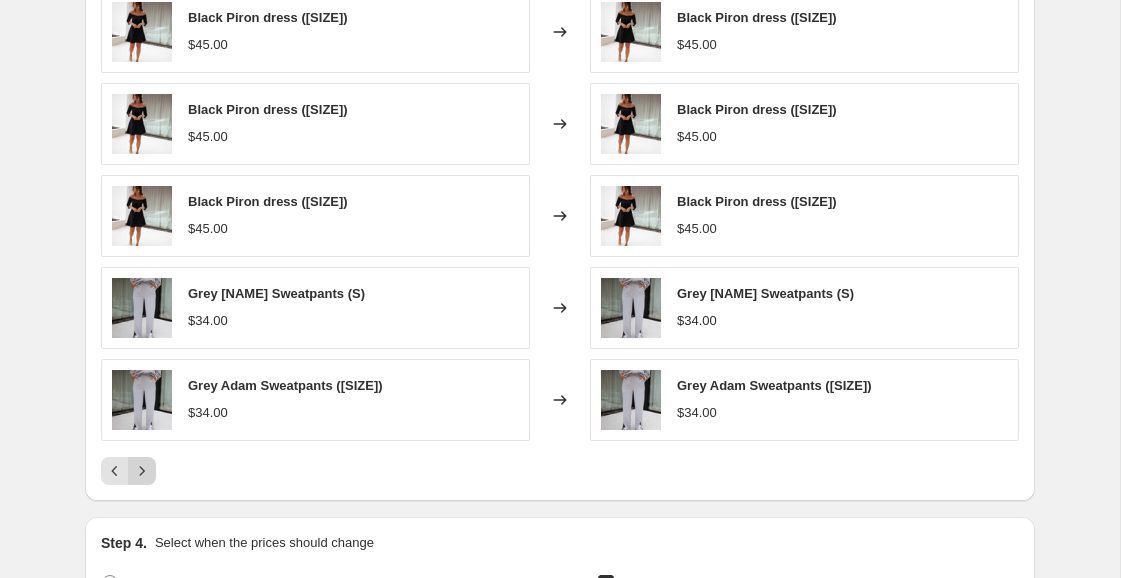 click at bounding box center [142, 471] 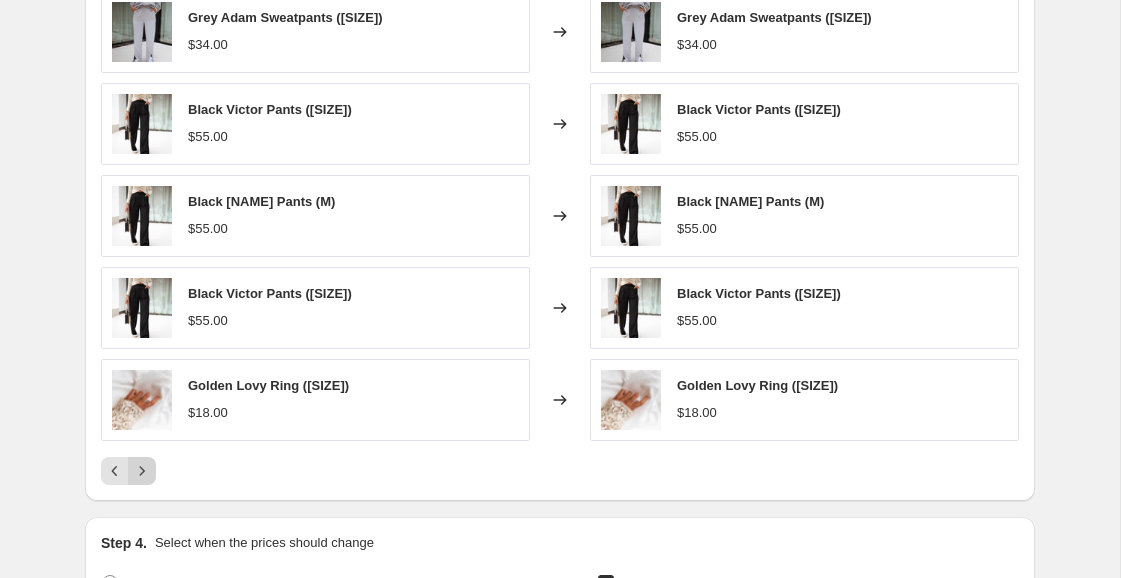 click at bounding box center [142, 471] 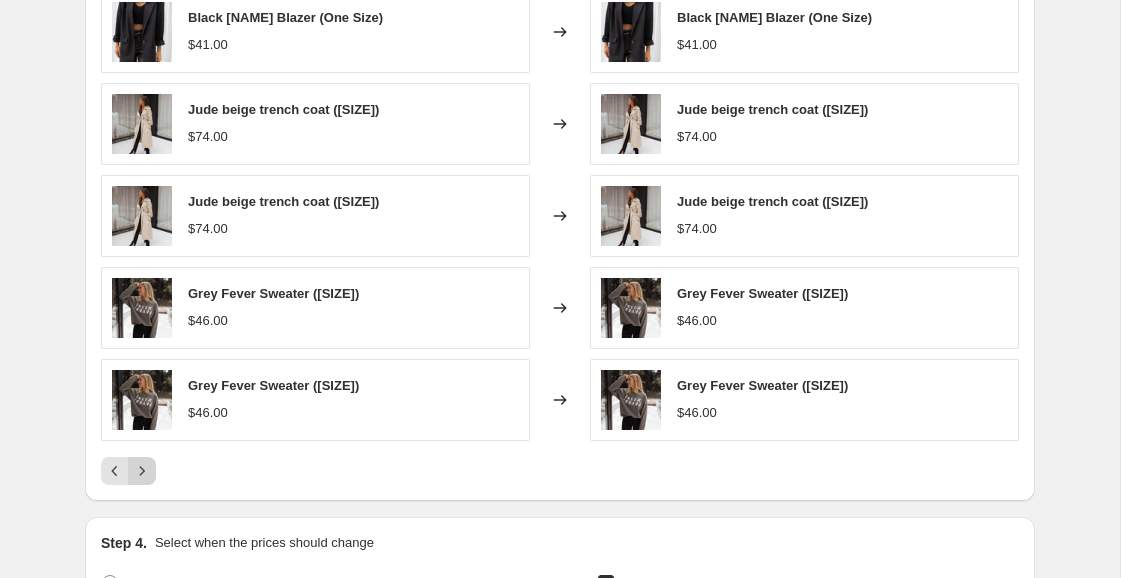 click at bounding box center [142, 471] 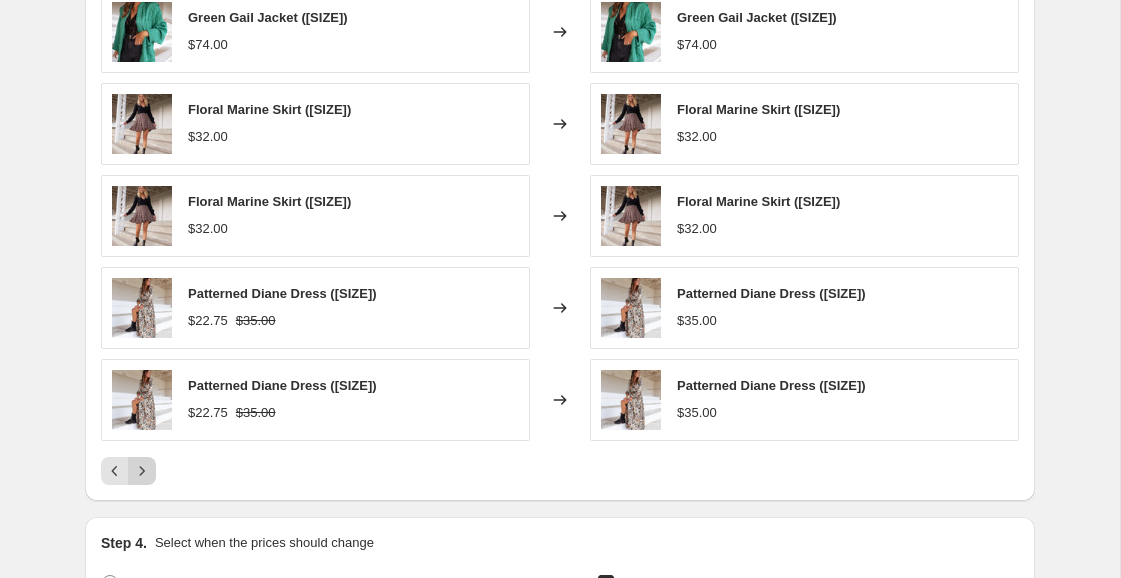 click at bounding box center (142, 471) 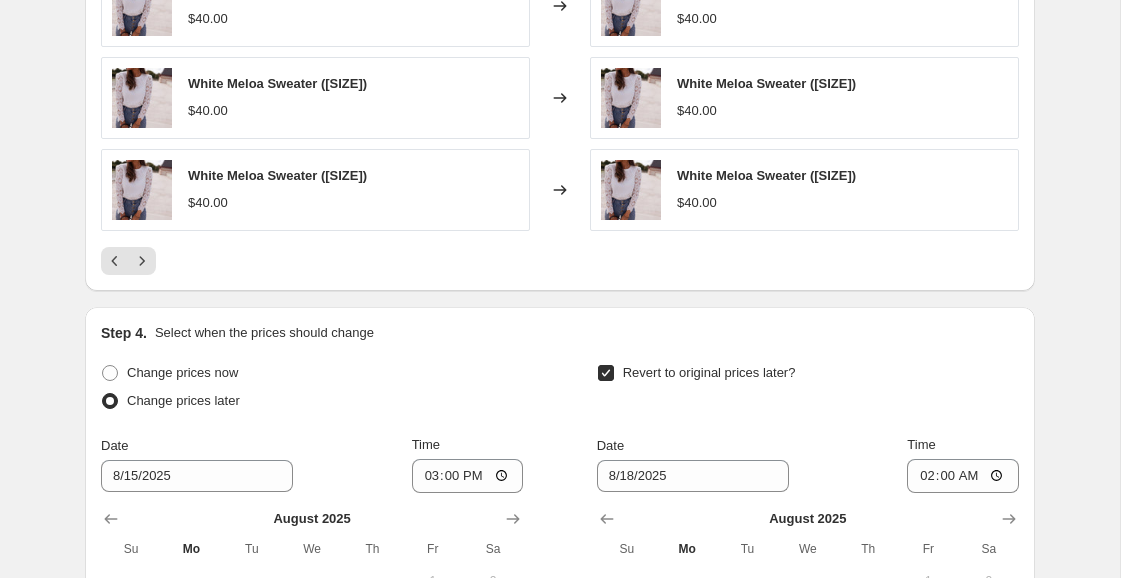 scroll, scrollTop: 1178, scrollLeft: 0, axis: vertical 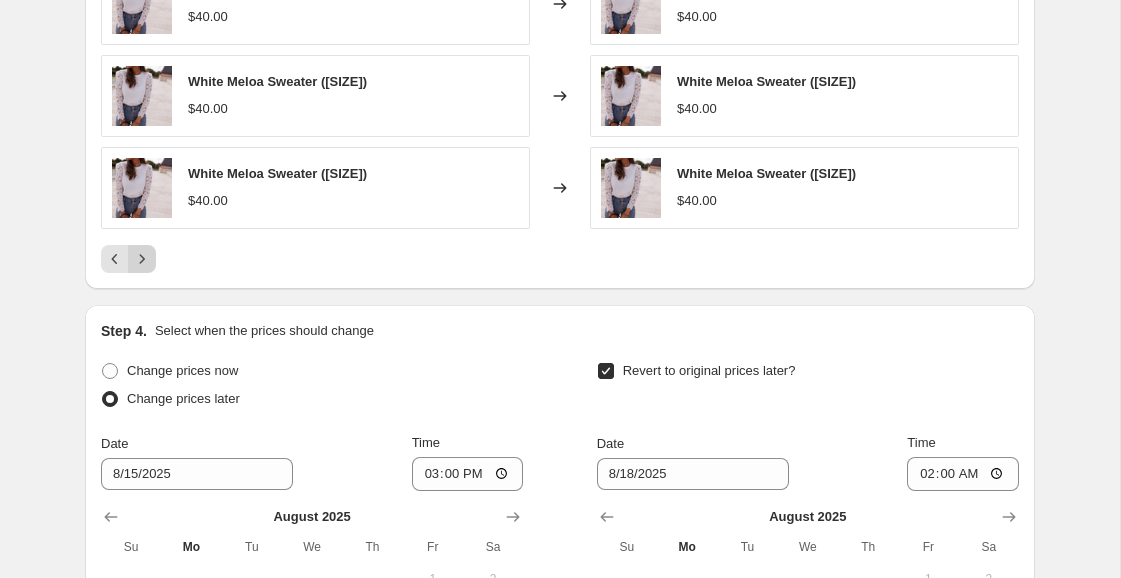 click 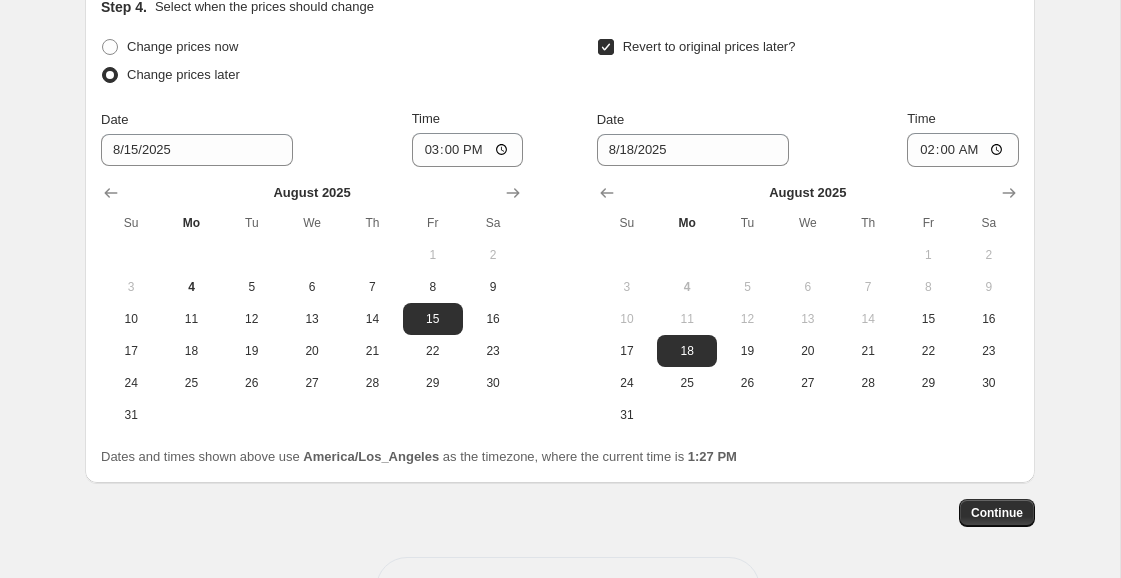 scroll, scrollTop: 1570, scrollLeft: 0, axis: vertical 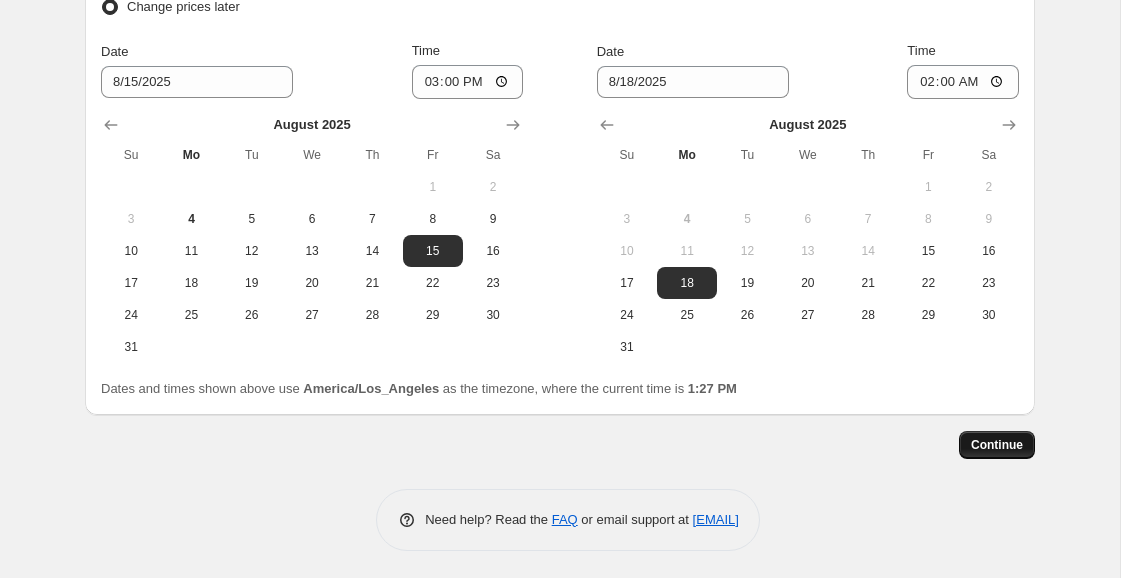 click on "Continue" at bounding box center (997, 445) 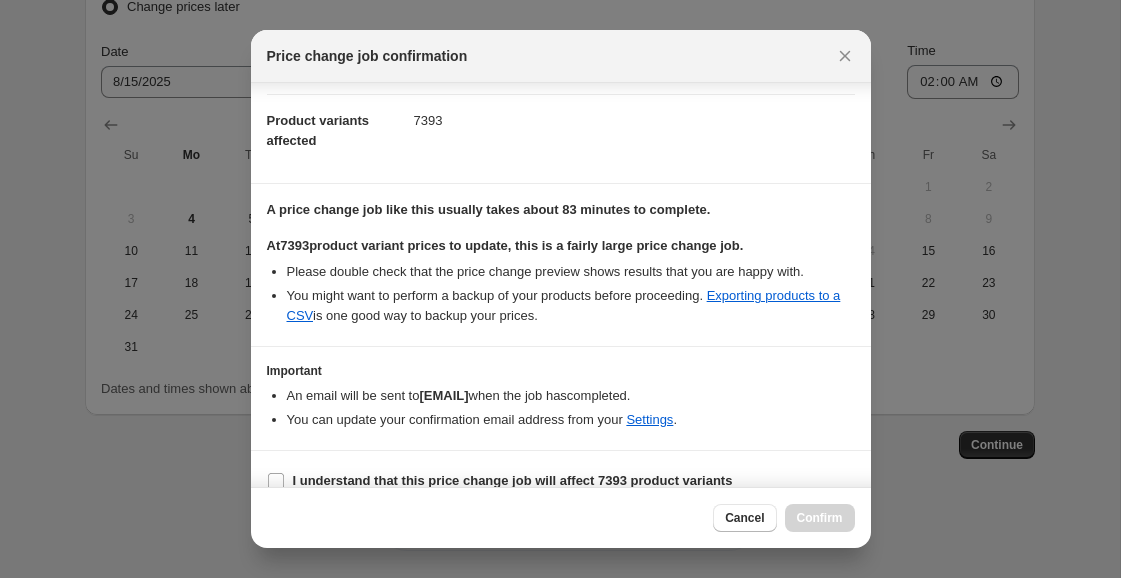 scroll, scrollTop: 245, scrollLeft: 0, axis: vertical 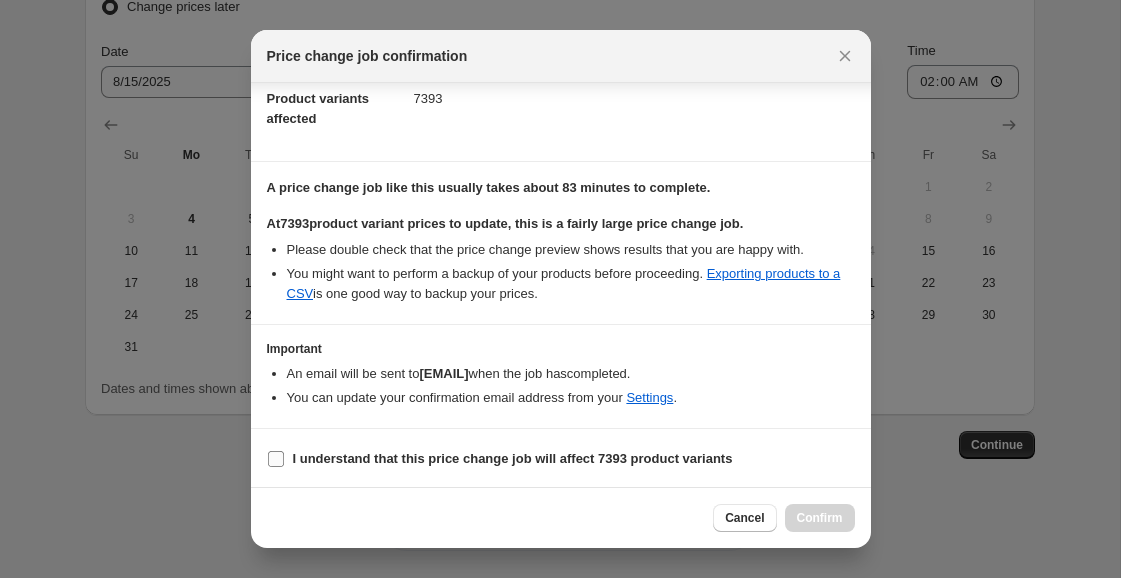 click on "I understand that this price change job will affect 7393 product variants" at bounding box center [276, 459] 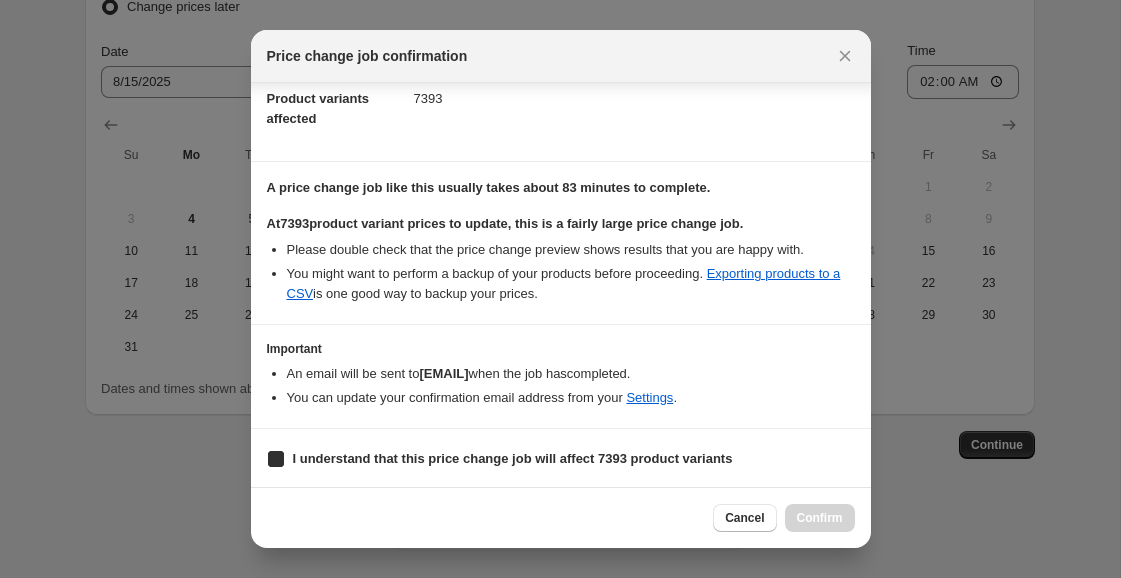 checkbox on "true" 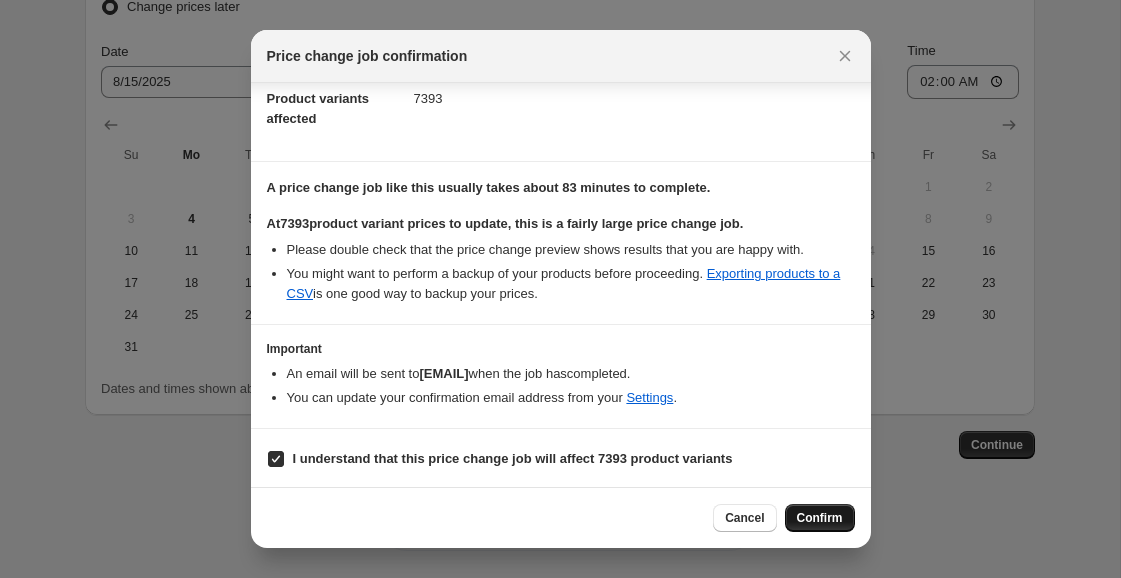 click on "Confirm" at bounding box center [820, 518] 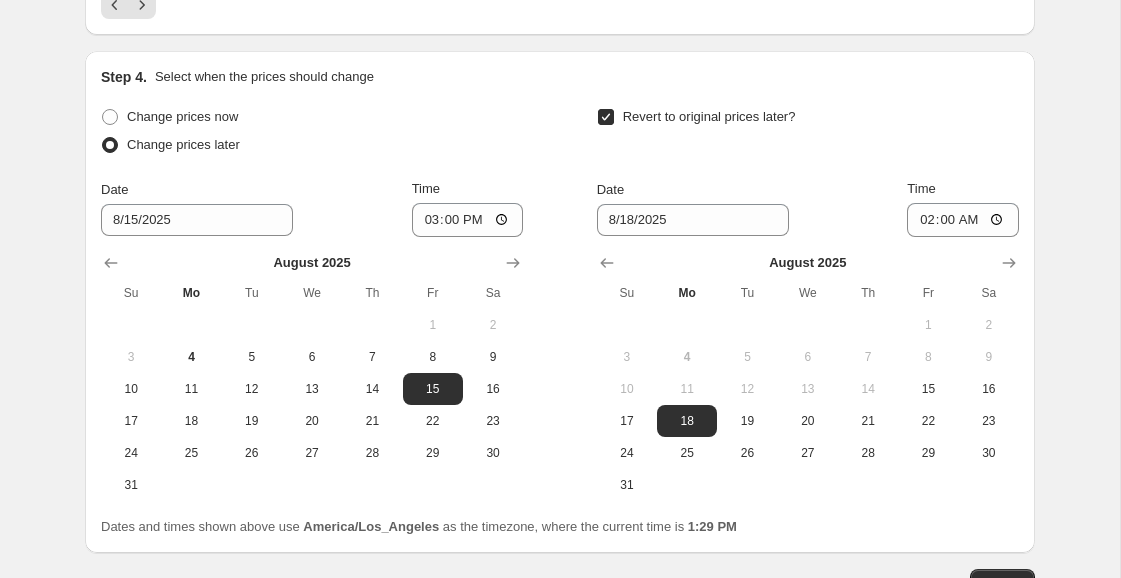 scroll, scrollTop: 1692, scrollLeft: 0, axis: vertical 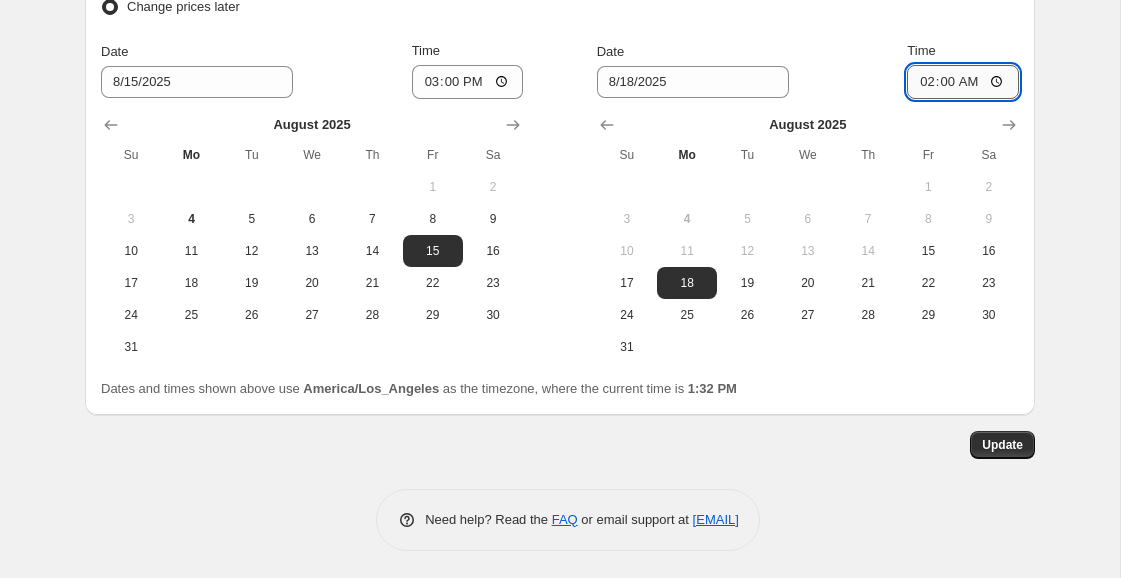 click on "02:00" at bounding box center (963, 82) 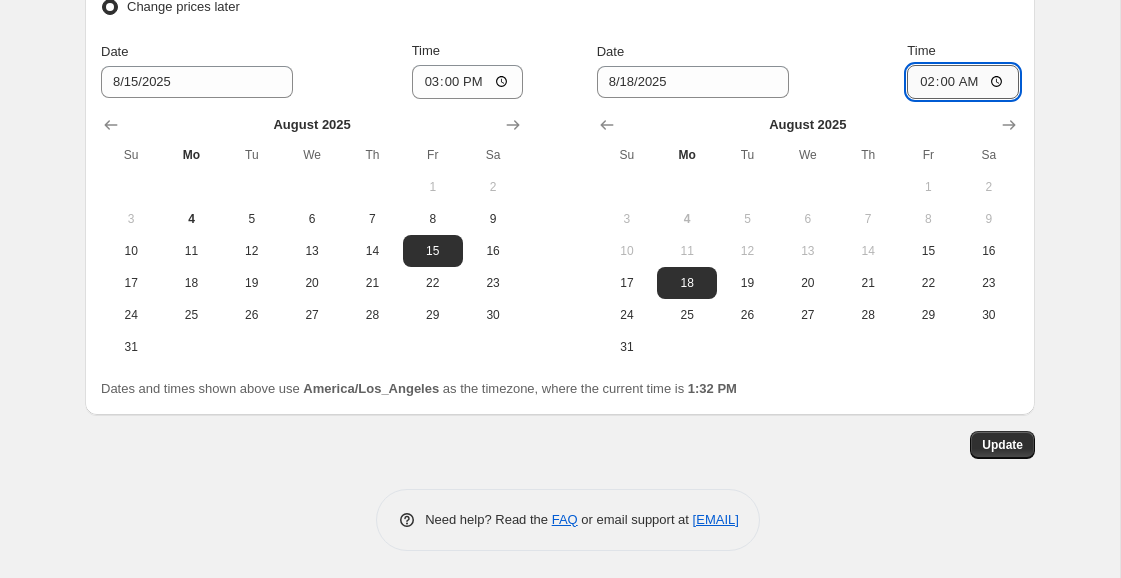 type on "03:00" 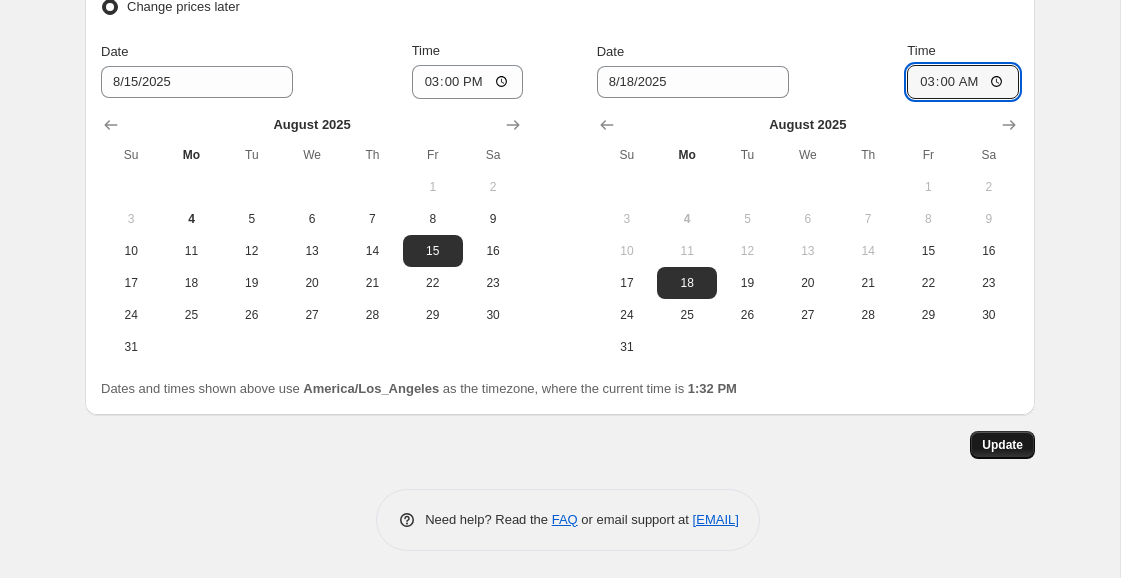 click on "Update" at bounding box center [1002, 445] 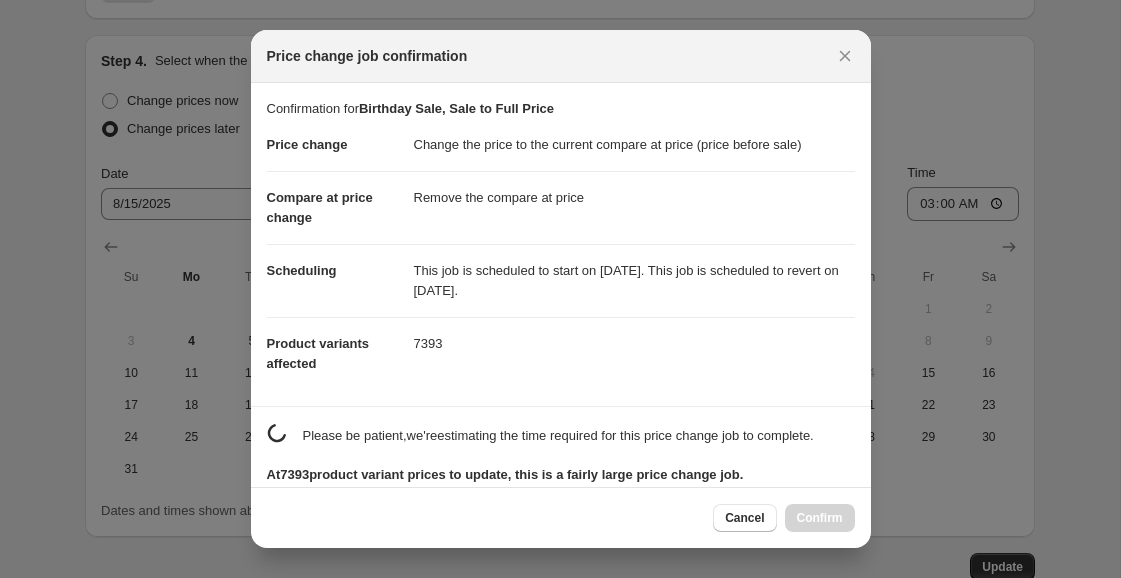 scroll, scrollTop: 0, scrollLeft: 0, axis: both 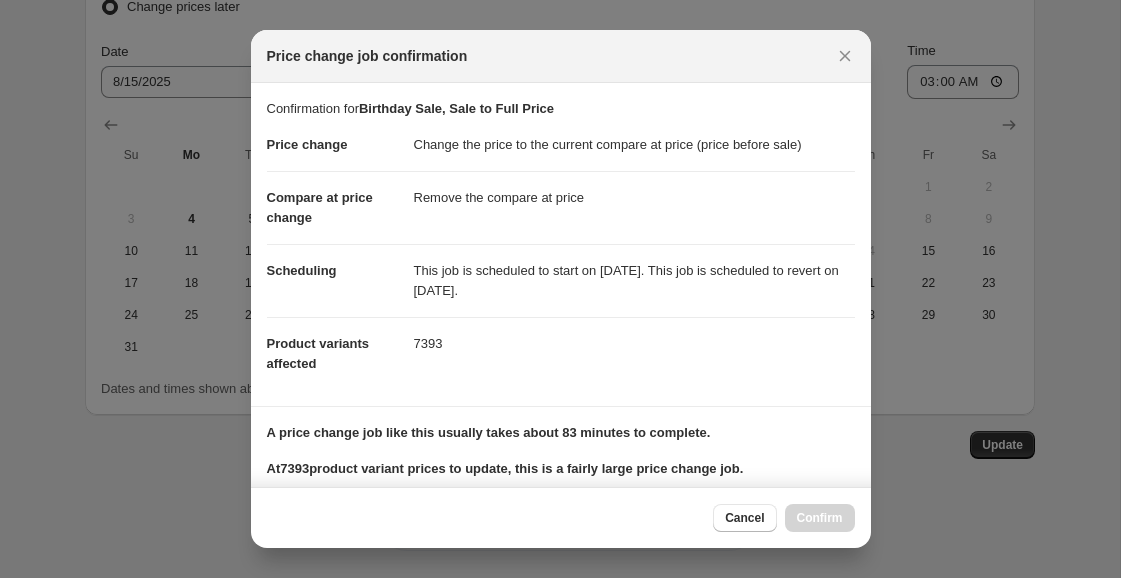 drag, startPoint x: 734, startPoint y: 521, endPoint x: 756, endPoint y: 518, distance: 22.203604 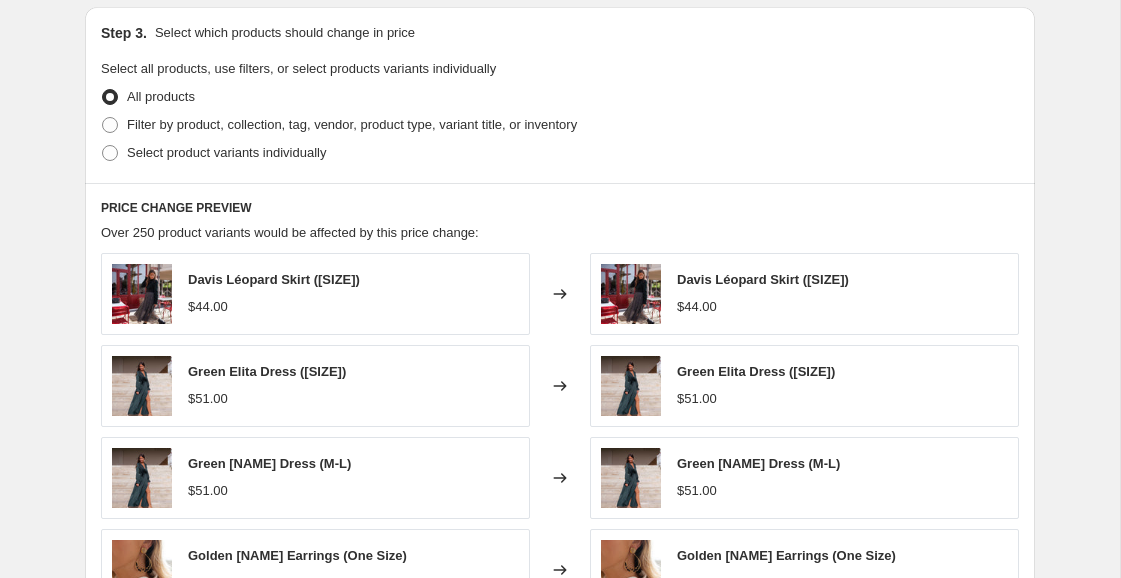 scroll, scrollTop: 836, scrollLeft: 0, axis: vertical 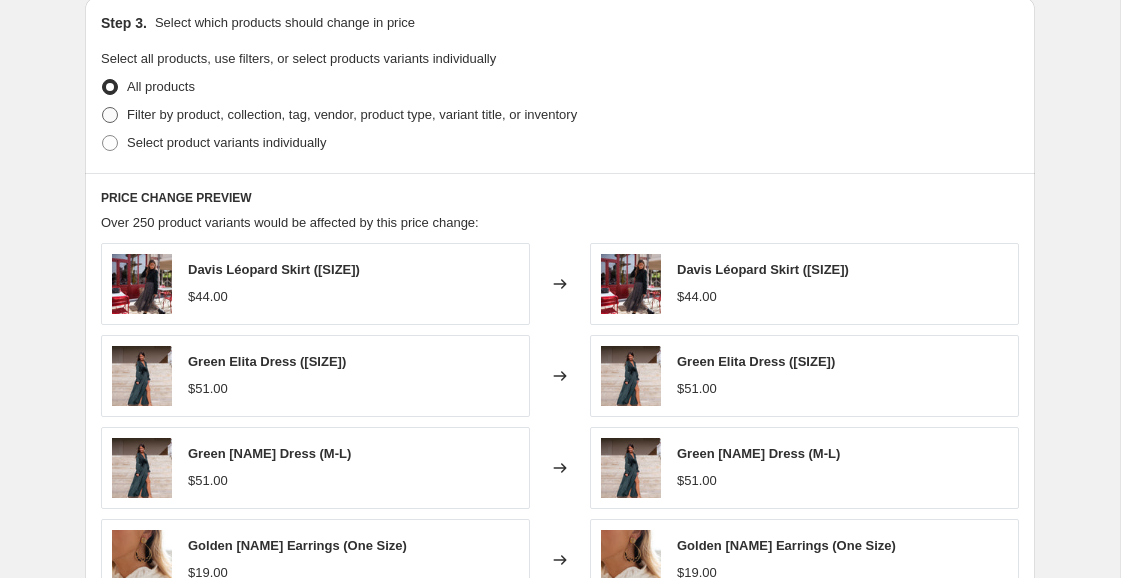 click at bounding box center (110, 115) 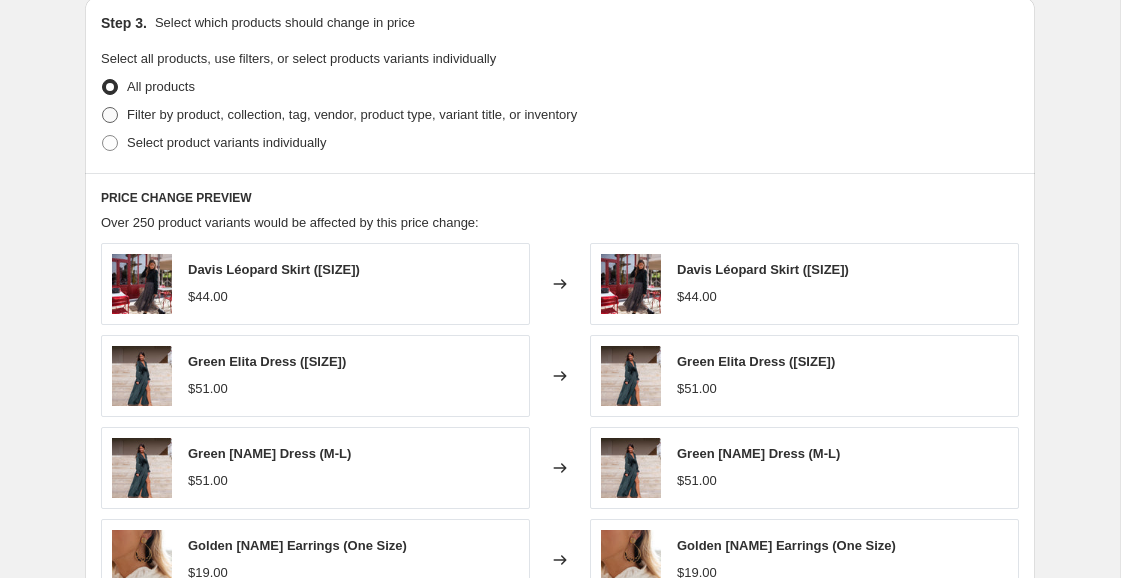 radio on "true" 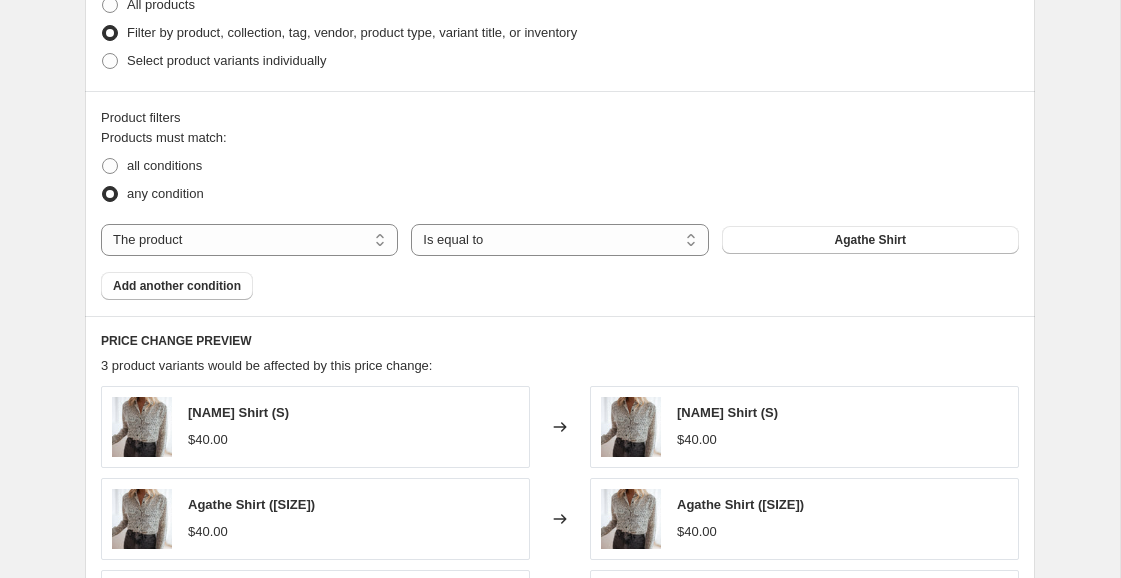scroll, scrollTop: 958, scrollLeft: 0, axis: vertical 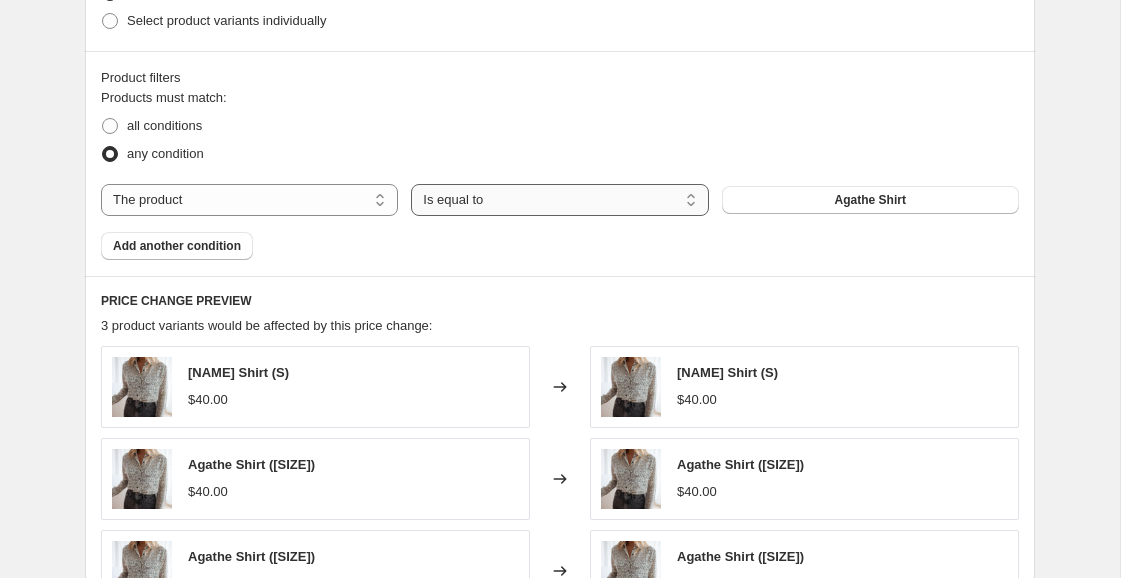 click on "Is equal to Is not equal to" at bounding box center [559, 200] 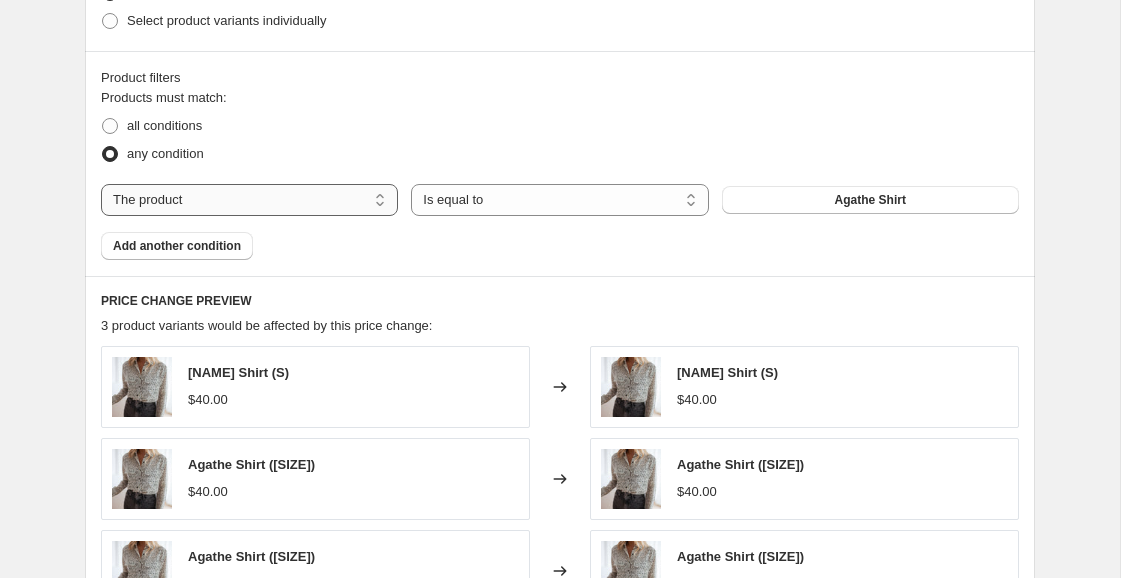 click on "The product The product's collection The product's tag The product's vendor The product's type The product's status The variant's title Inventory quantity" at bounding box center (249, 200) 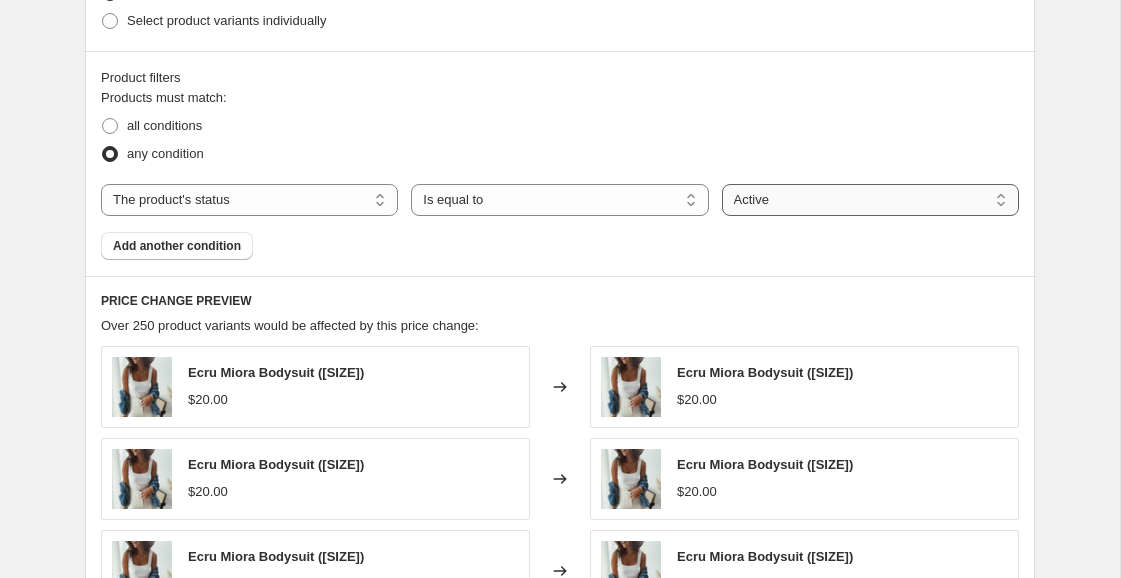 click on "Active Draft Archived" at bounding box center [870, 200] 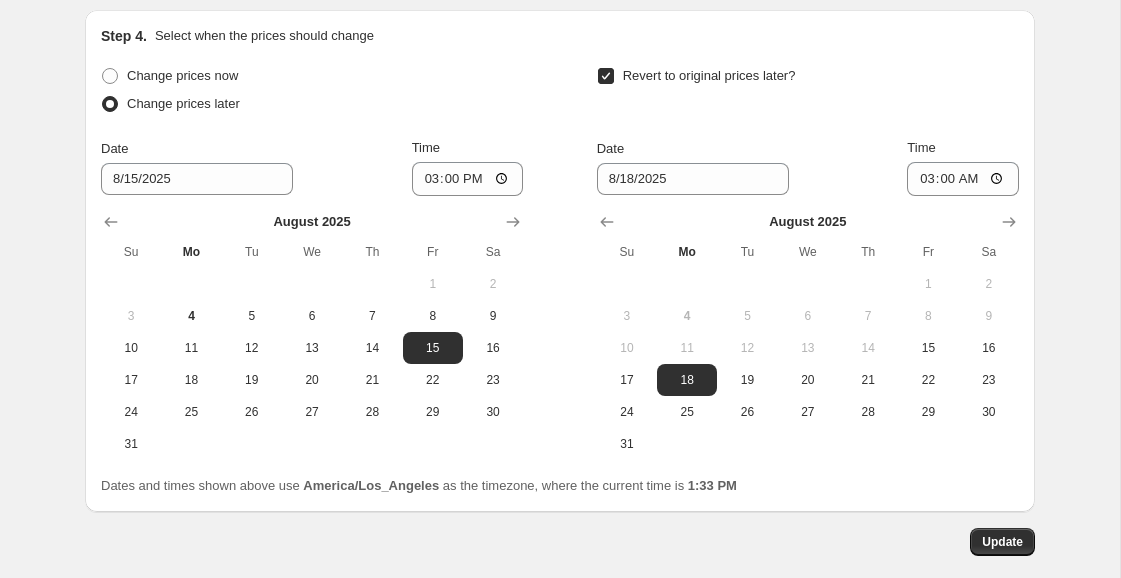 scroll, scrollTop: 1917, scrollLeft: 0, axis: vertical 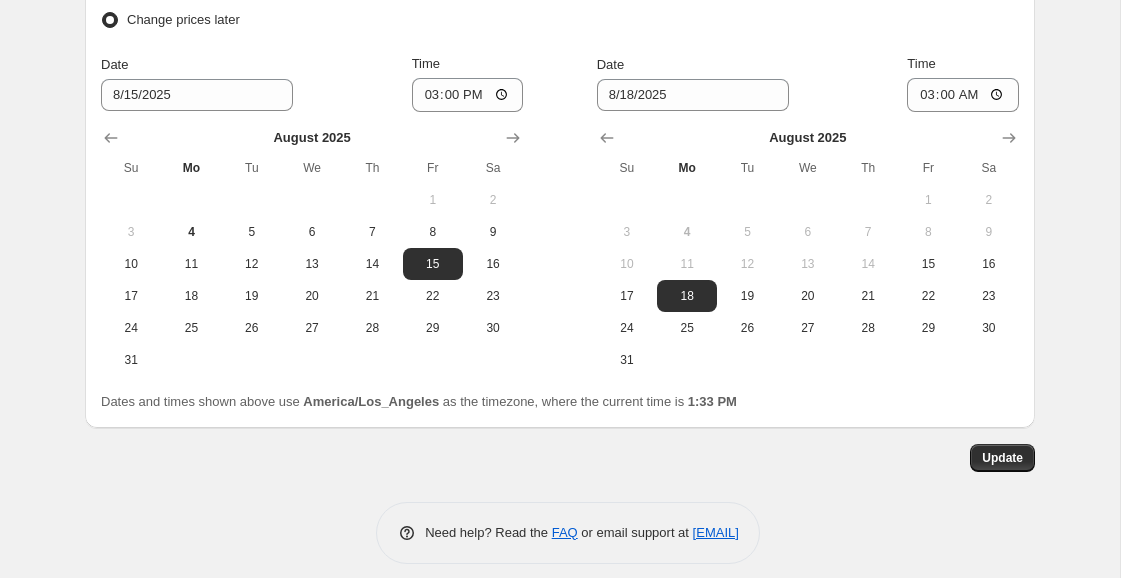 click on "Prices will begin changing on [DATE] at [TIME]. Prices will begin reverting on [DATE] at [TIME]. Change prices now Step 1. Optionally give your price change job a title (eg "March 30% off sale on boots") [EVENT] Sale, Sale to Full Price This title is just for internal use, customers won't see it Step 2. Select how the prices should change Use bulk price change rules Set product prices individually Use CSV upload Price Change type Change the price to a certain amount Change the price by a certain amount Change the price by a certain percentage Change the price to the current compare at price (price before sale) Change the price by a certain amount relative to the compare at price Change the price by a certain percentage relative to the compare at price Don't change the price Change the price by a certain percentage relative to the cost per item Change price to certain cost margin Change the price to the current compare at price (price before sale) Items that do not already have a     Draft" at bounding box center (552, -686) 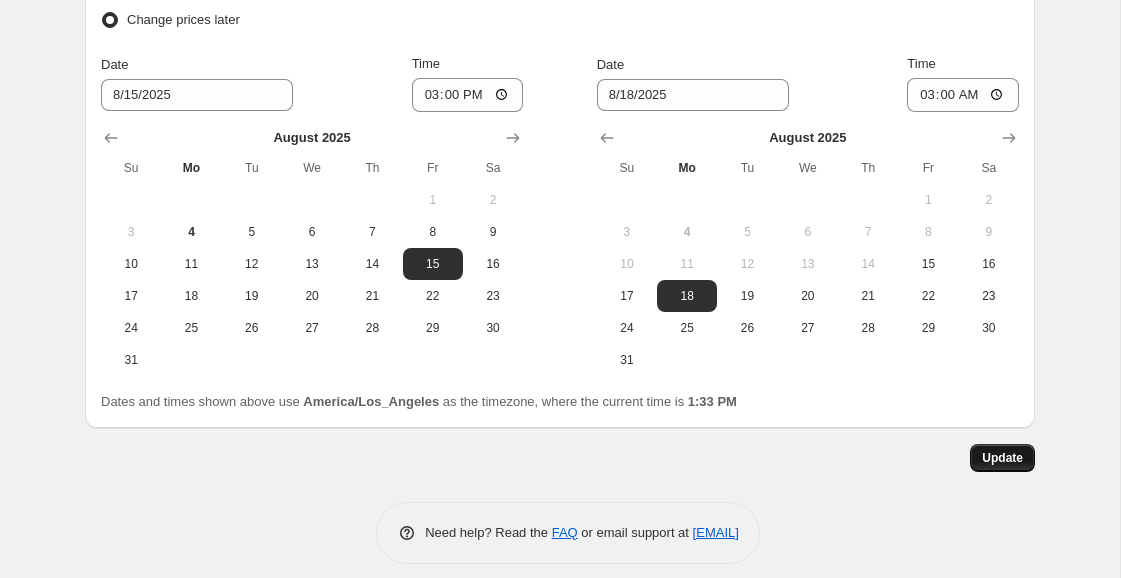 click on "Update" at bounding box center (1002, 458) 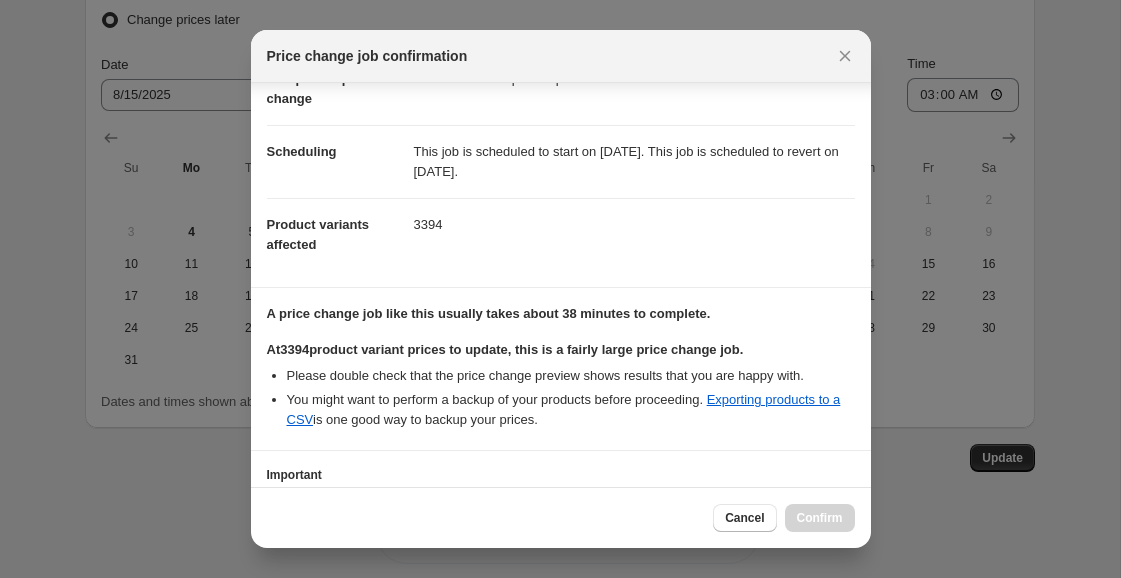 scroll, scrollTop: 245, scrollLeft: 0, axis: vertical 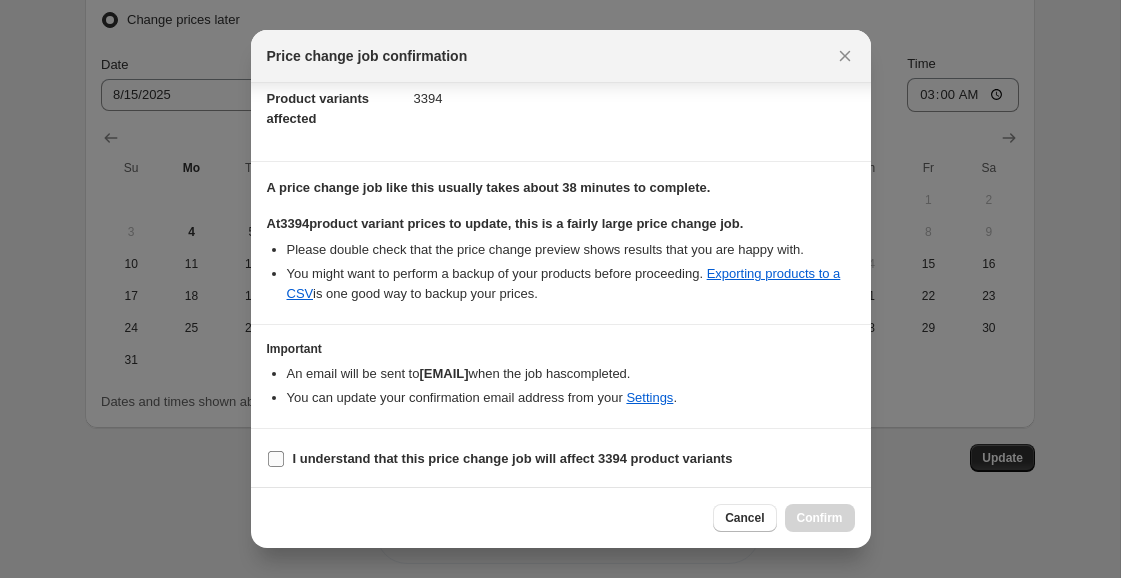 click on "I understand that this price change job will affect 3394 product variants" at bounding box center (276, 459) 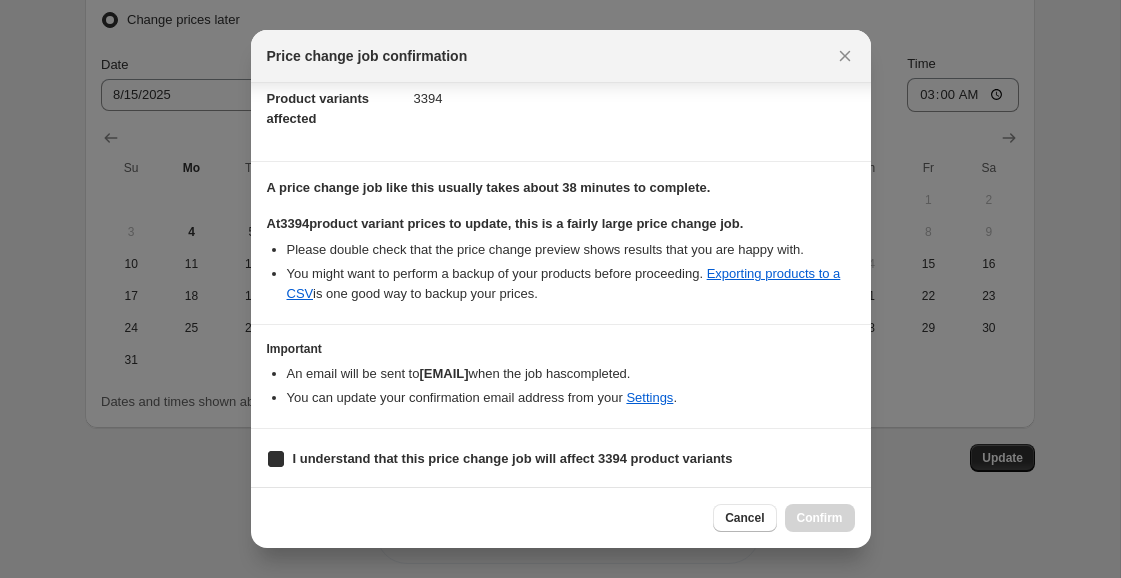 checkbox on "true" 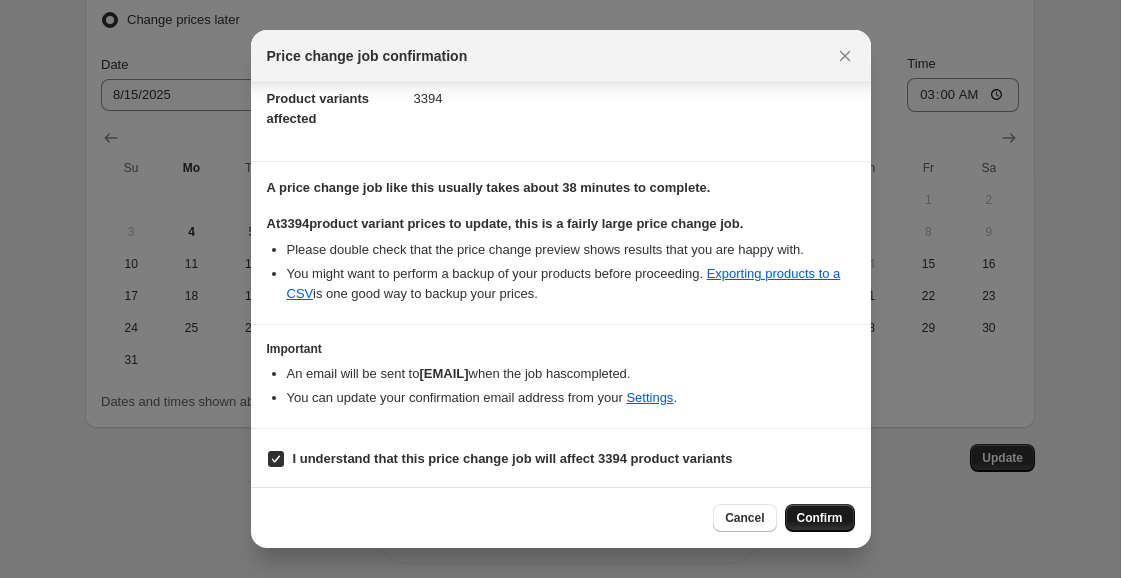 click on "Confirm" at bounding box center (820, 518) 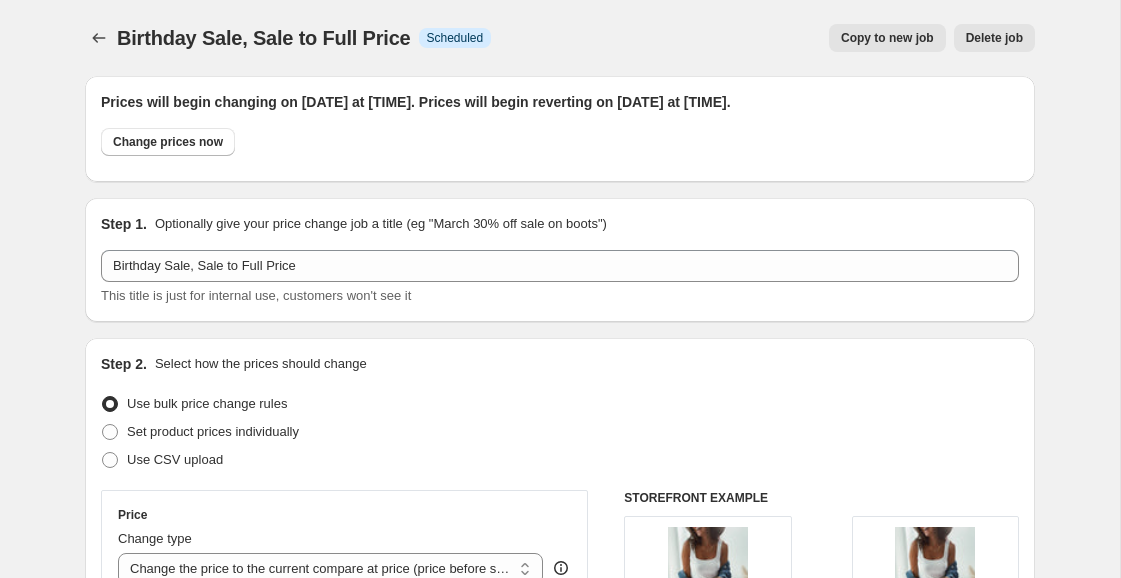 scroll, scrollTop: 1904, scrollLeft: 0, axis: vertical 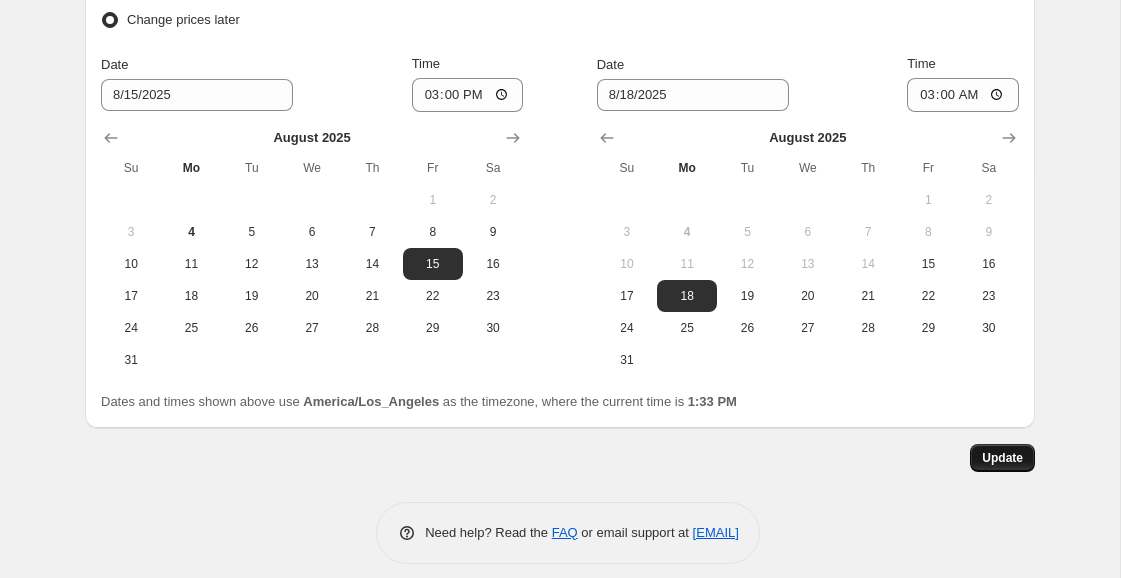 click on "Update" at bounding box center [1002, 458] 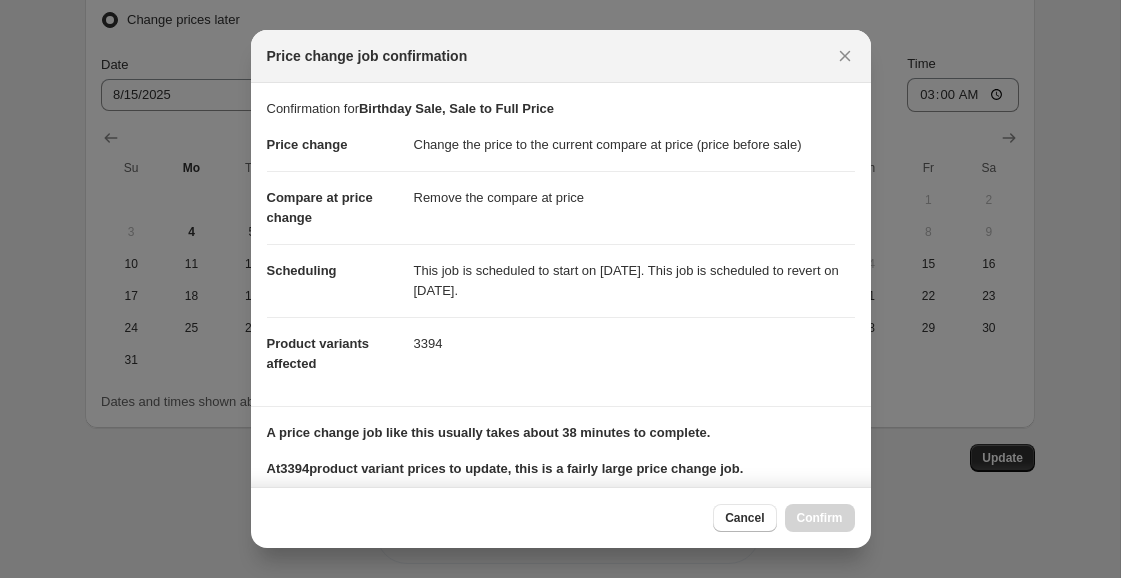 scroll, scrollTop: 245, scrollLeft: 0, axis: vertical 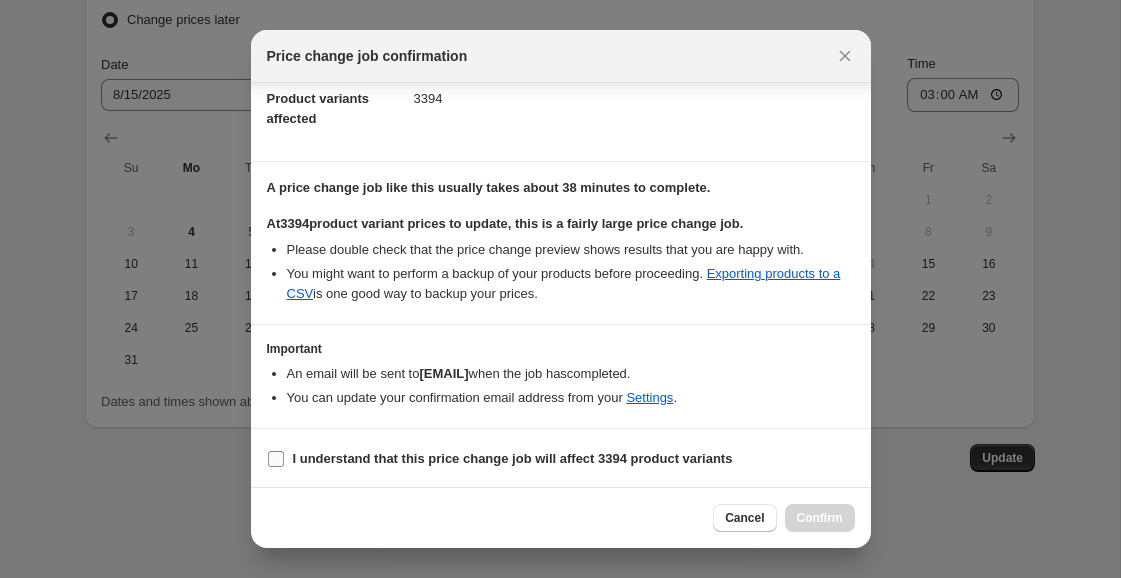 click on "I understand that this price change job will affect 3394 product variants" at bounding box center [513, 458] 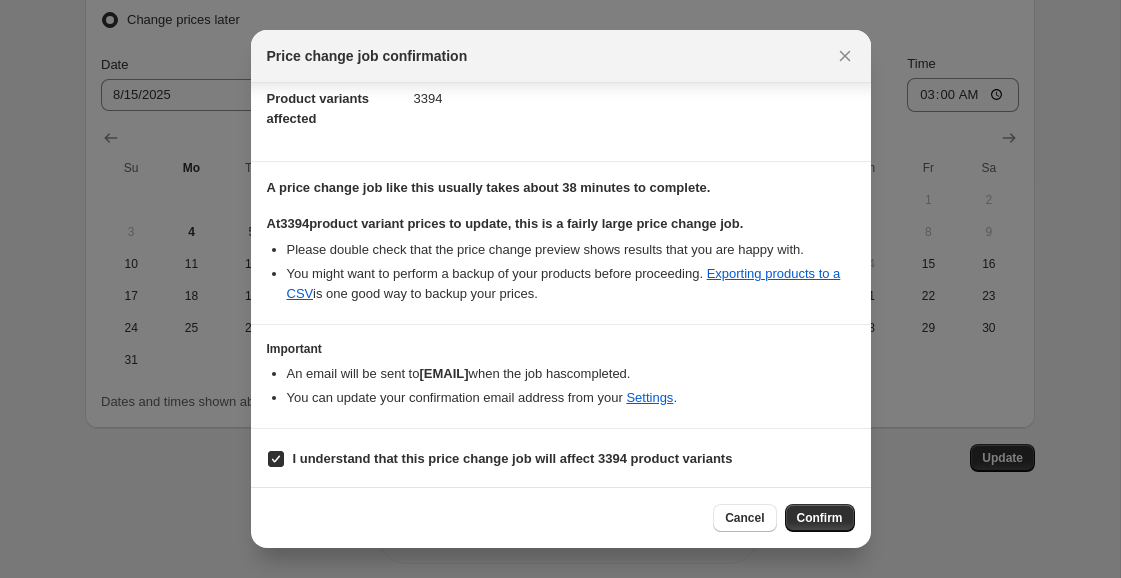 click on "Confirm" at bounding box center [820, 518] 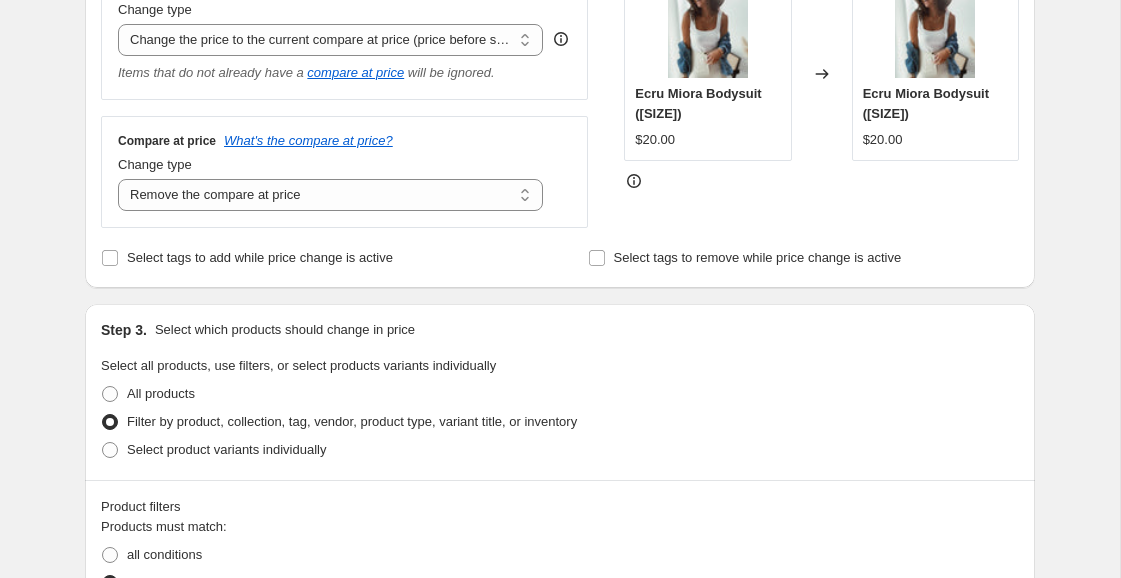 scroll, scrollTop: 0, scrollLeft: 0, axis: both 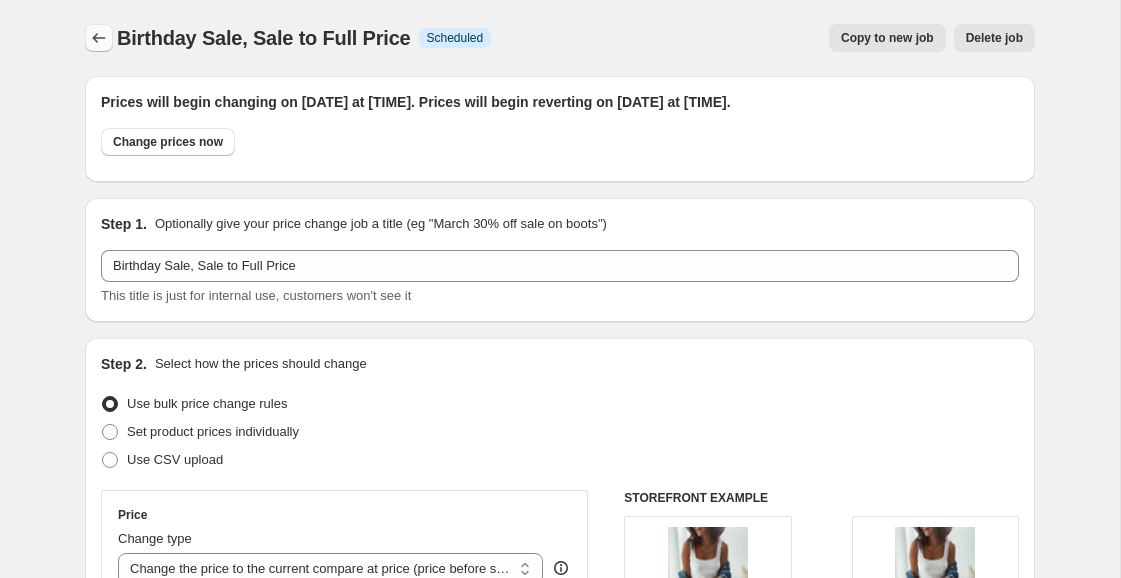 click 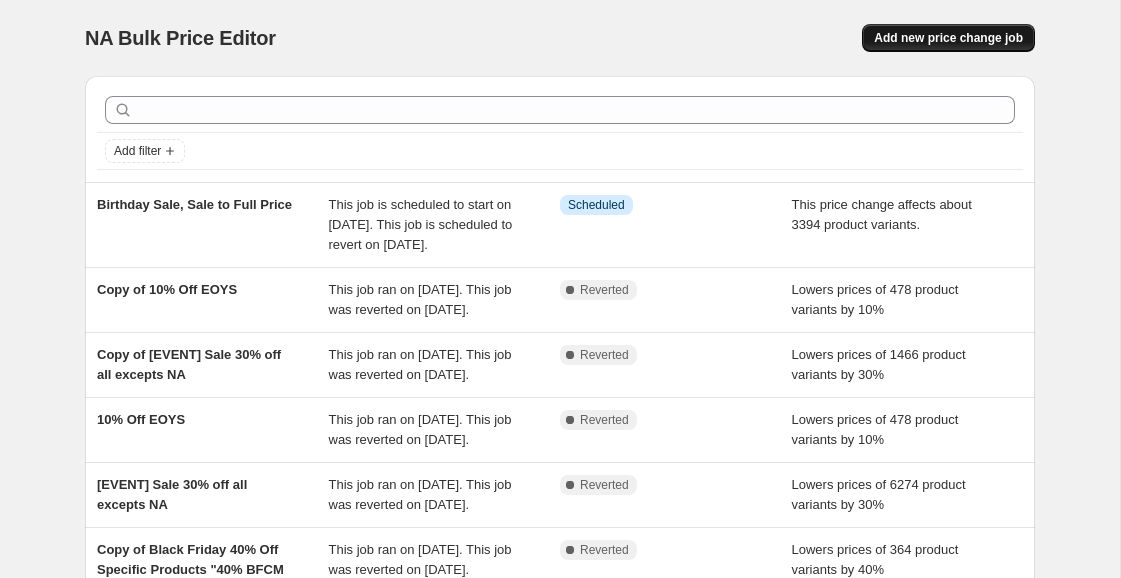 click on "Add new price change job" at bounding box center [948, 38] 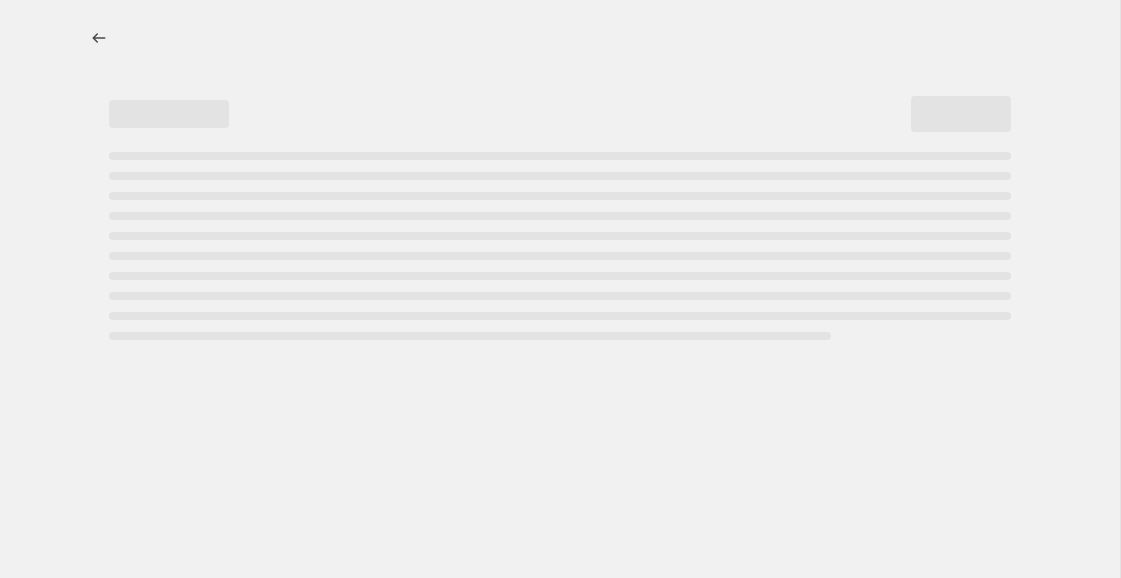 select on "percentage" 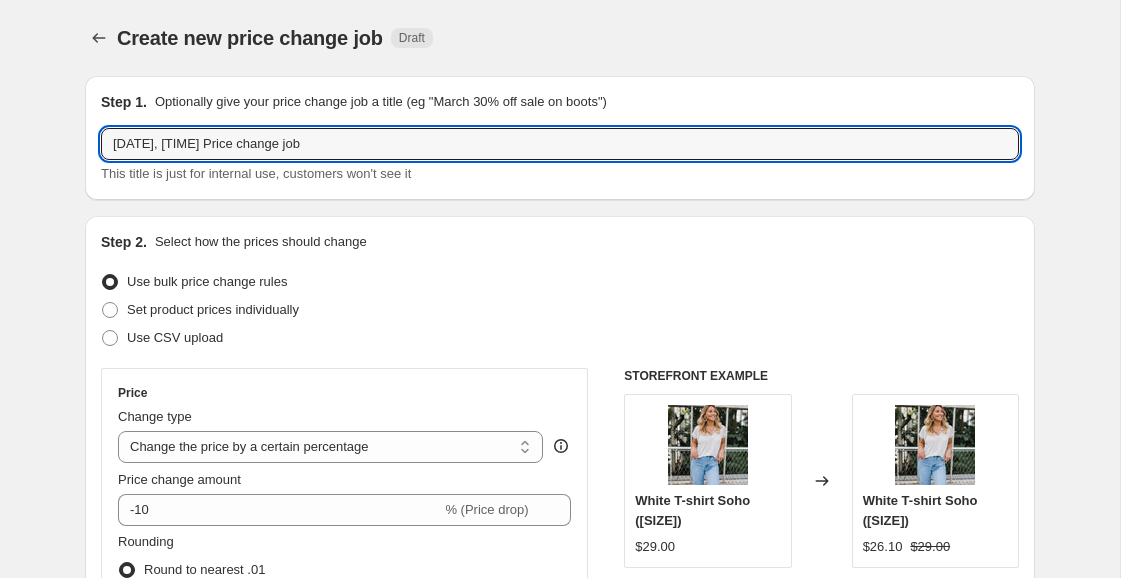 drag, startPoint x: 440, startPoint y: 140, endPoint x: -175, endPoint y: 100, distance: 616.29944 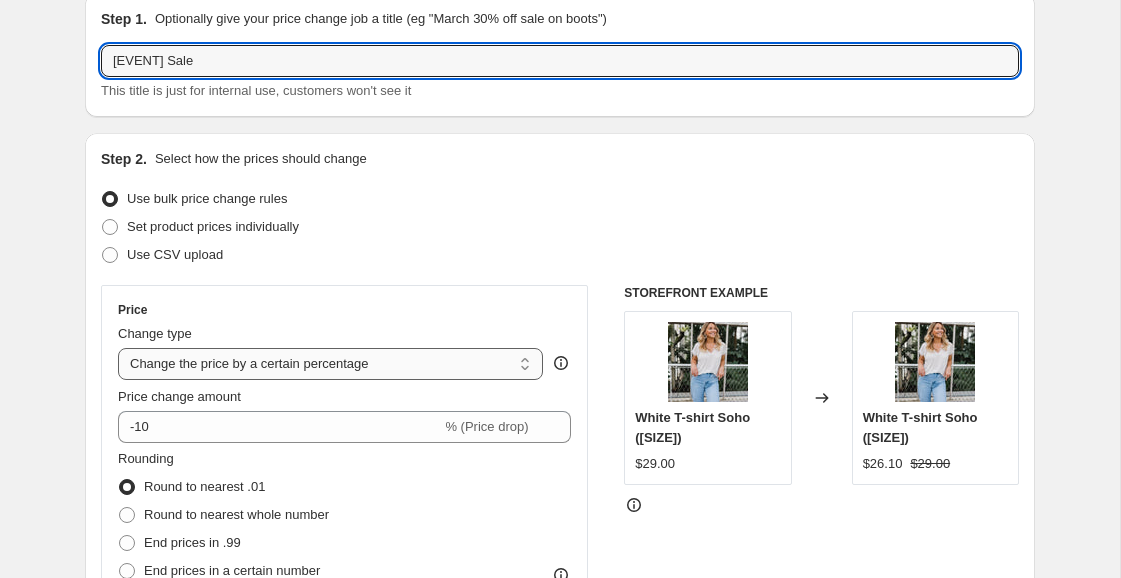 scroll, scrollTop: 175, scrollLeft: 0, axis: vertical 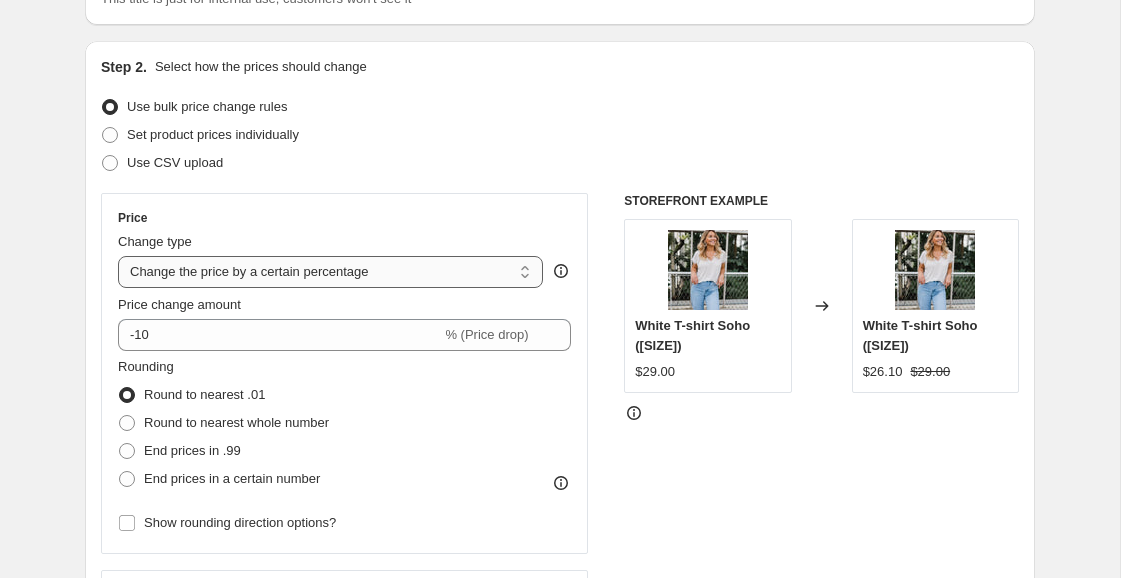 type on "[EVENT] Sale" 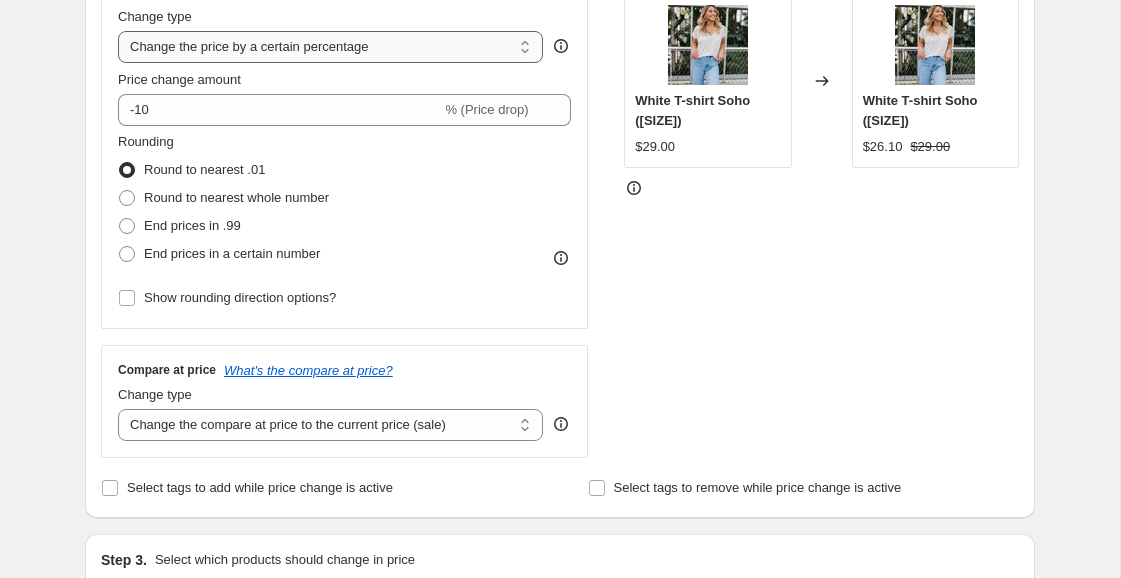 scroll, scrollTop: 590, scrollLeft: 0, axis: vertical 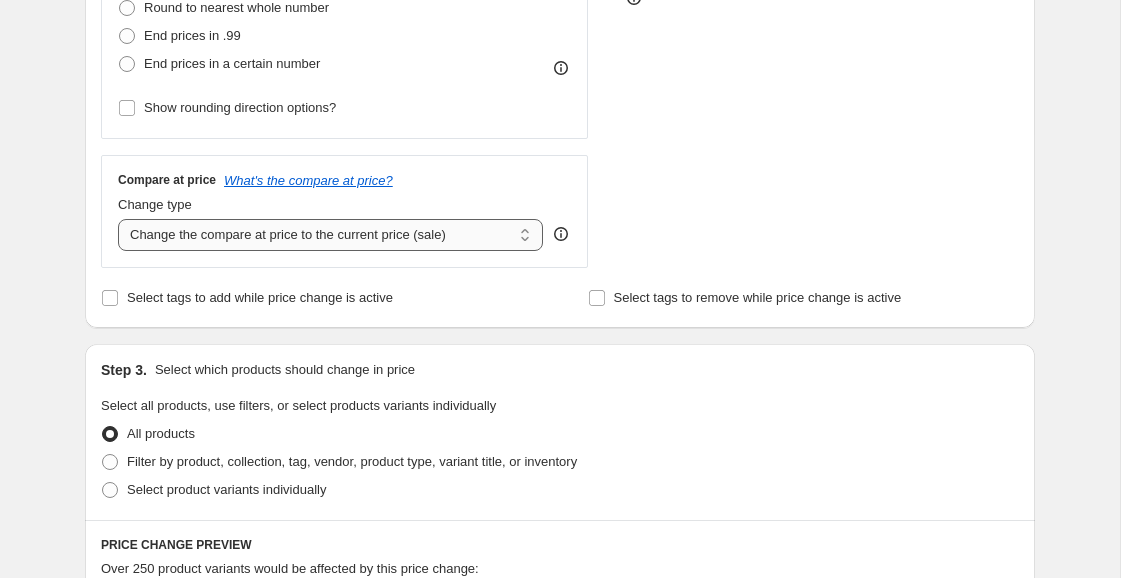 click on "Change the compare at price to the current price (sale) Change the compare at price to a certain amount Change the compare at price by a certain amount Change the compare at price by a certain percentage Change the compare at price by a certain amount relative to the actual price Change the compare at price by a certain percentage relative to the actual price Don't change the compare at price Remove the compare at price" at bounding box center (330, 235) 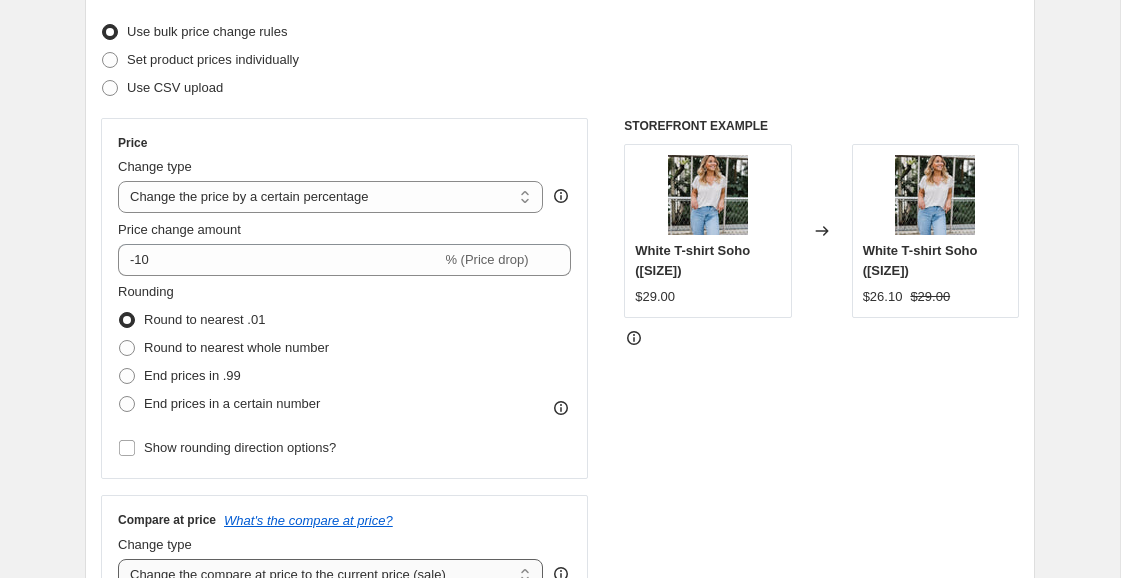 scroll, scrollTop: 241, scrollLeft: 0, axis: vertical 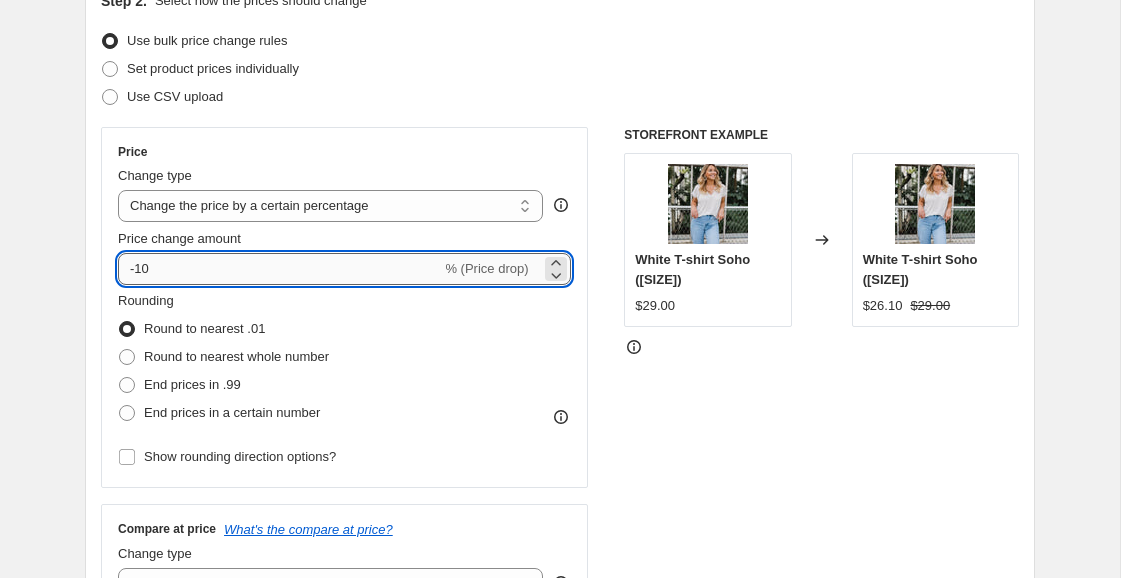 click on "-10" at bounding box center [279, 269] 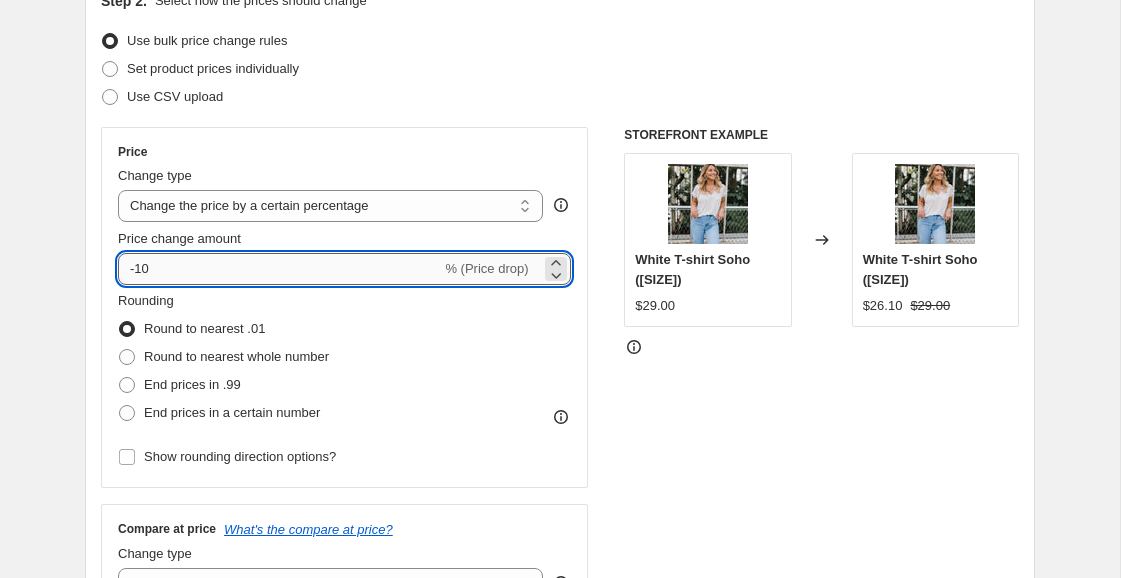 drag, startPoint x: 139, startPoint y: 267, endPoint x: 183, endPoint y: 264, distance: 44.102154 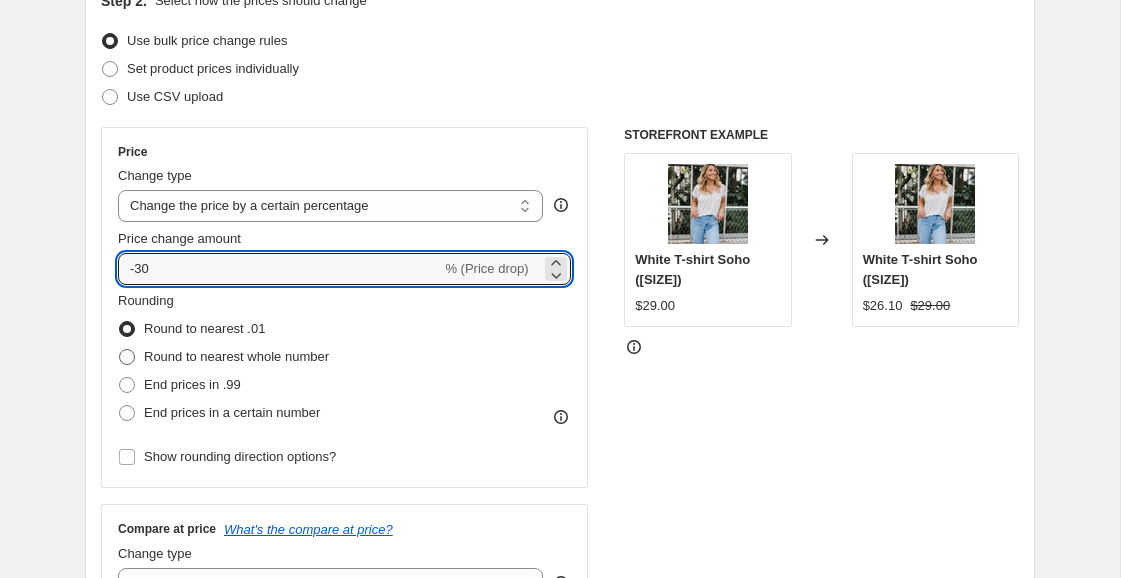type on "-30" 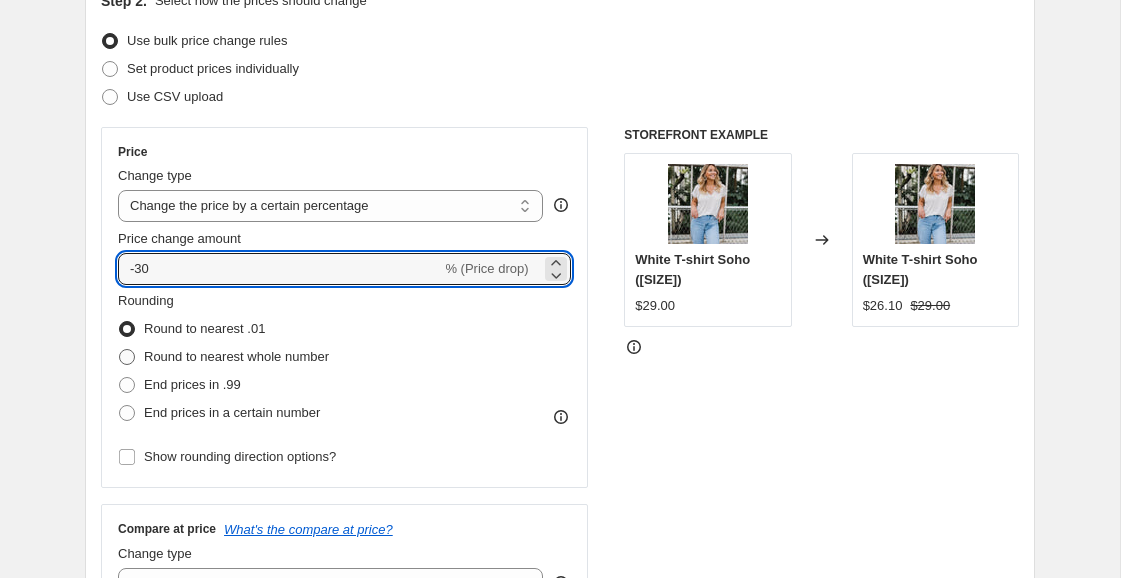 radio on "true" 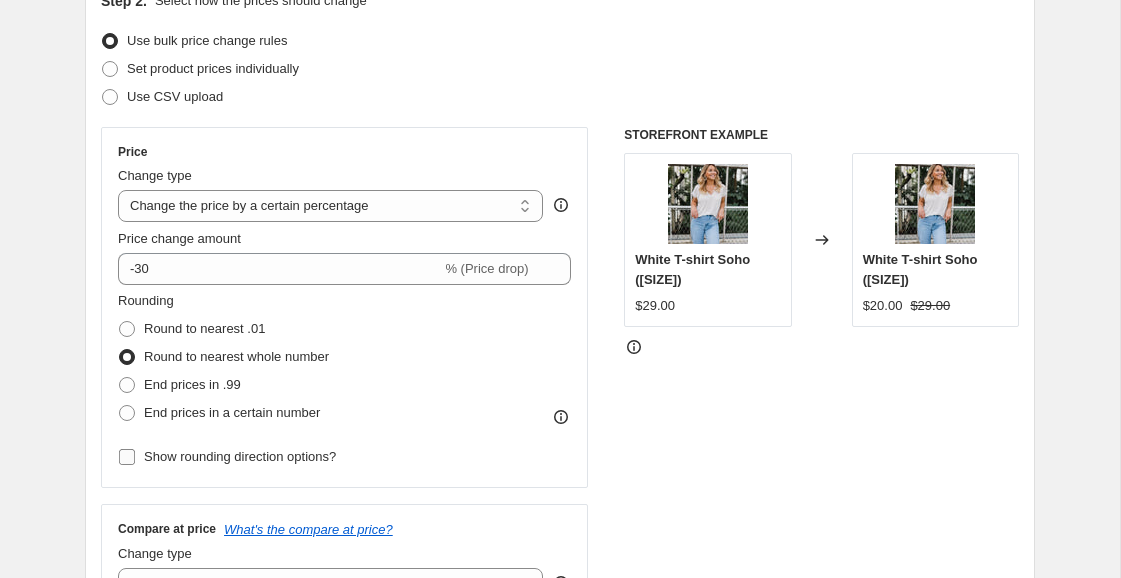 click on "Show rounding direction options?" at bounding box center (127, 457) 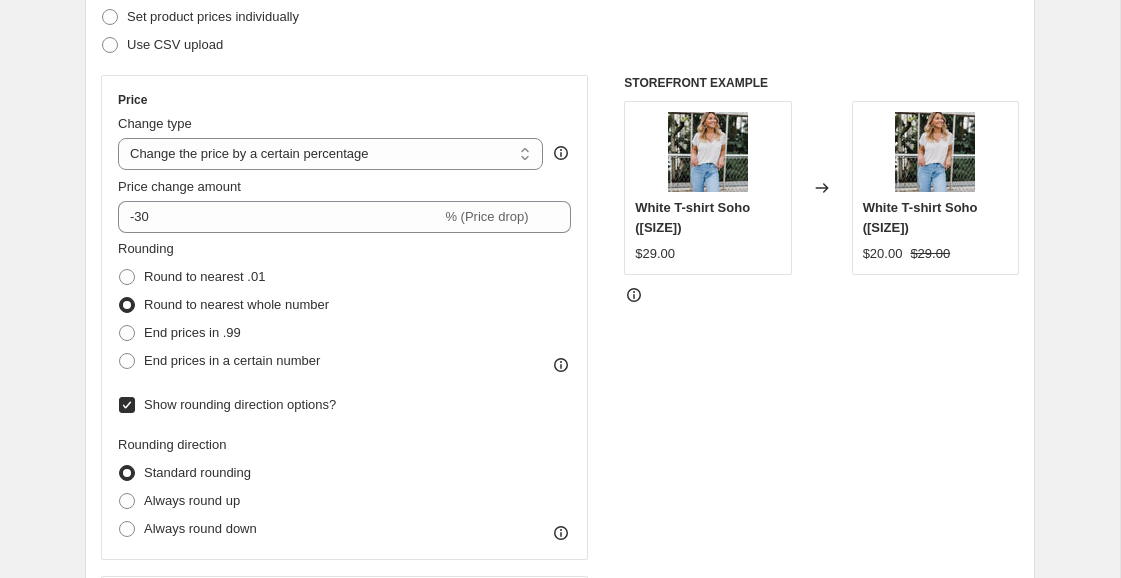 scroll, scrollTop: 280, scrollLeft: 0, axis: vertical 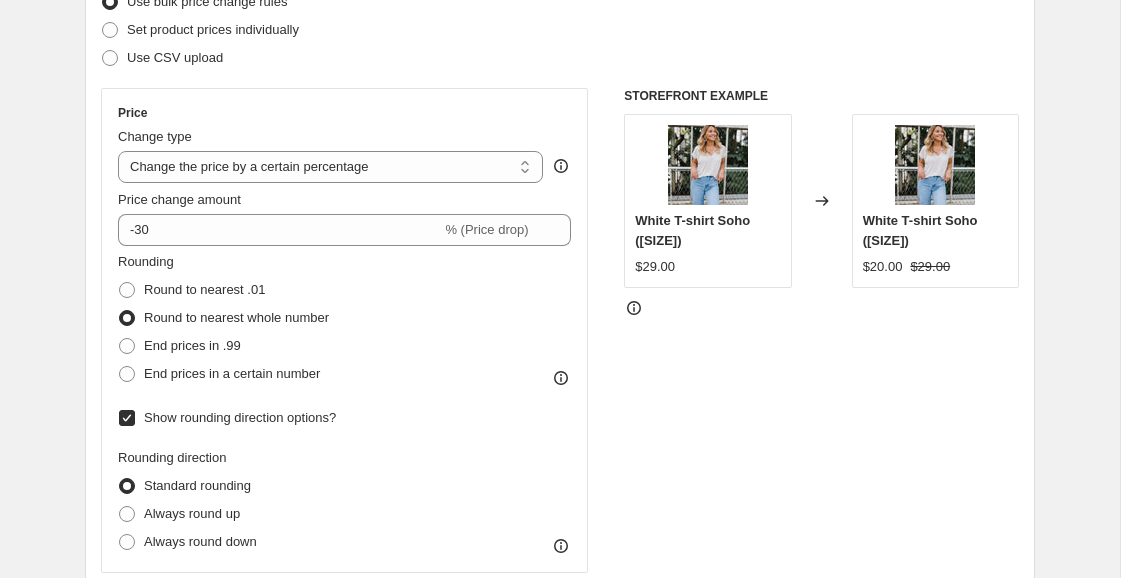 click on "Show rounding direction options?" at bounding box center [127, 418] 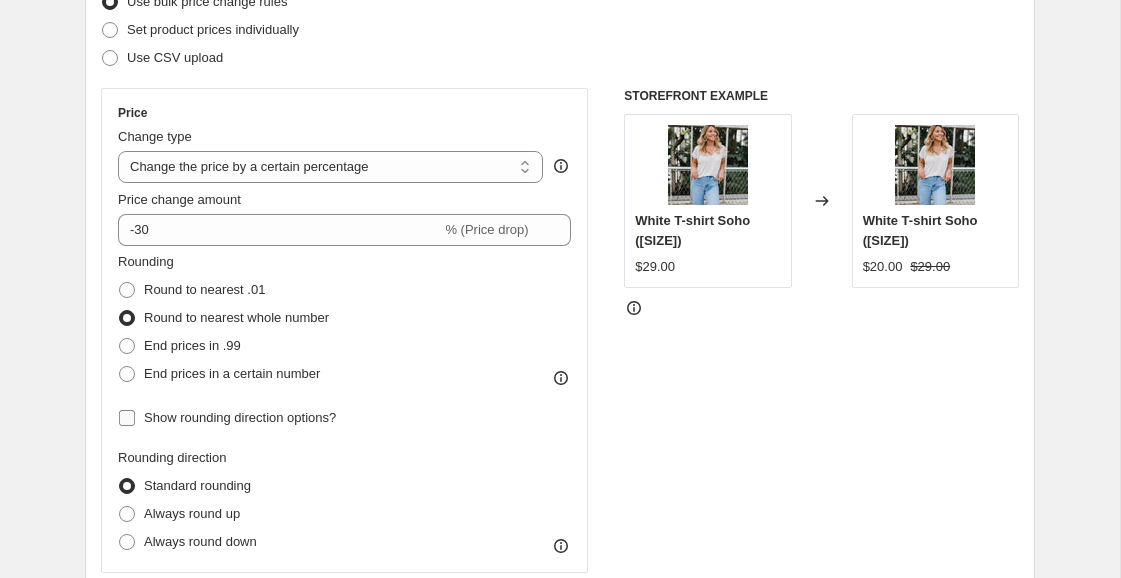 checkbox on "false" 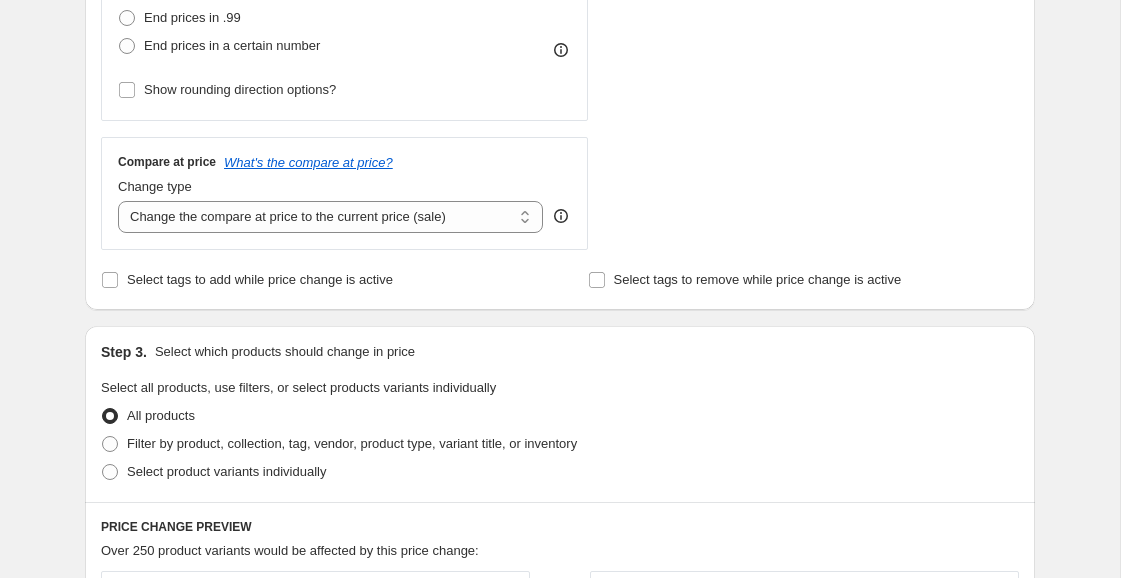 scroll, scrollTop: 613, scrollLeft: 0, axis: vertical 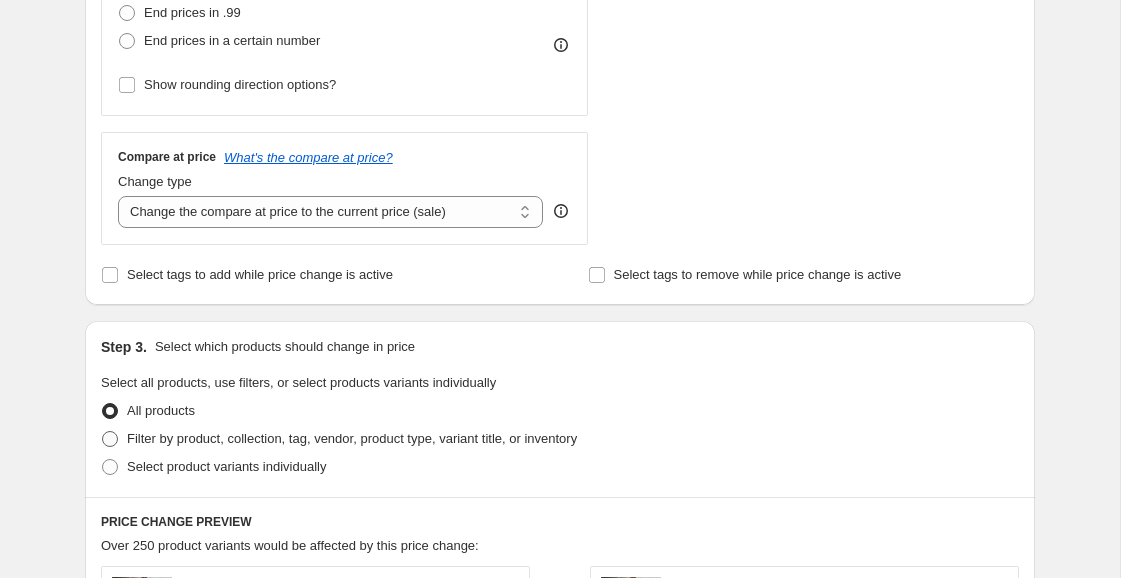 click at bounding box center [110, 439] 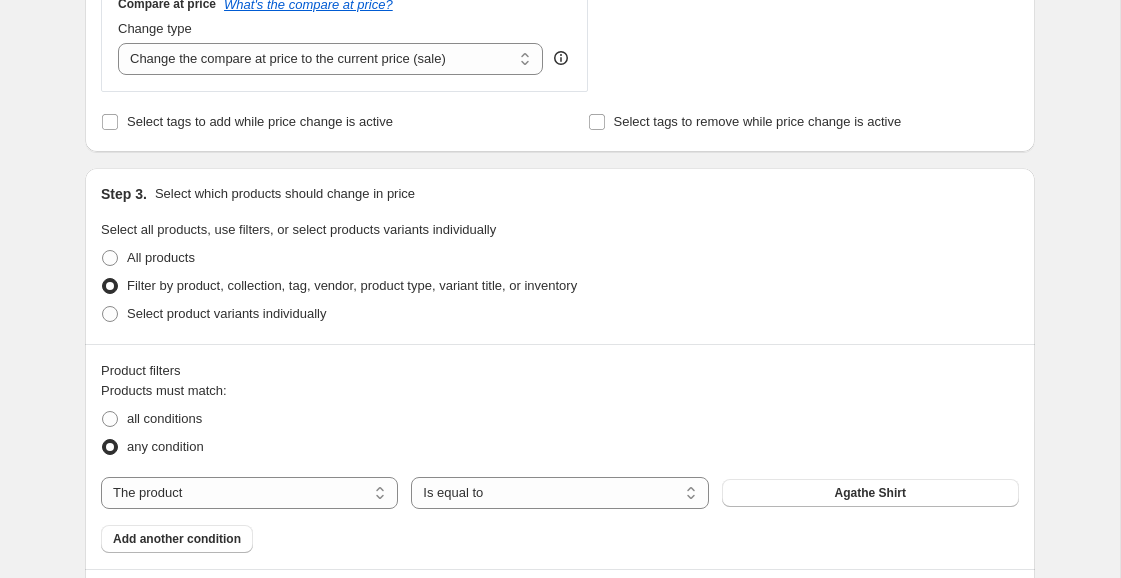 scroll, scrollTop: 828, scrollLeft: 0, axis: vertical 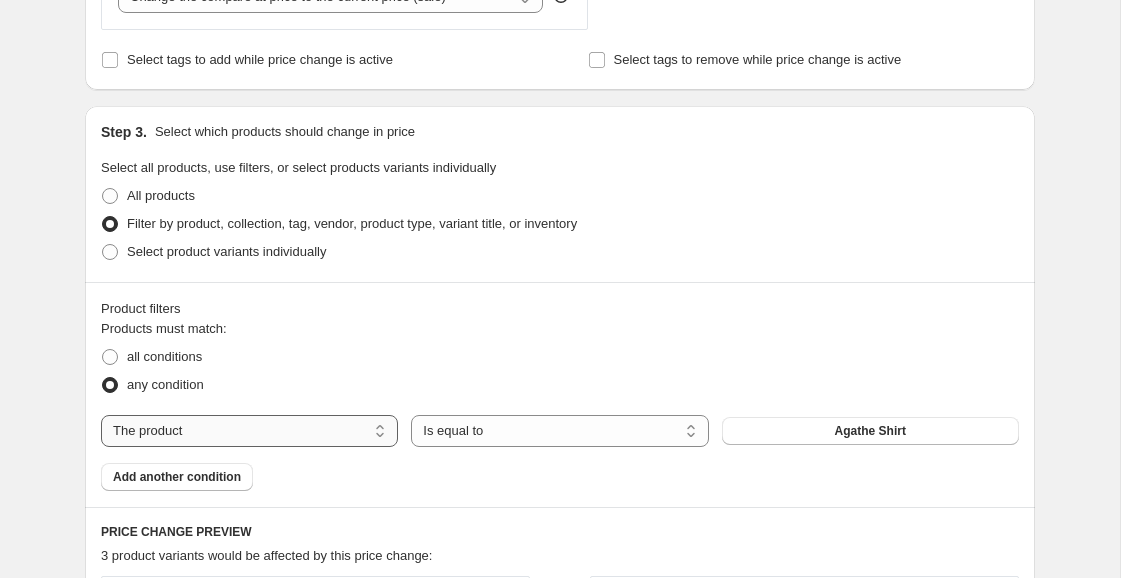 click on "The product The product's collection The product's tag The product's vendor The product's type The product's status The variant's title Inventory quantity" at bounding box center [249, 431] 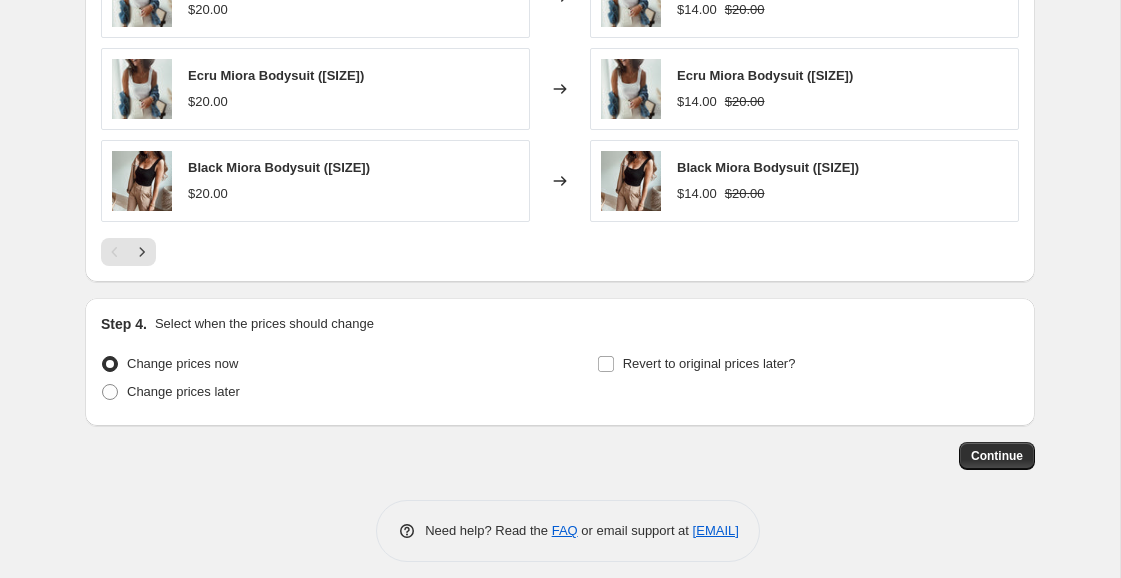 scroll, scrollTop: 1644, scrollLeft: 0, axis: vertical 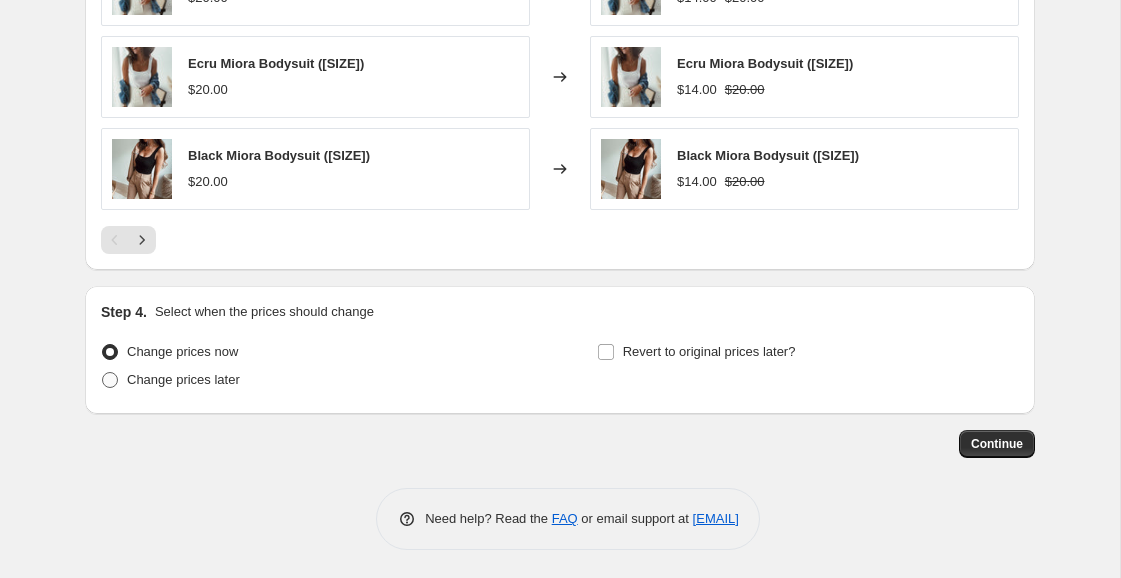 click at bounding box center [110, 380] 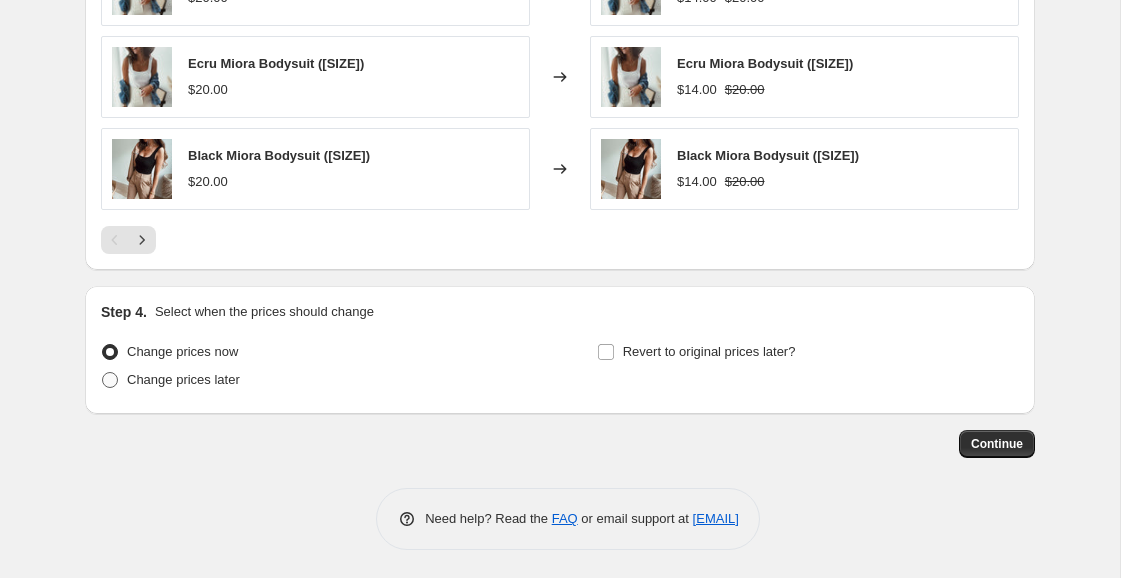 radio on "true" 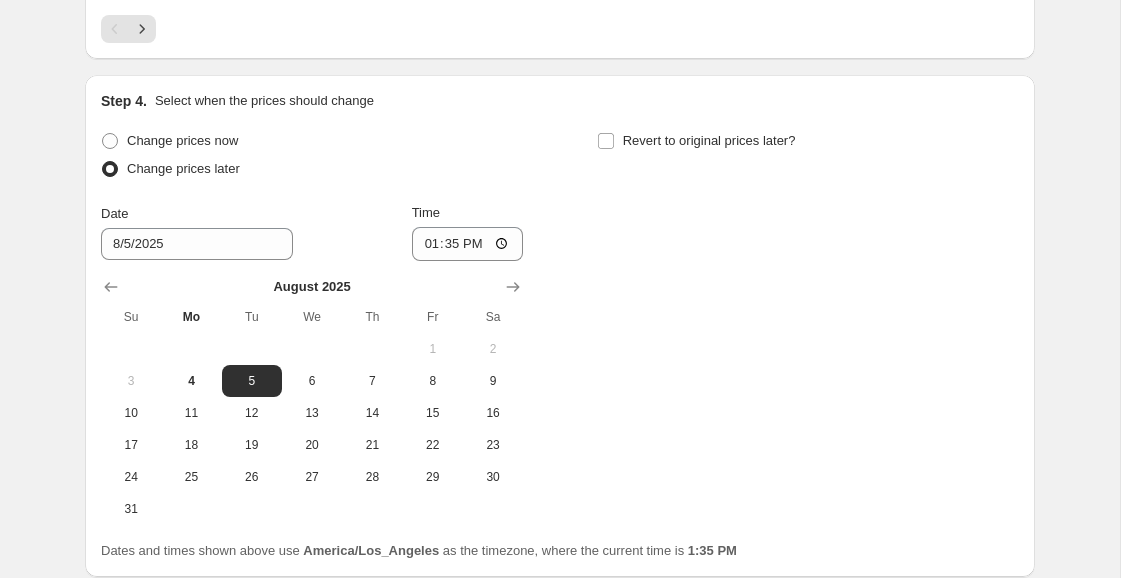 scroll, scrollTop: 1899, scrollLeft: 0, axis: vertical 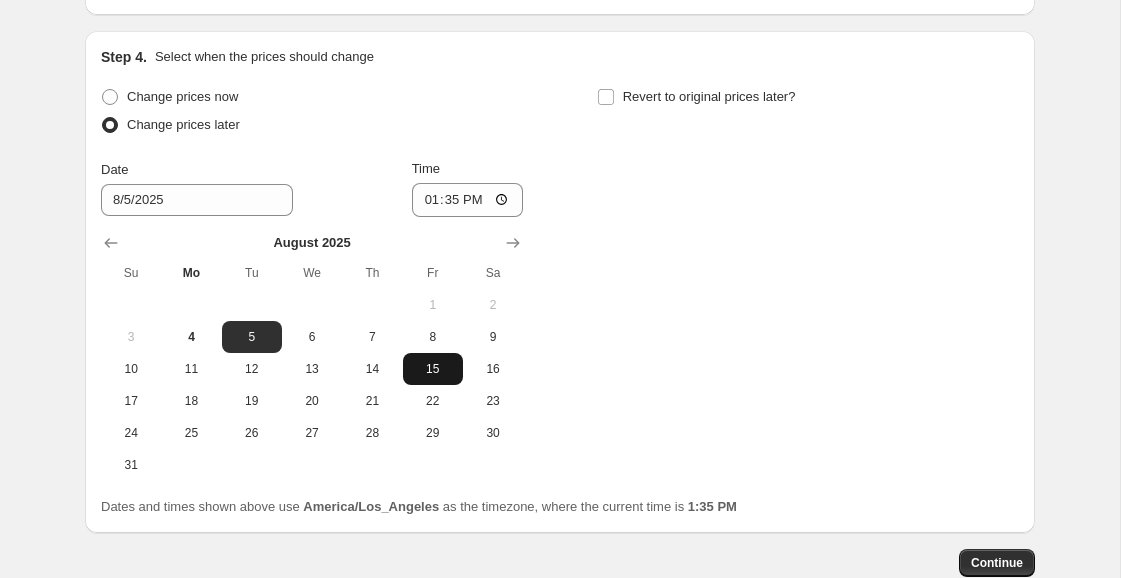 click on "15" at bounding box center (433, 369) 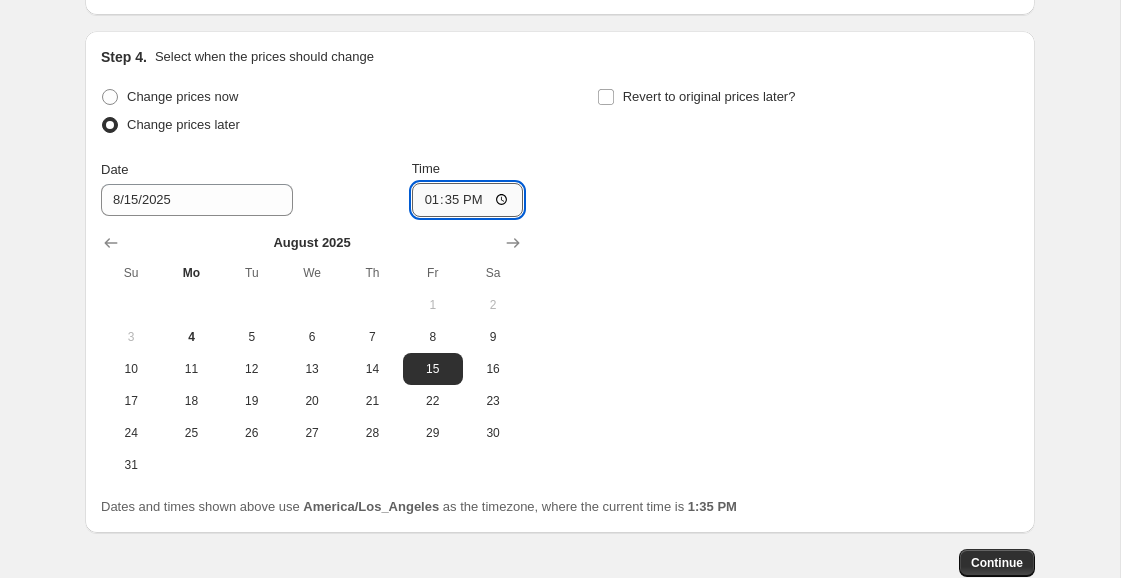 click on "13:35" at bounding box center [468, 200] 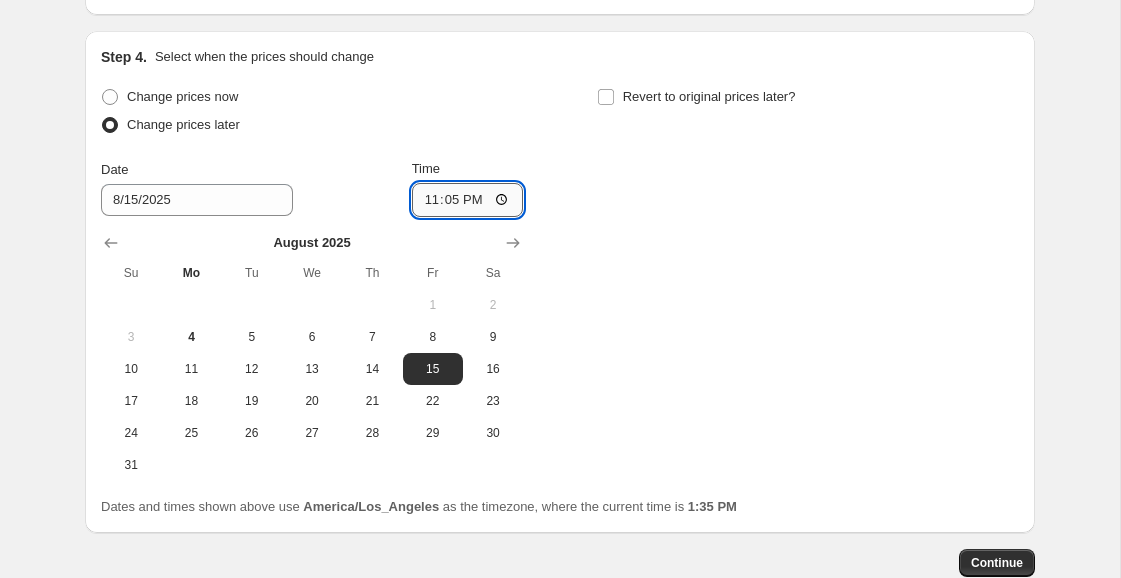 type on "23:50" 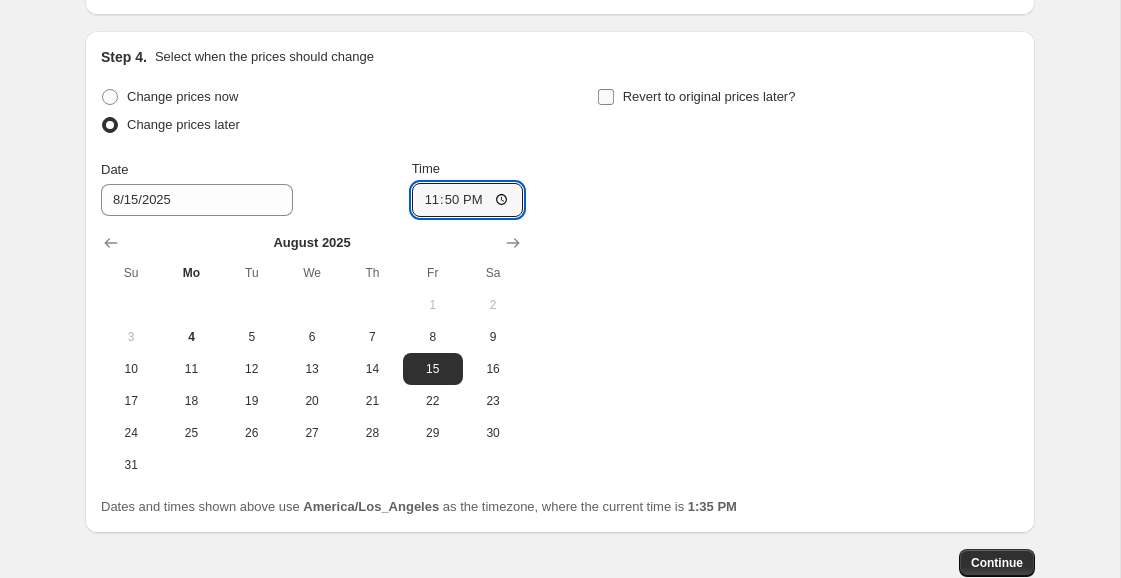 click on "Revert to original prices later?" at bounding box center [606, 97] 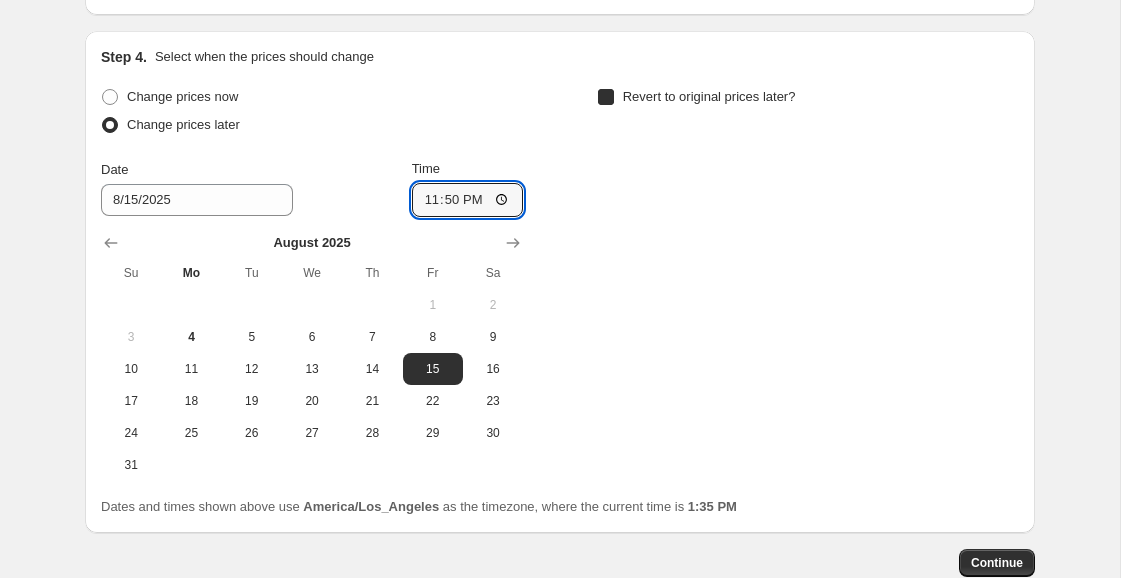 checkbox on "true" 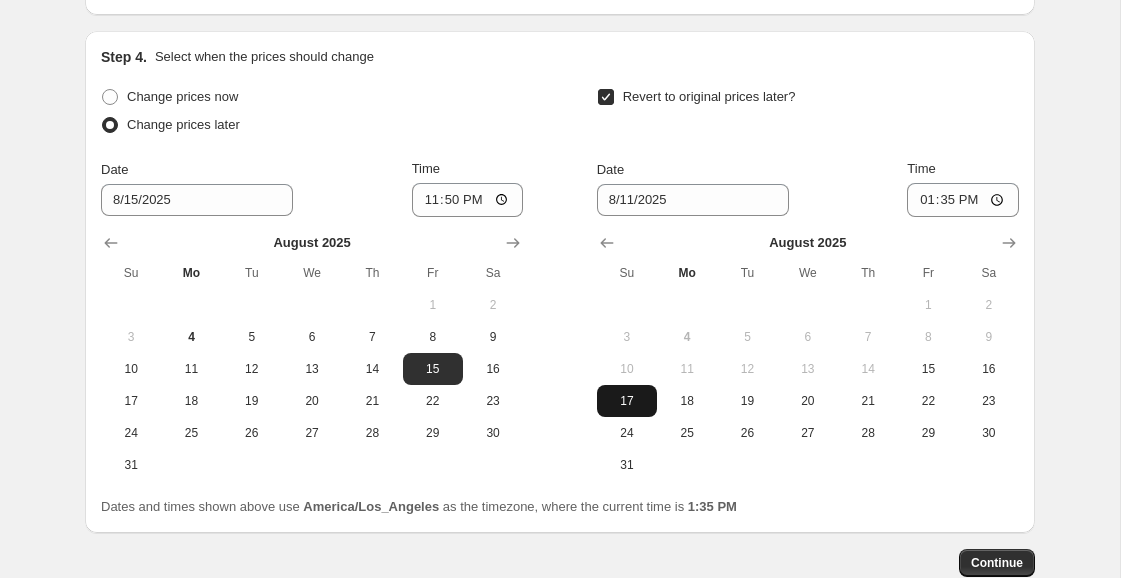 click on "17" at bounding box center [627, 401] 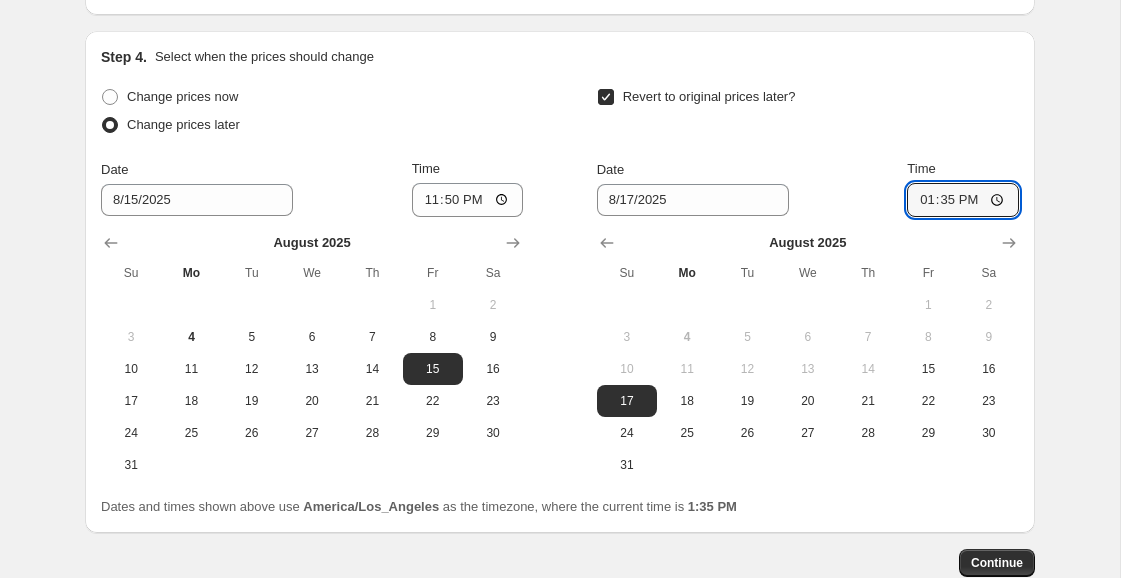 drag, startPoint x: 918, startPoint y: 194, endPoint x: 922, endPoint y: 218, distance: 24.33105 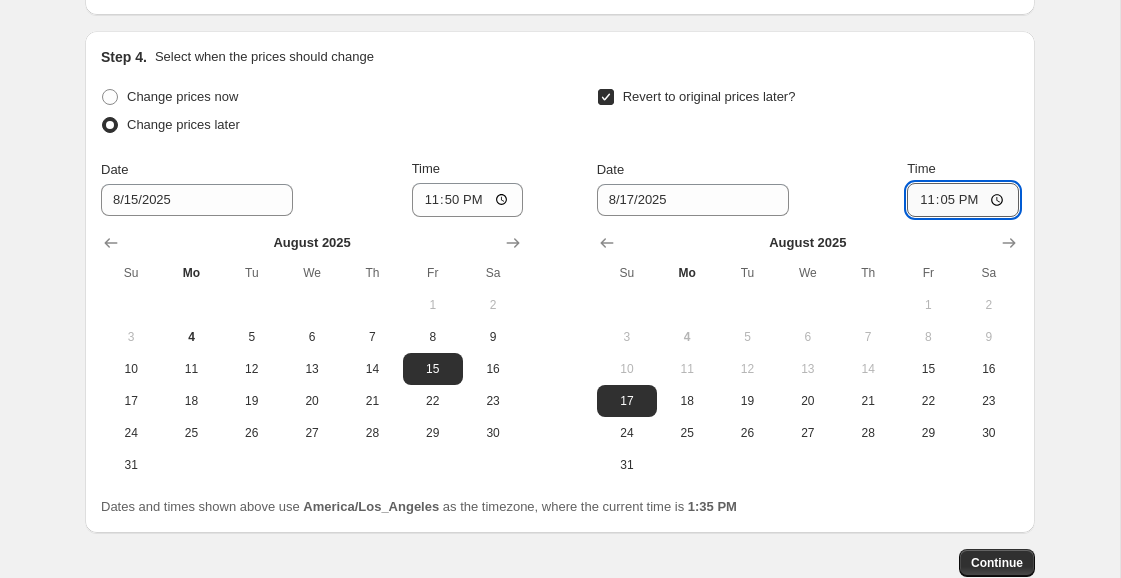 type on "23:59" 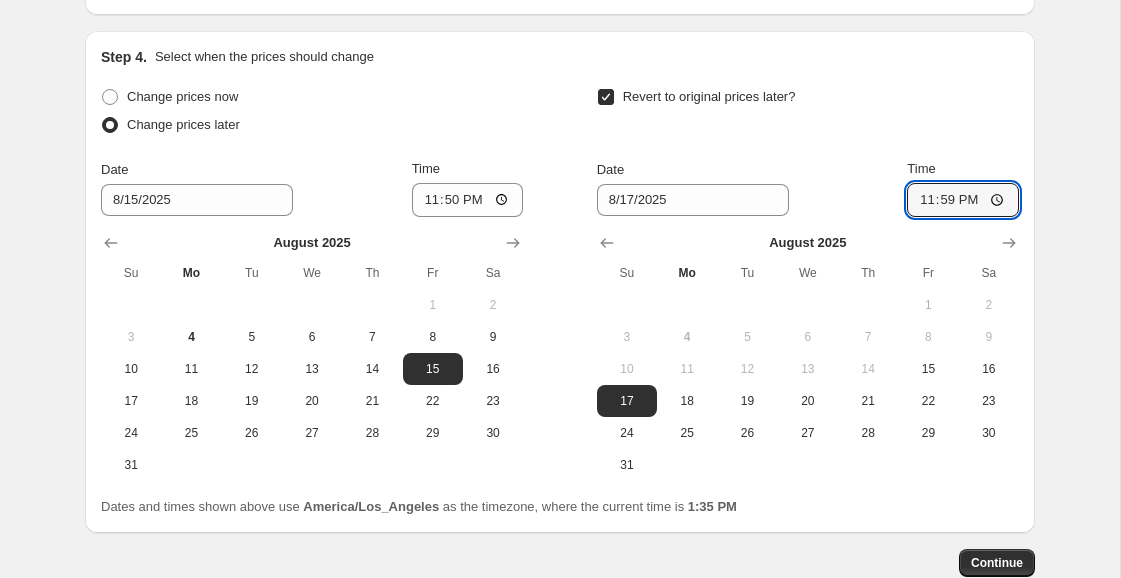 click on "Dates and times shown above use   [TIMEZONE]   as the timezone, where the current time is   [TIME]" at bounding box center (560, 507) 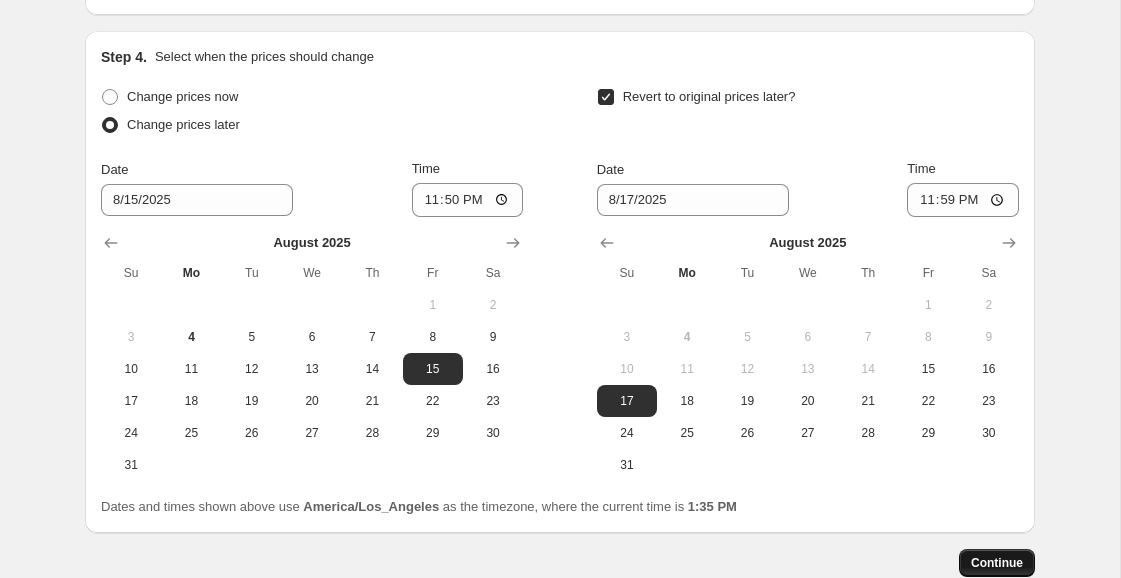 click on "Continue" at bounding box center [997, 563] 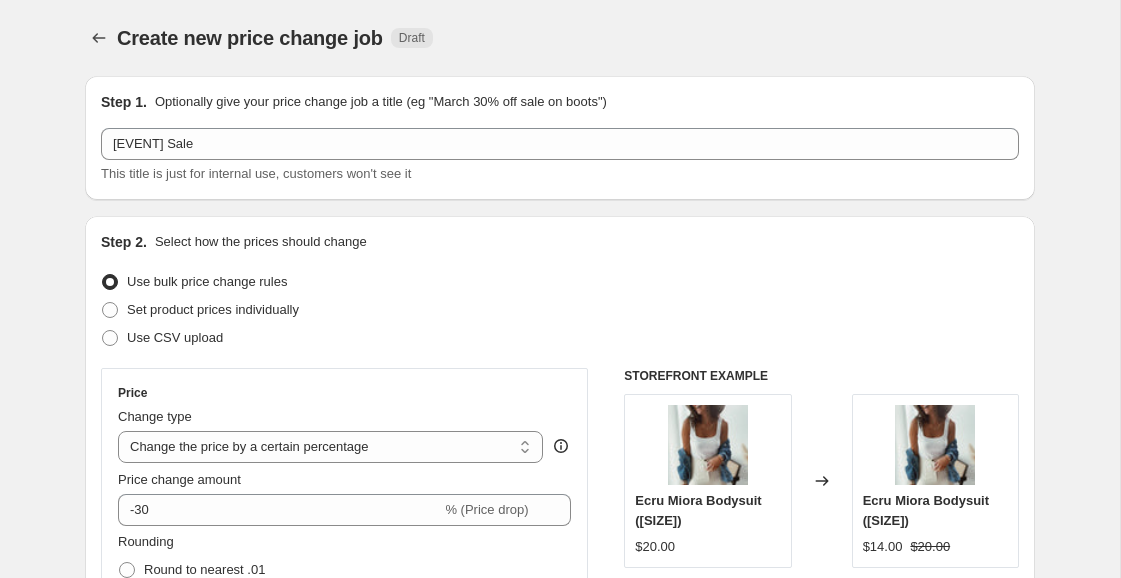 scroll, scrollTop: 1899, scrollLeft: 0, axis: vertical 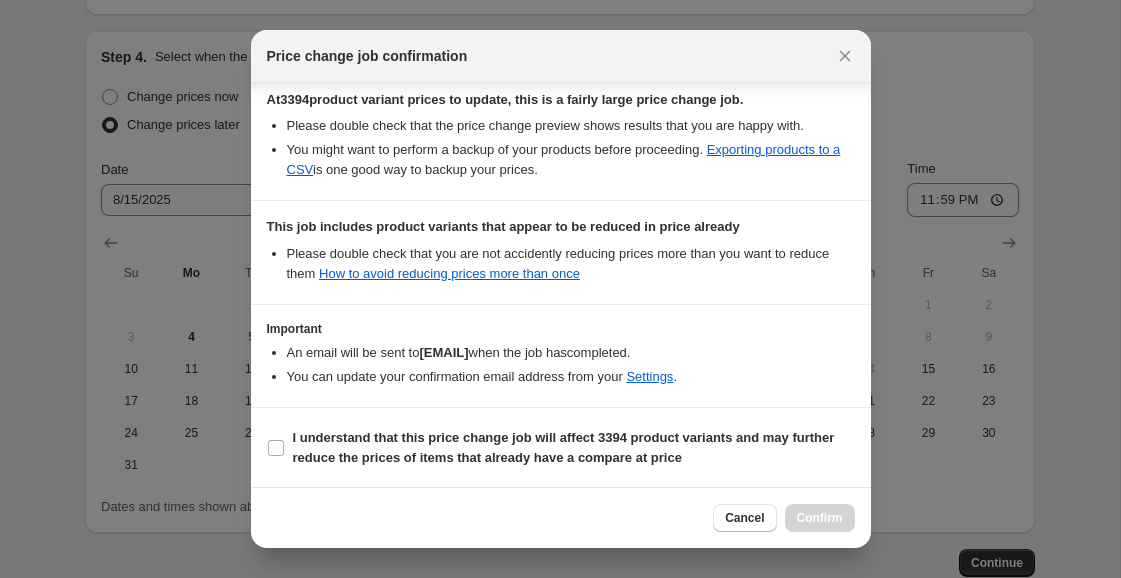 drag, startPoint x: 754, startPoint y: 518, endPoint x: 740, endPoint y: 525, distance: 15.652476 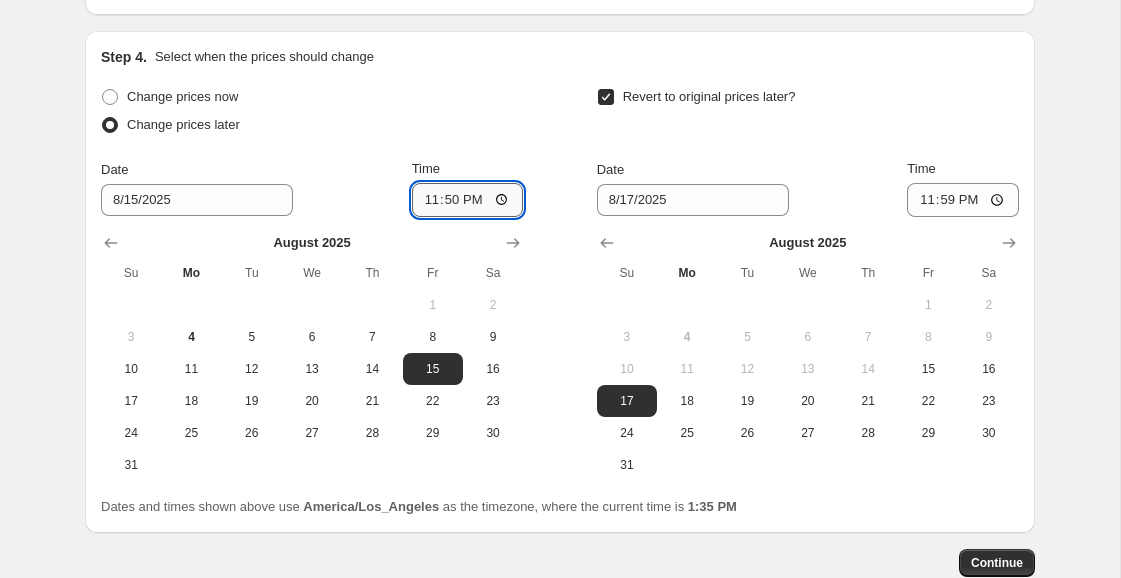 click on "23:50" at bounding box center (468, 200) 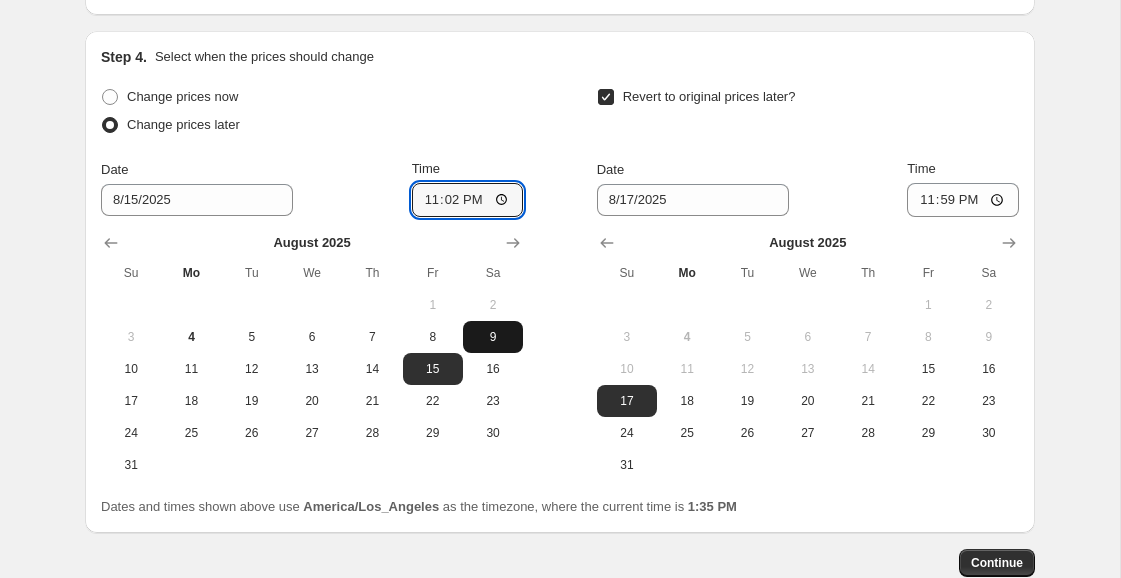 type on "[TIME]" 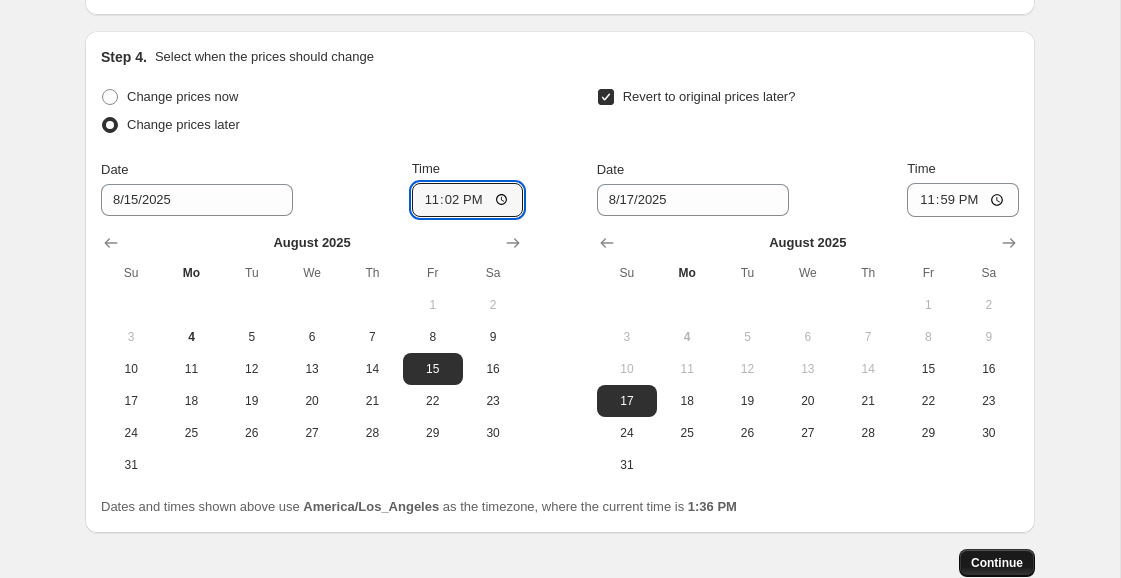 click on "Continue" at bounding box center (997, 563) 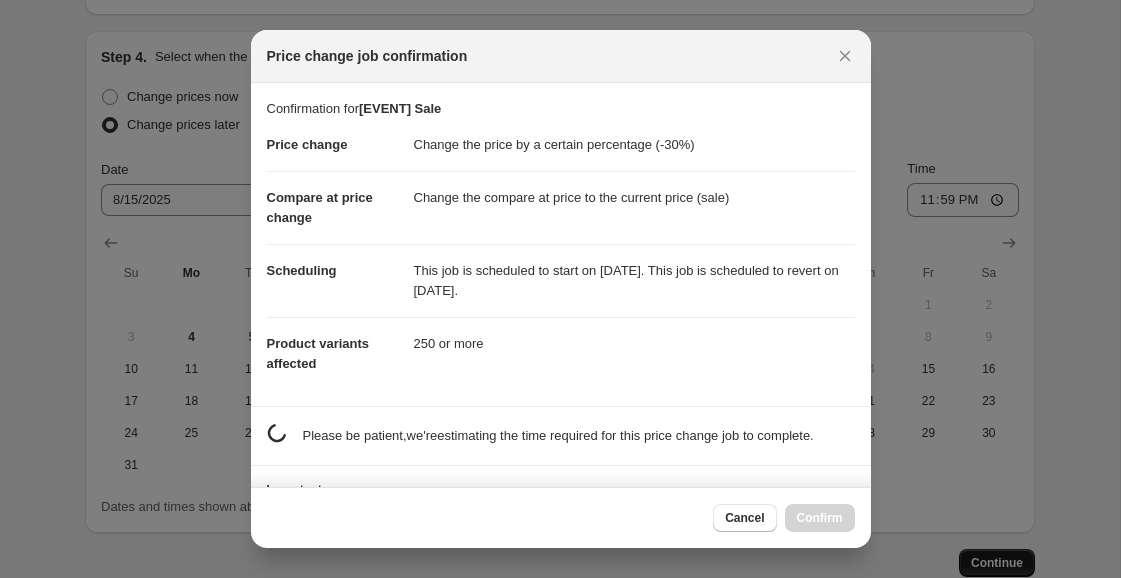 scroll, scrollTop: 0, scrollLeft: 0, axis: both 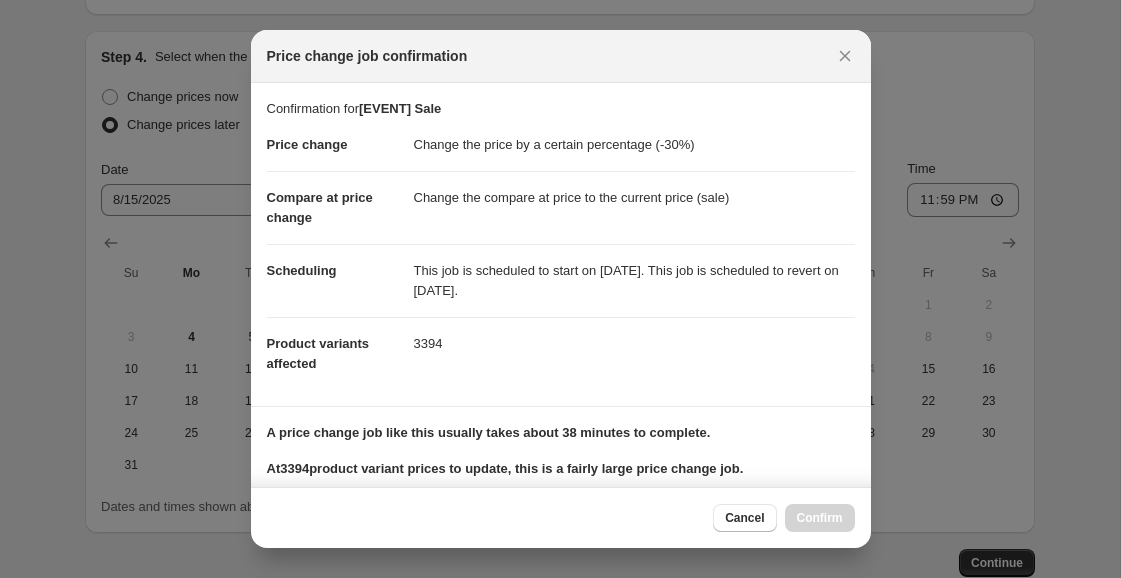 drag, startPoint x: 841, startPoint y: 55, endPoint x: 801, endPoint y: 59, distance: 40.1995 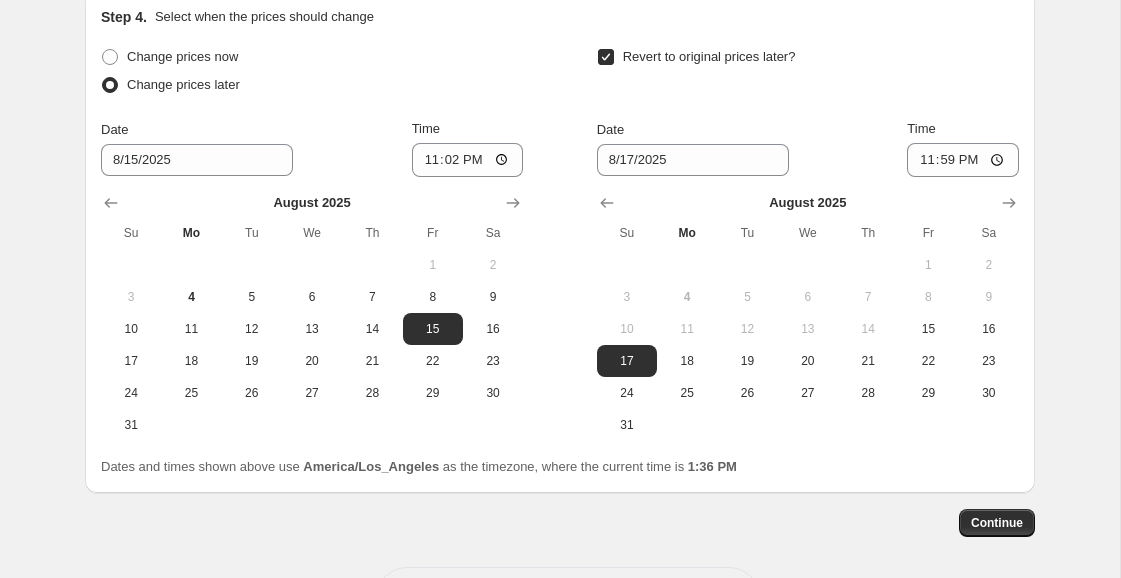 scroll, scrollTop: 1944, scrollLeft: 0, axis: vertical 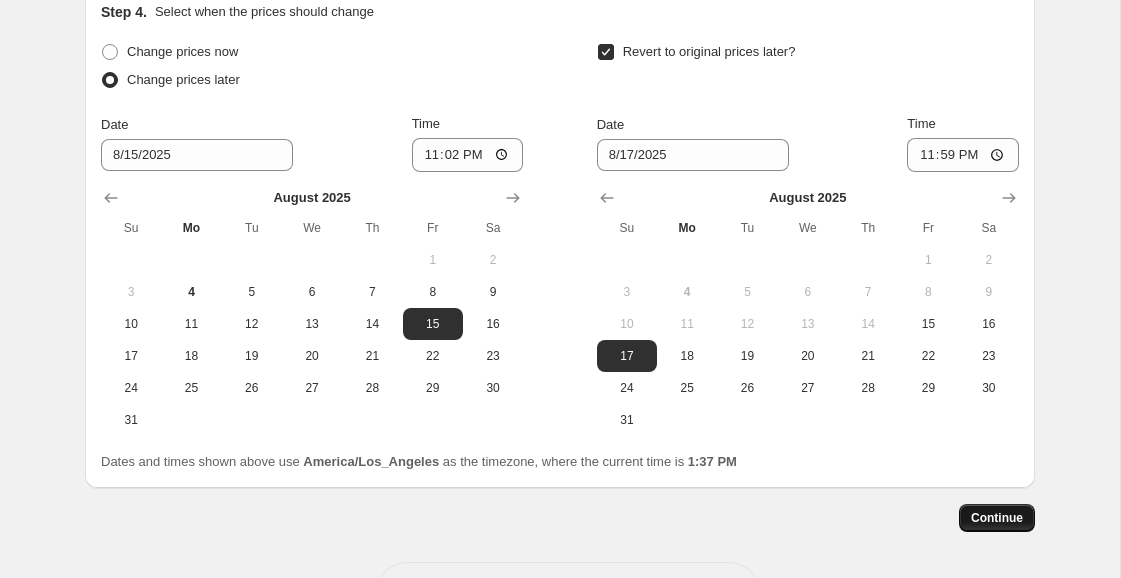 click on "Continue" at bounding box center (997, 518) 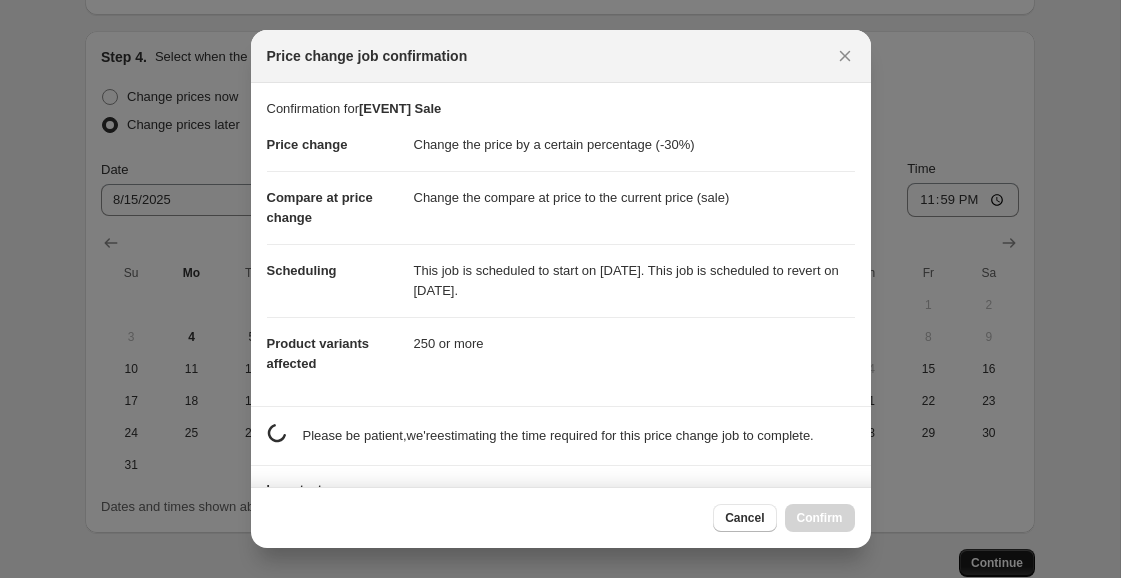 scroll, scrollTop: 1944, scrollLeft: 0, axis: vertical 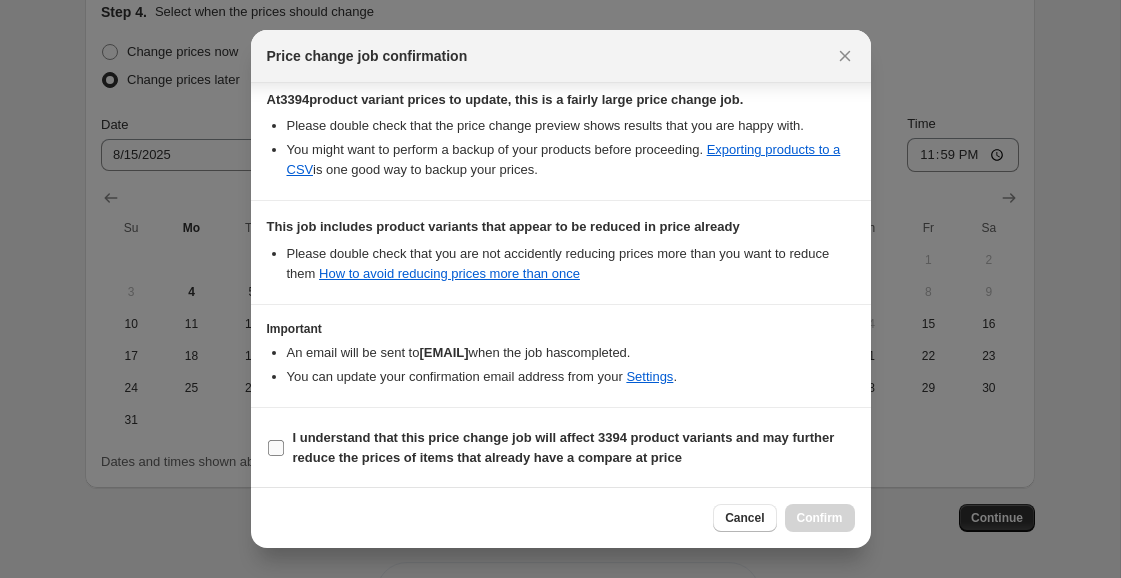 click on "I understand that this price change job will affect 3394 product variants and may further reduce the prices of items that already have a compare at price" at bounding box center [276, 448] 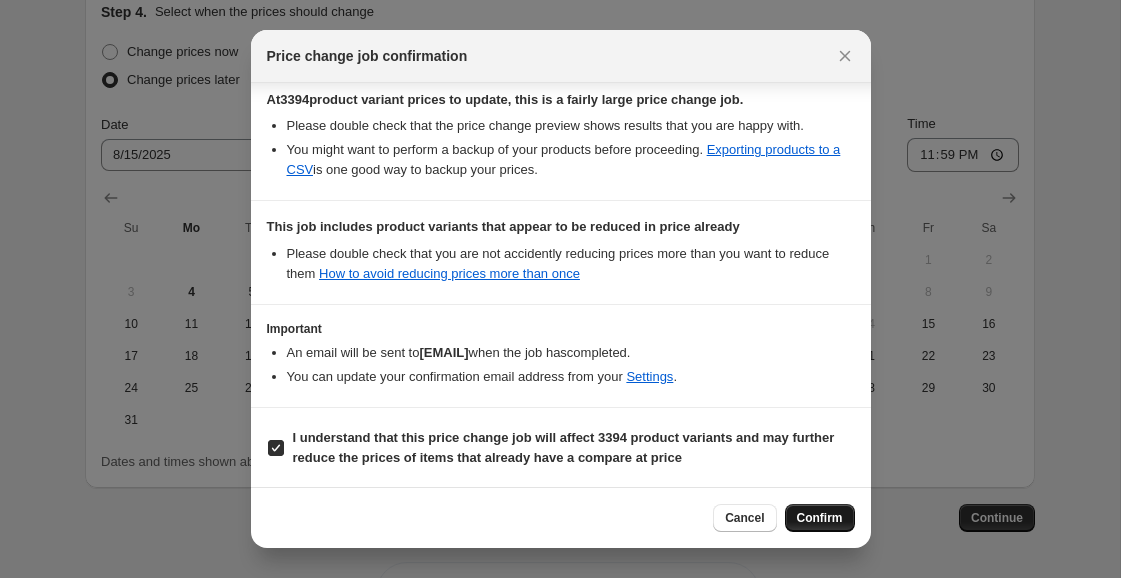 click on "Confirm" at bounding box center [820, 518] 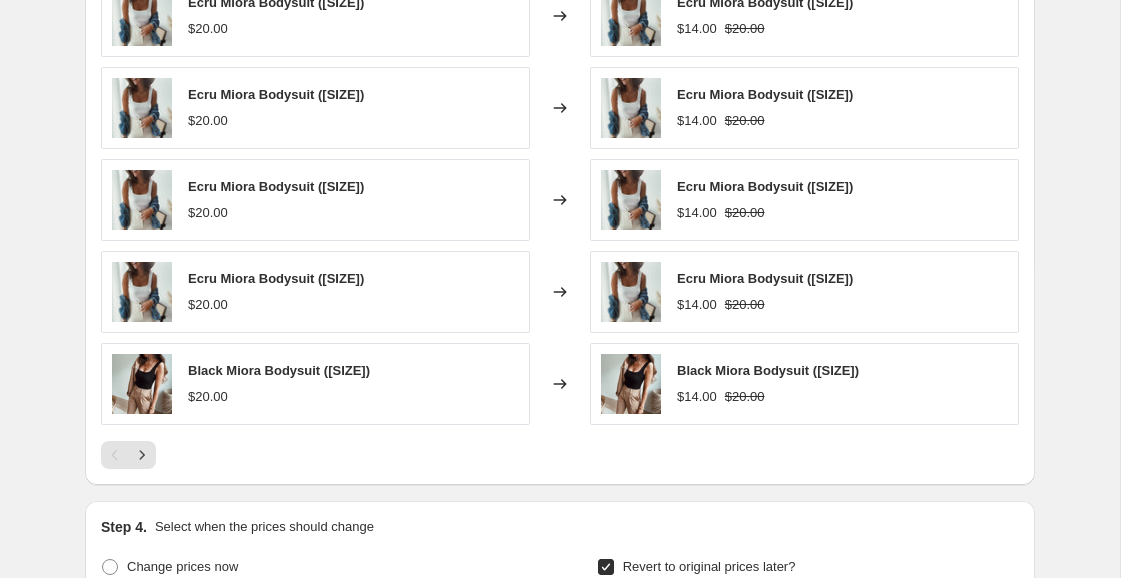 scroll, scrollTop: 964, scrollLeft: 0, axis: vertical 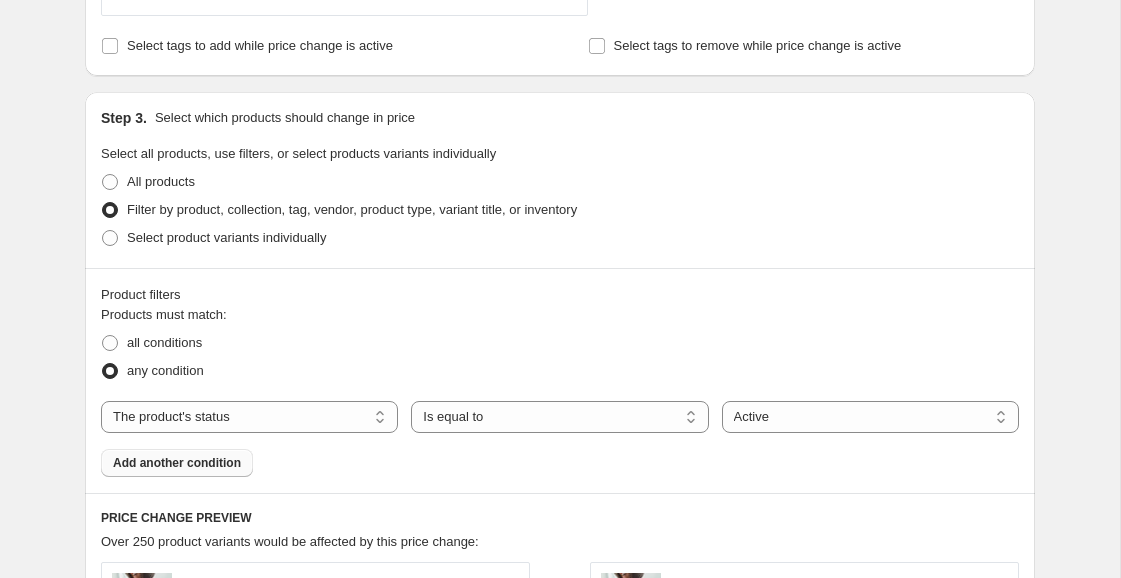 click on "Add another condition" at bounding box center (177, 463) 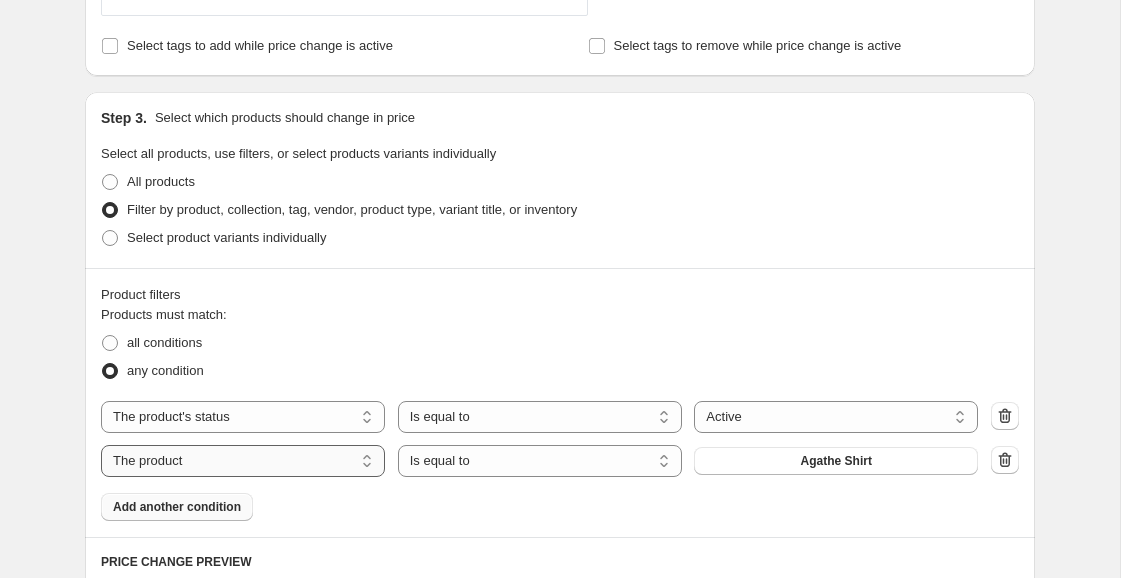 click on "The product The product's collection The product's tag The product's vendor The product's type The product's status The variant's title Inventory quantity" at bounding box center (243, 461) 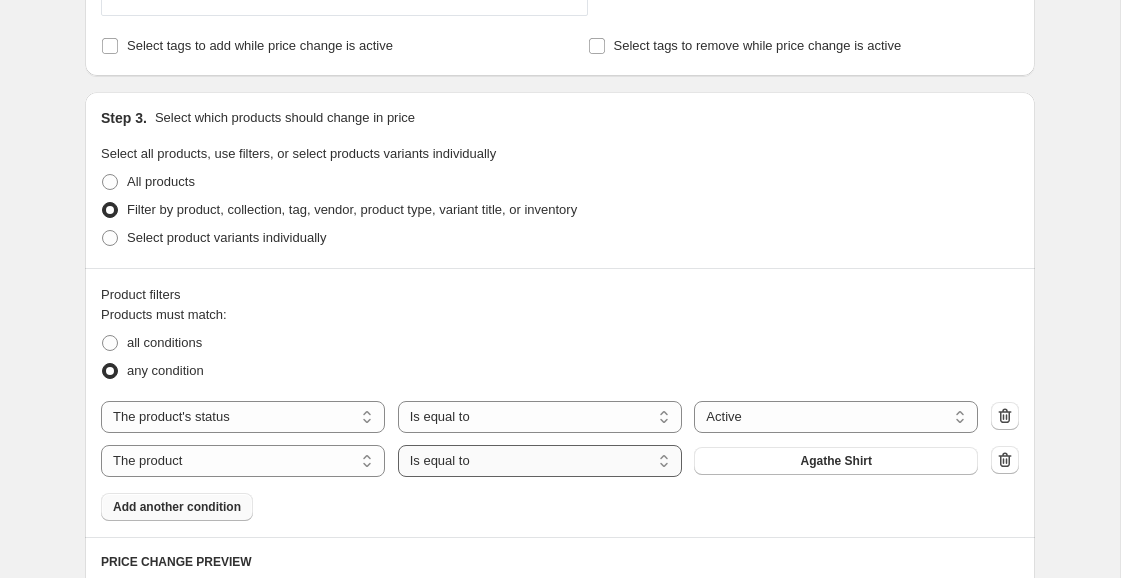 click on "Is equal to Is not equal to" at bounding box center (540, 461) 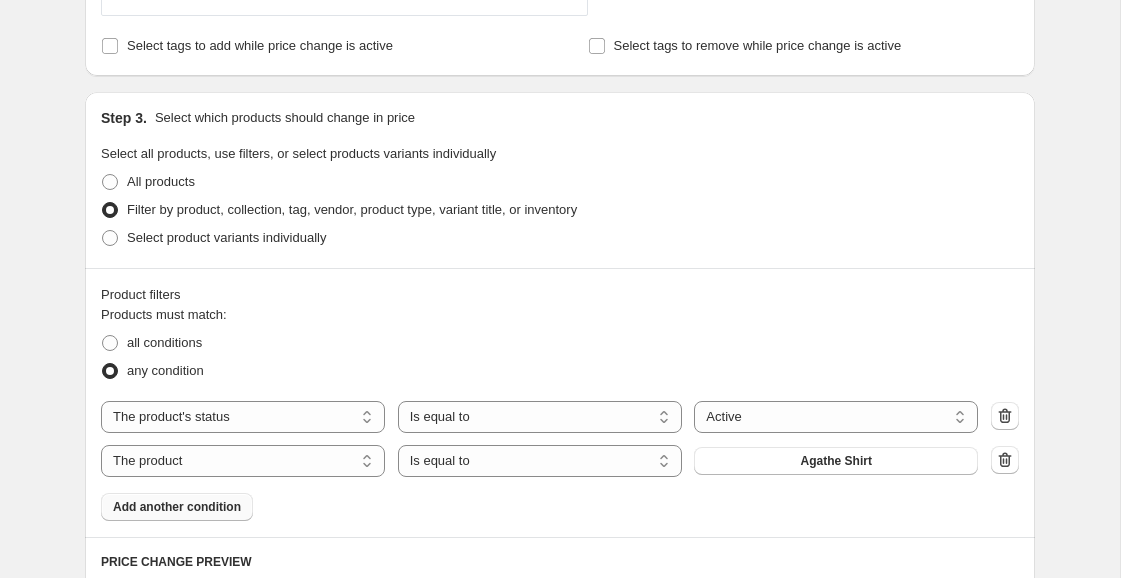 drag, startPoint x: 1010, startPoint y: 457, endPoint x: 893, endPoint y: 518, distance: 131.94696 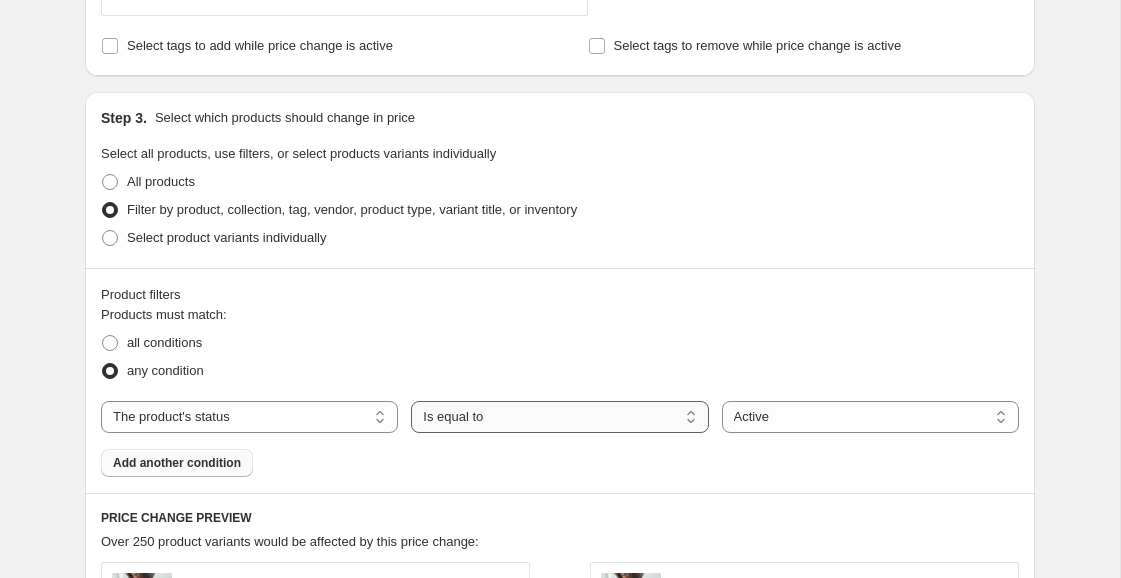 scroll, scrollTop: 2140, scrollLeft: 0, axis: vertical 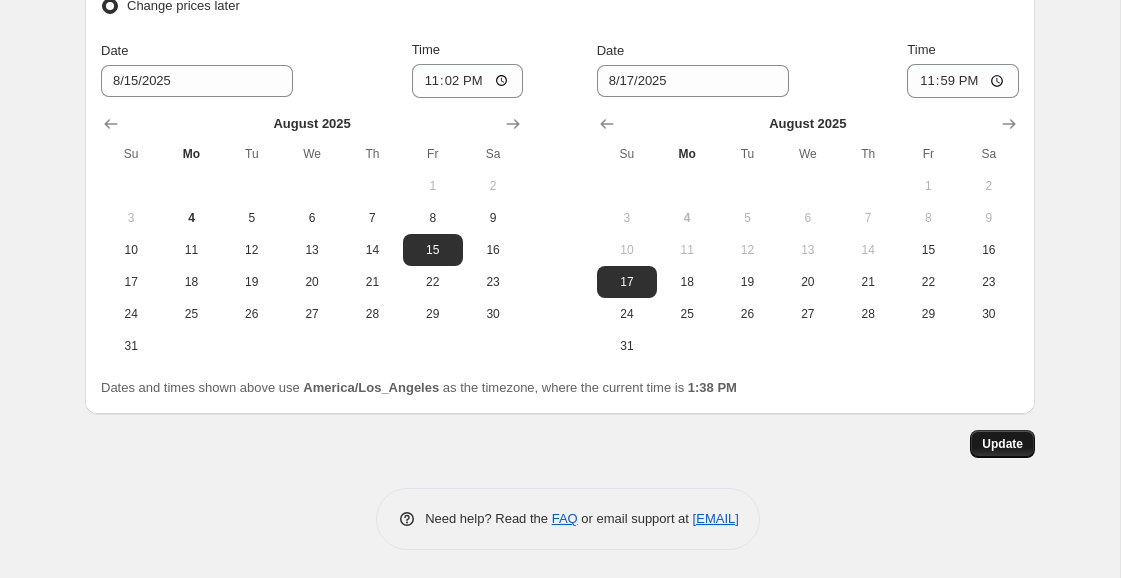 click on "Update" at bounding box center [1002, 444] 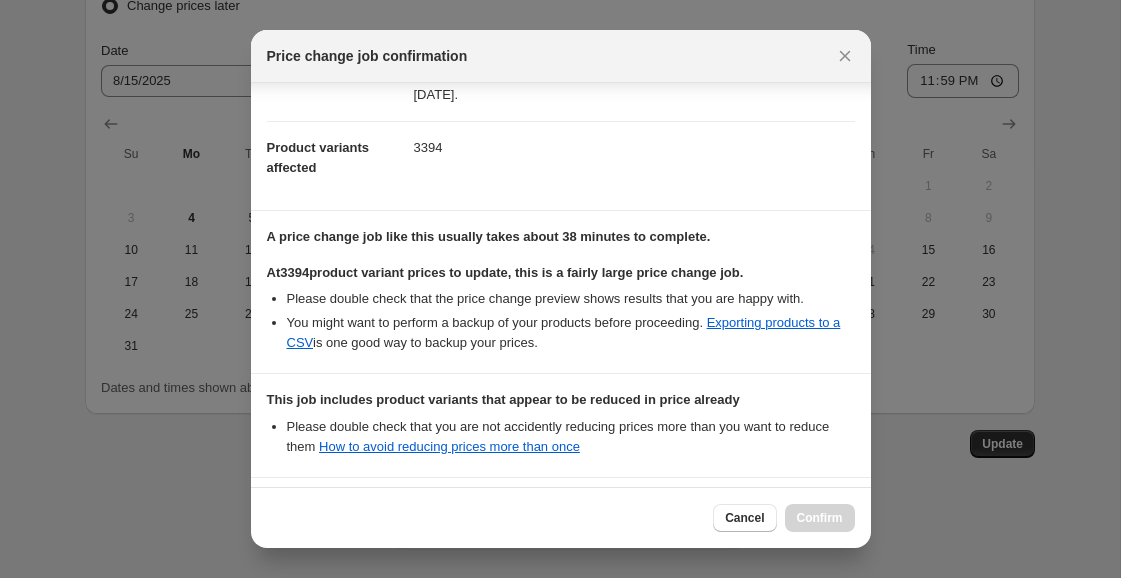 scroll, scrollTop: 369, scrollLeft: 0, axis: vertical 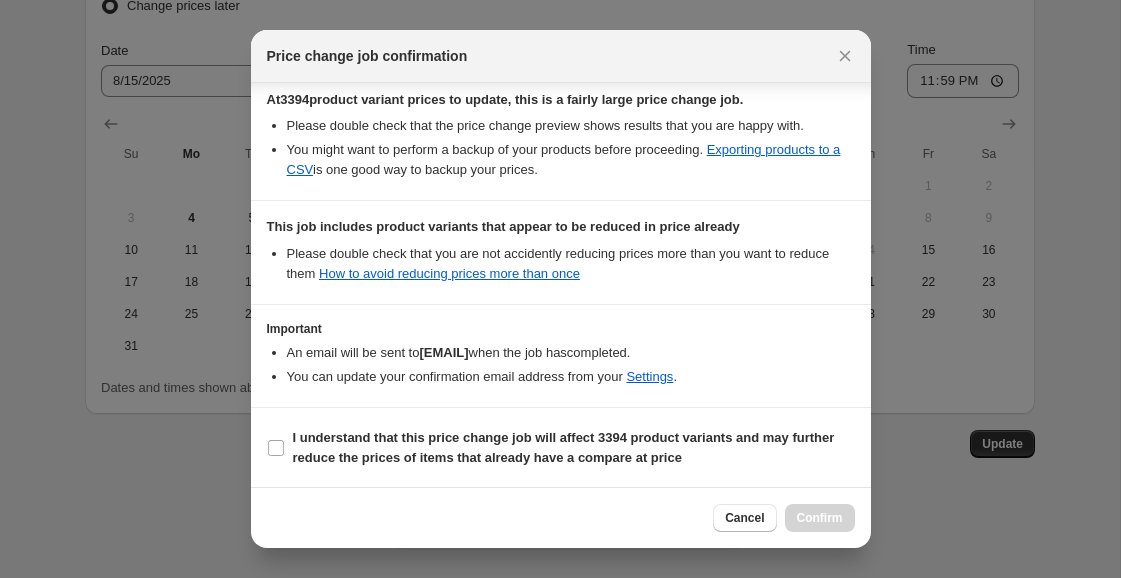 drag, startPoint x: 271, startPoint y: 447, endPoint x: 582, endPoint y: 482, distance: 312.96326 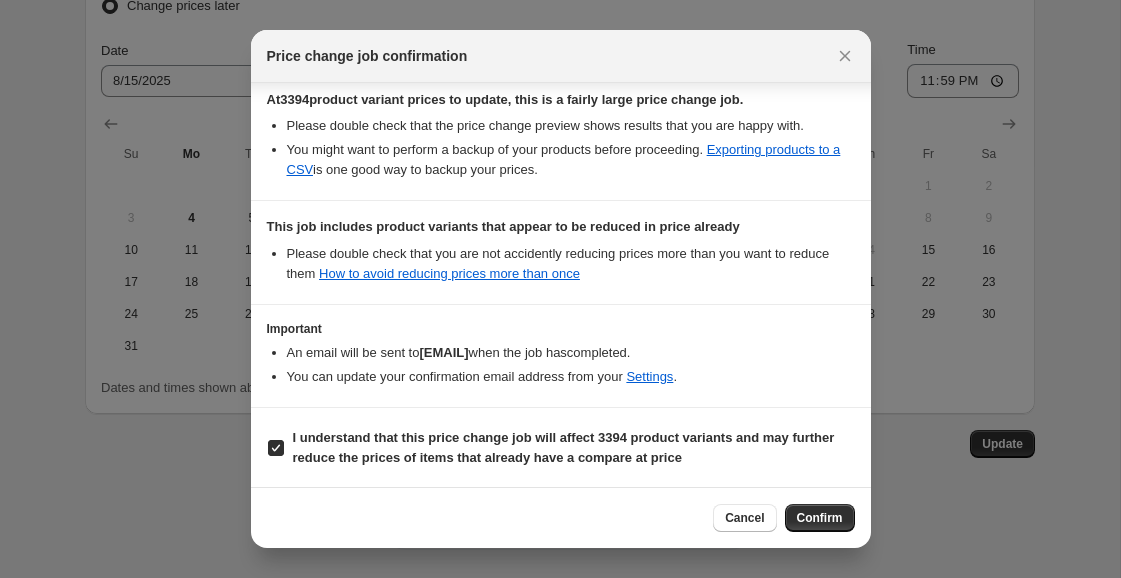 click on "Confirm" at bounding box center [820, 518] 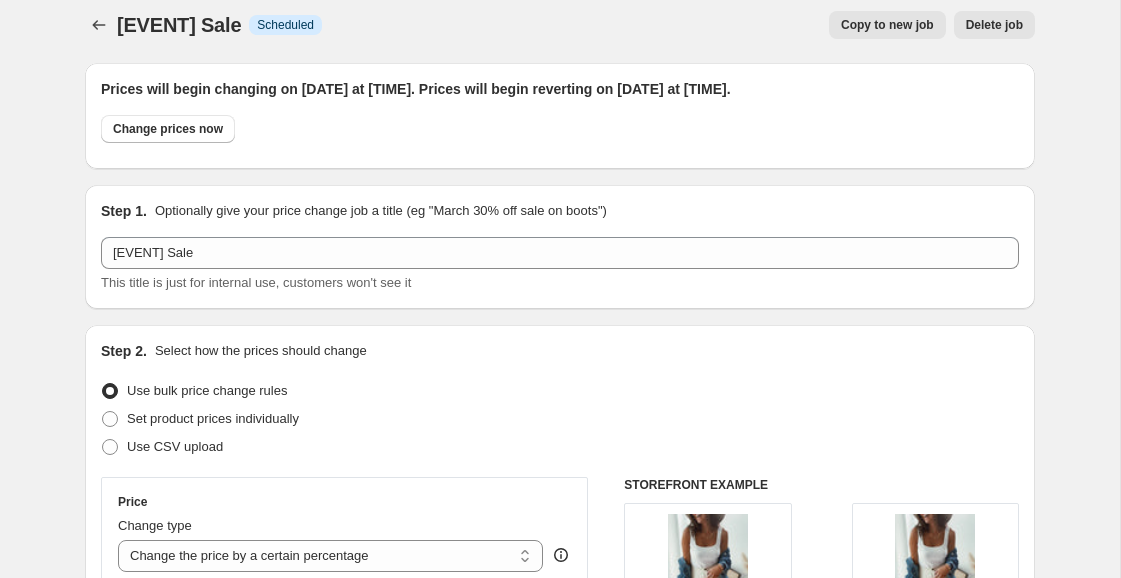scroll, scrollTop: 0, scrollLeft: 0, axis: both 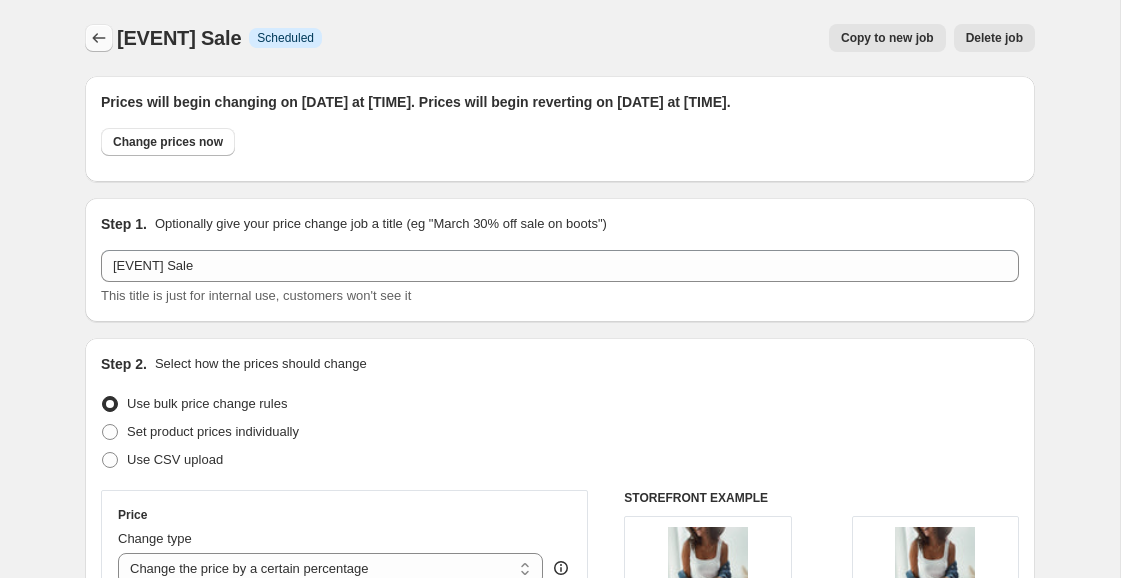 click 